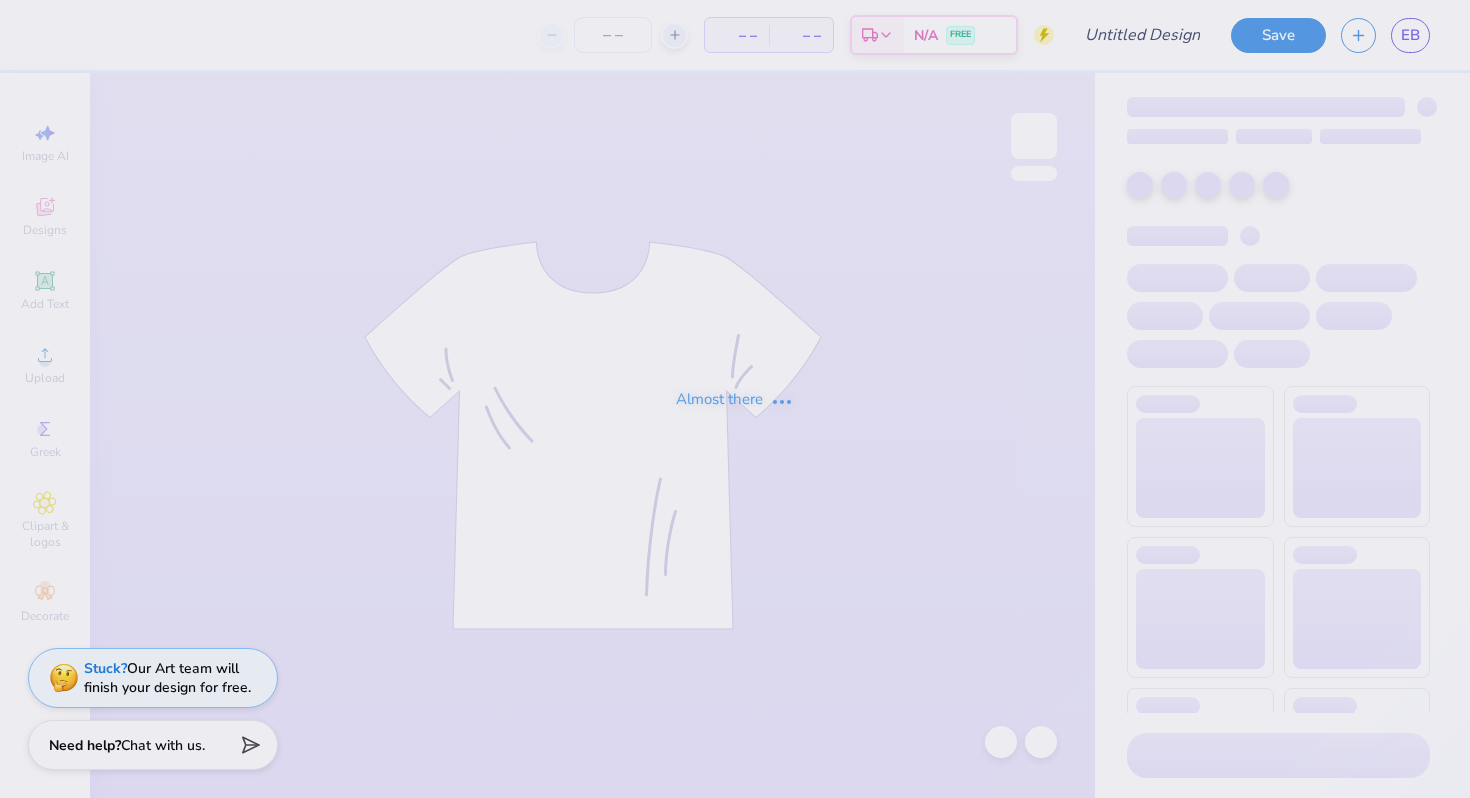 scroll, scrollTop: 0, scrollLeft: 0, axis: both 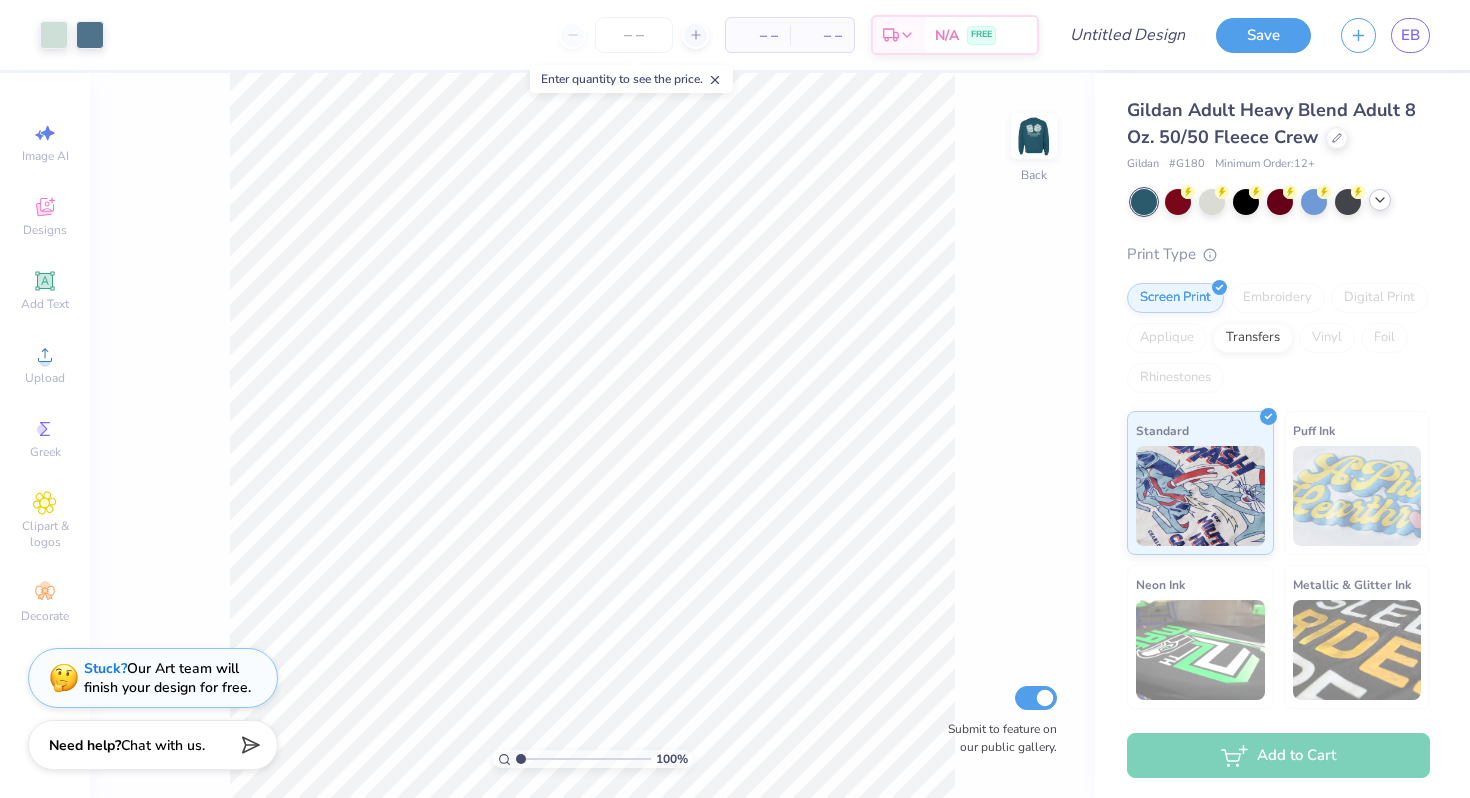 click 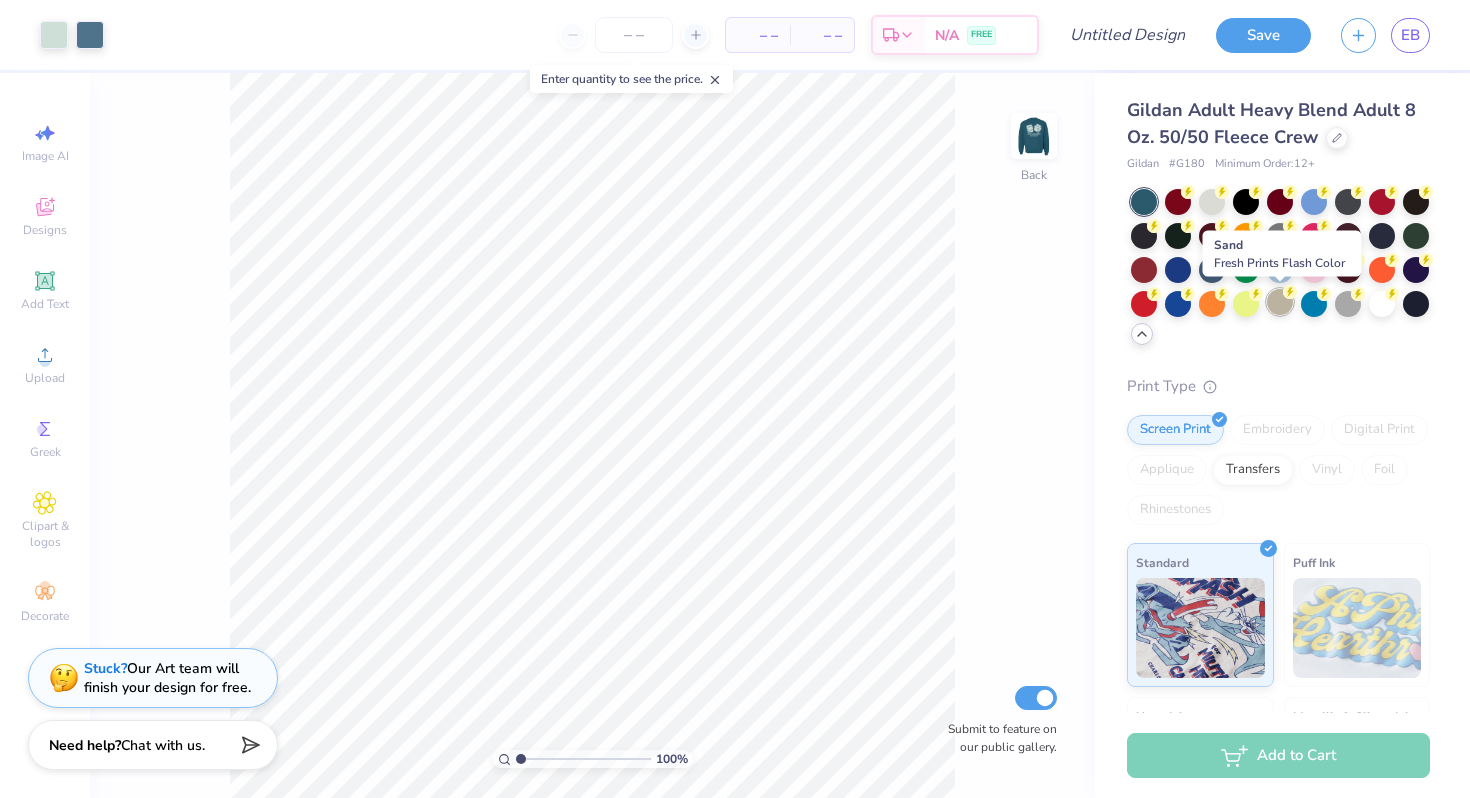 click at bounding box center [1280, 302] 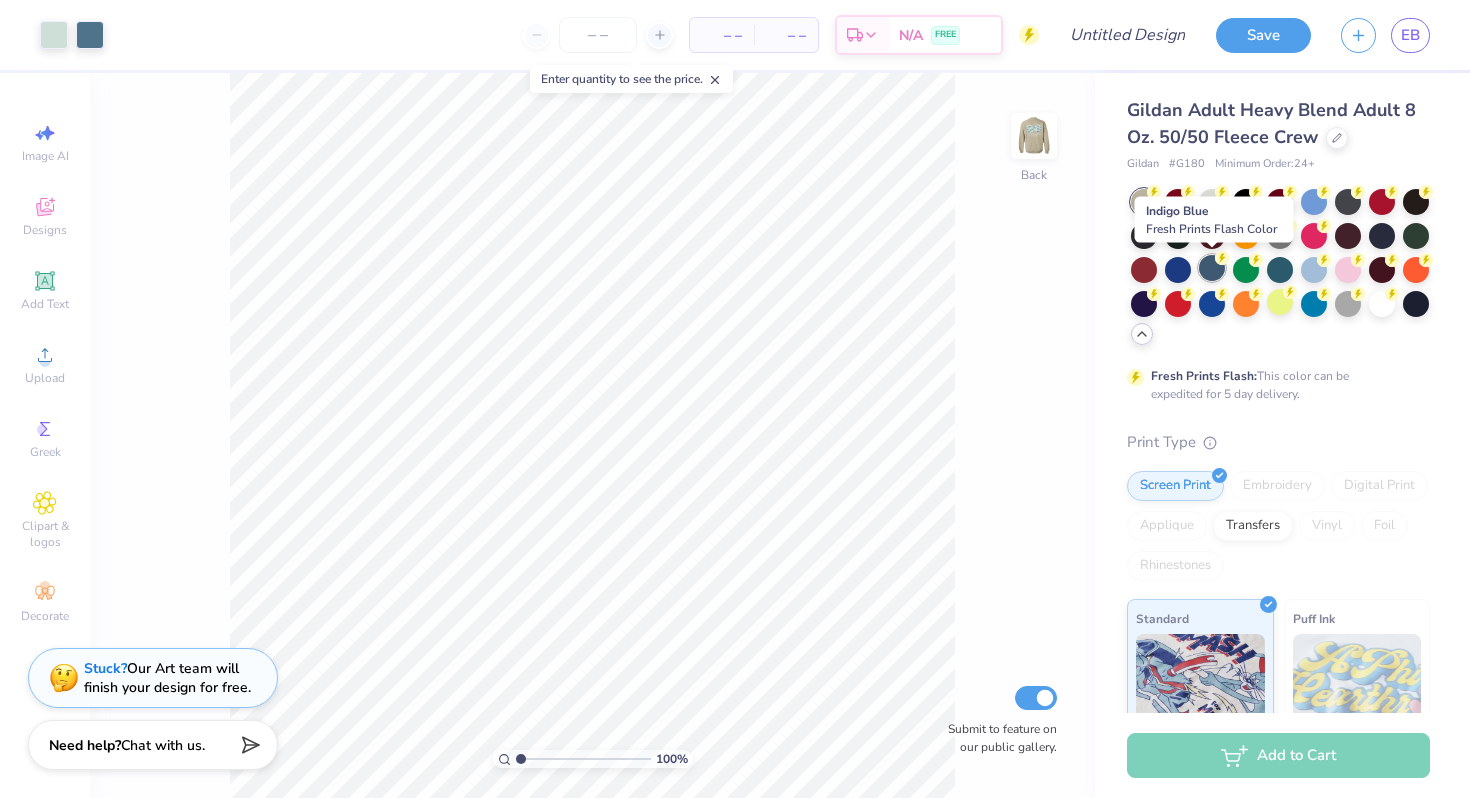 click at bounding box center (1212, 268) 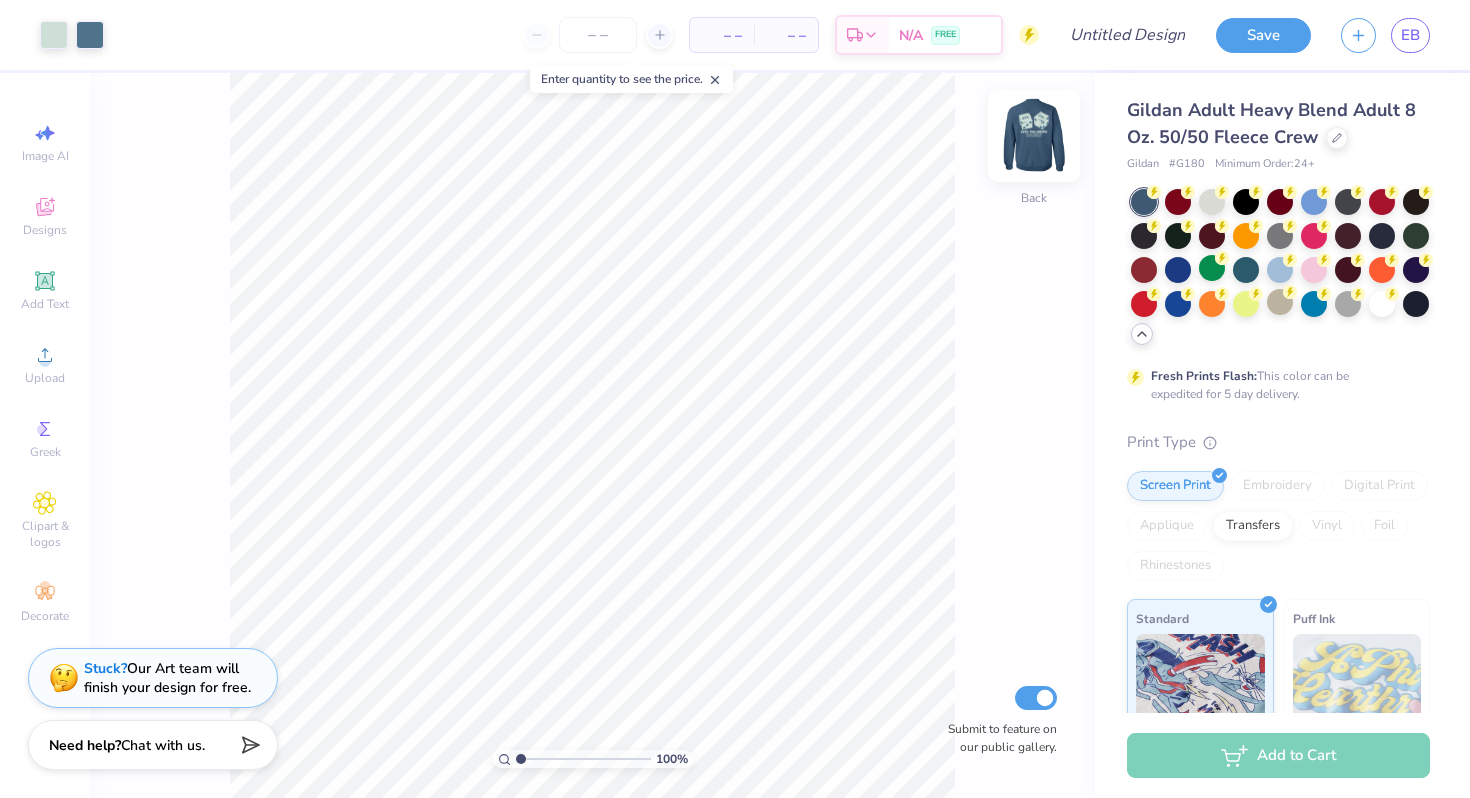 click at bounding box center [1034, 136] 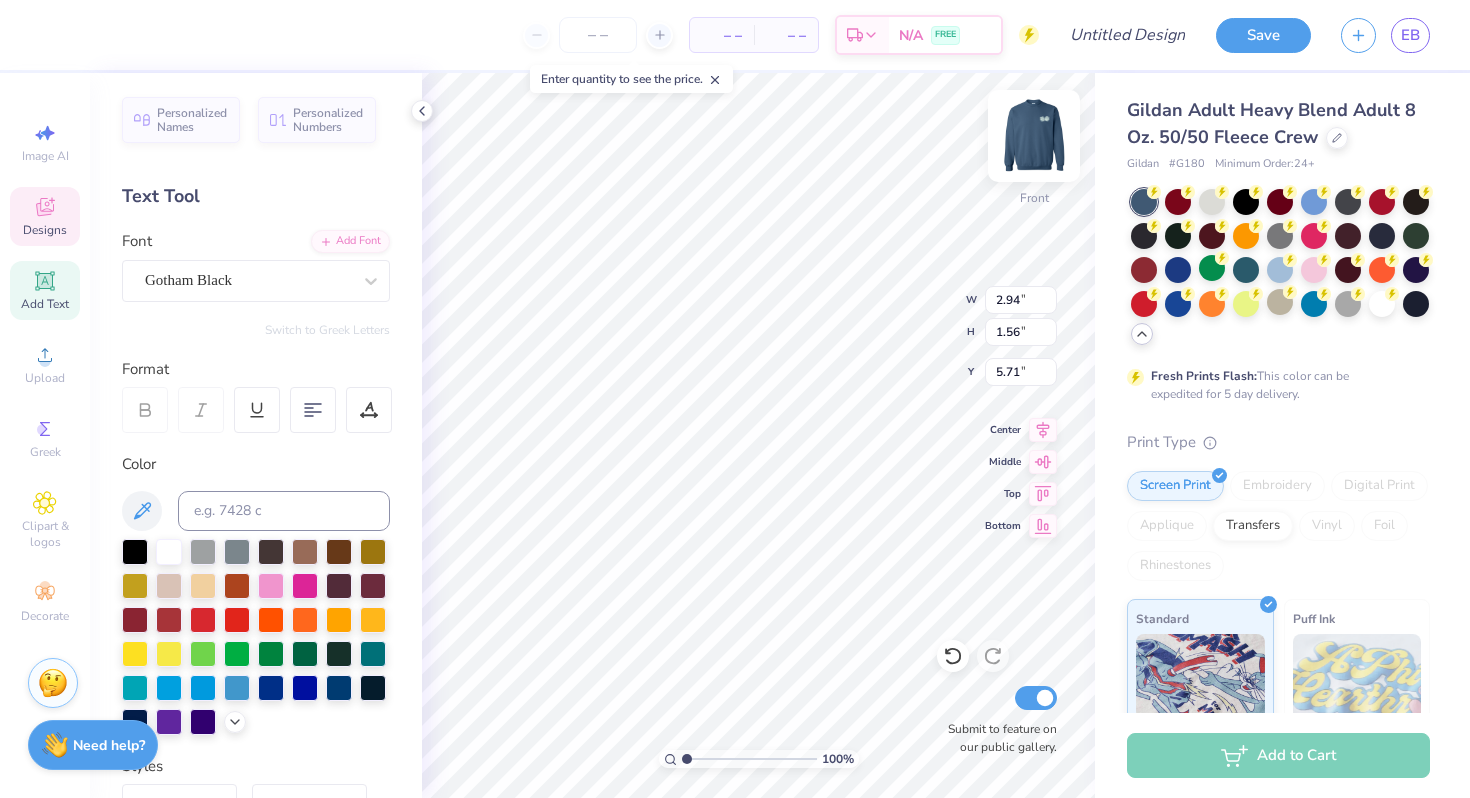 scroll, scrollTop: 0, scrollLeft: 0, axis: both 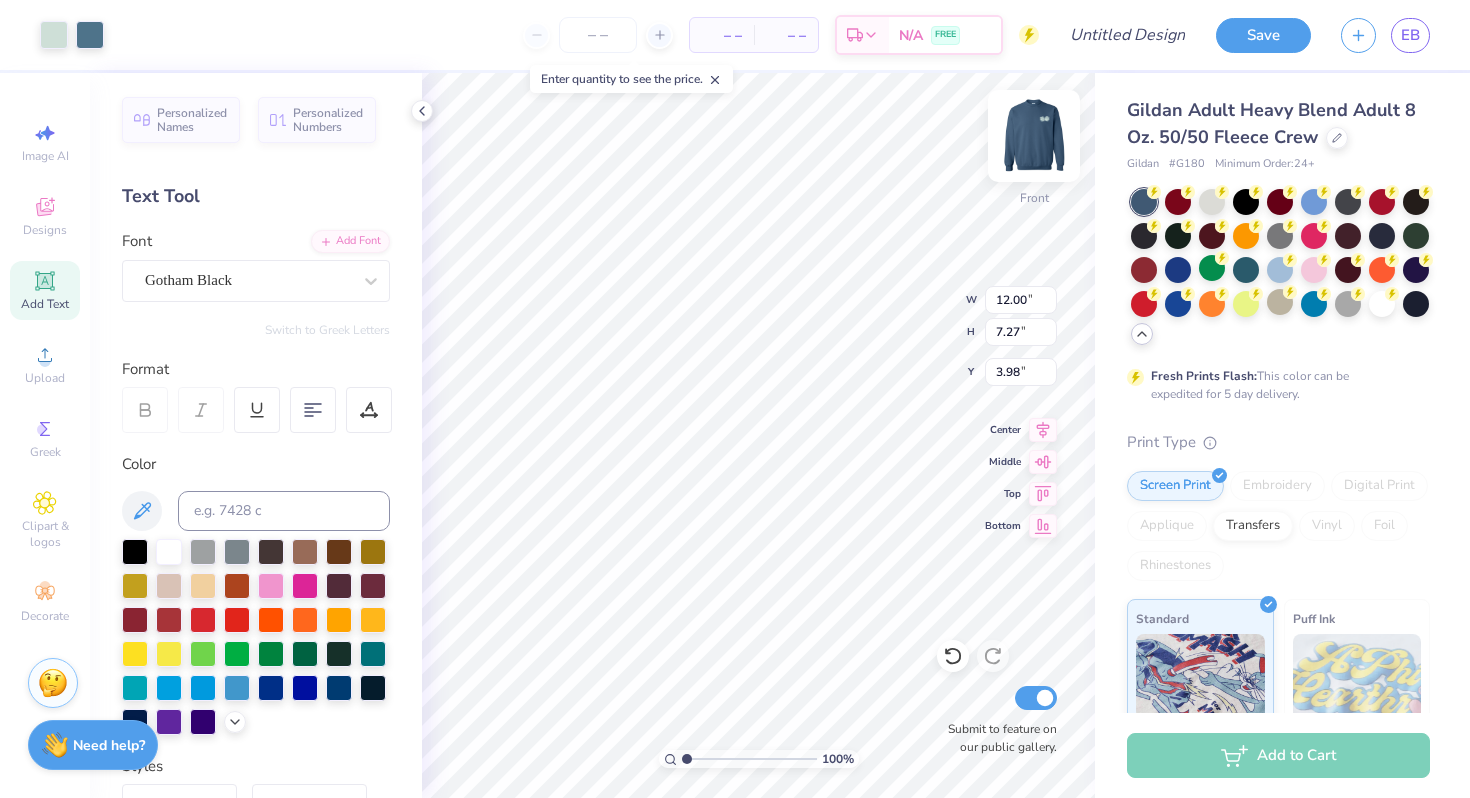 type on "12.00" 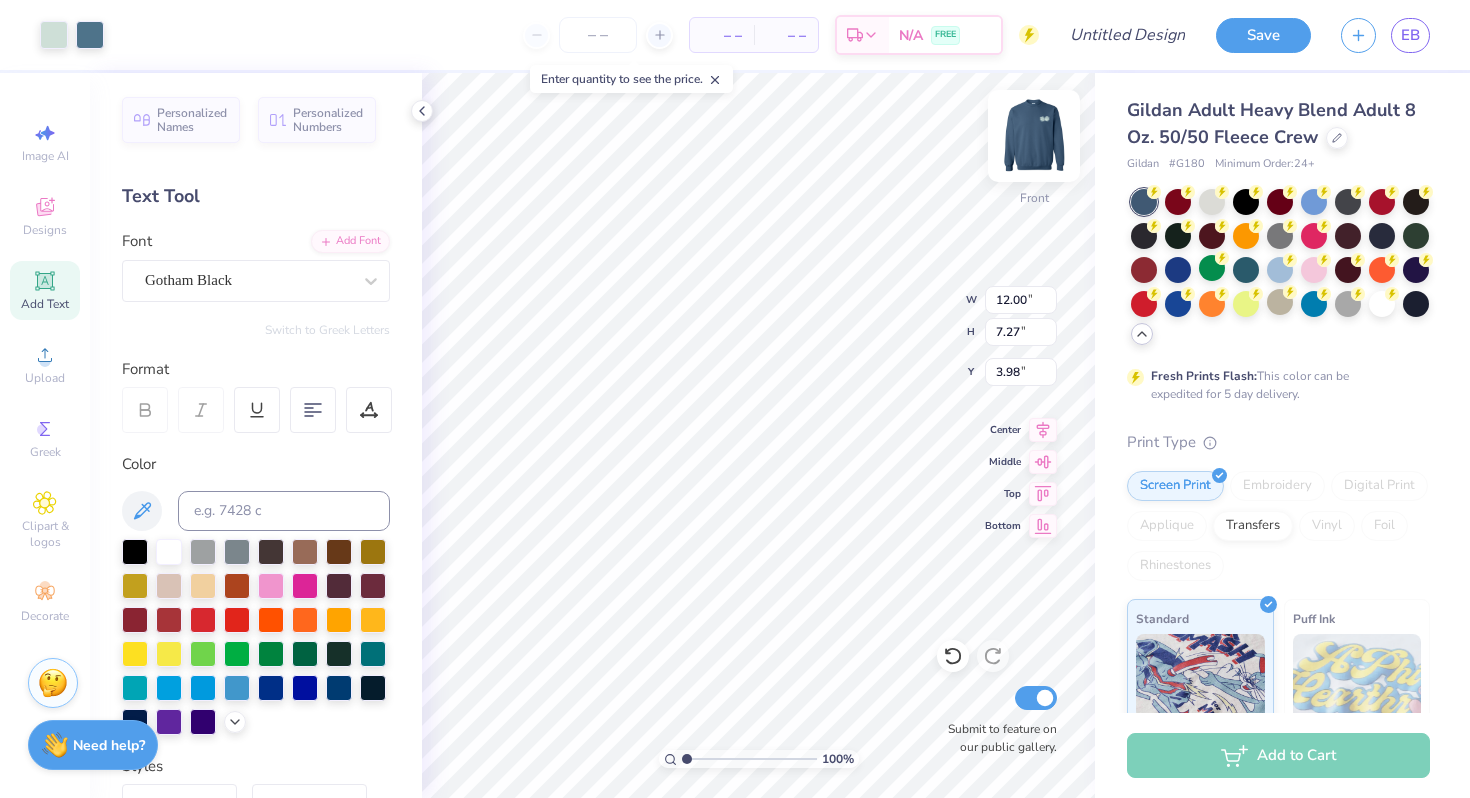 type on "4.13" 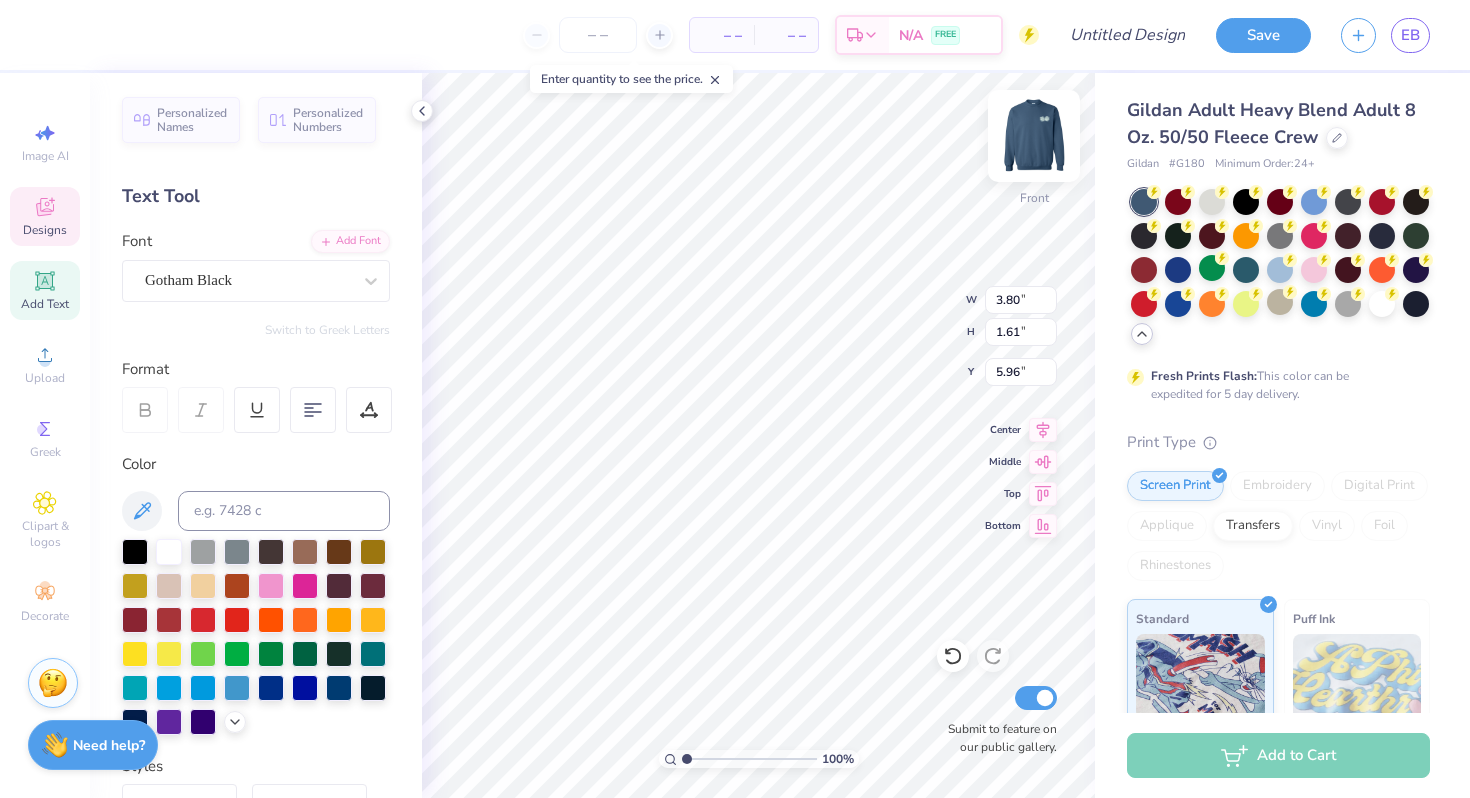 type on "5.96" 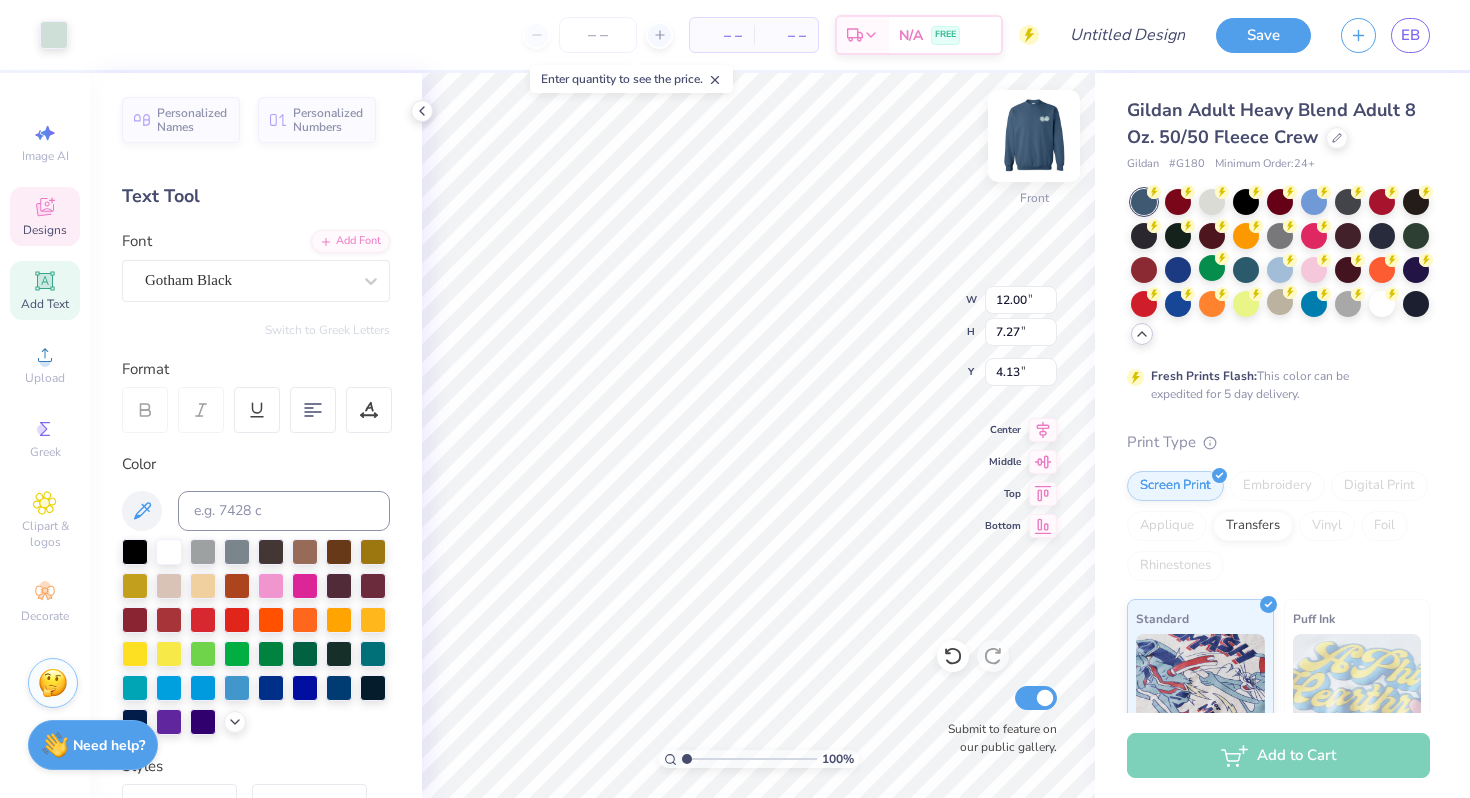type on "2.57" 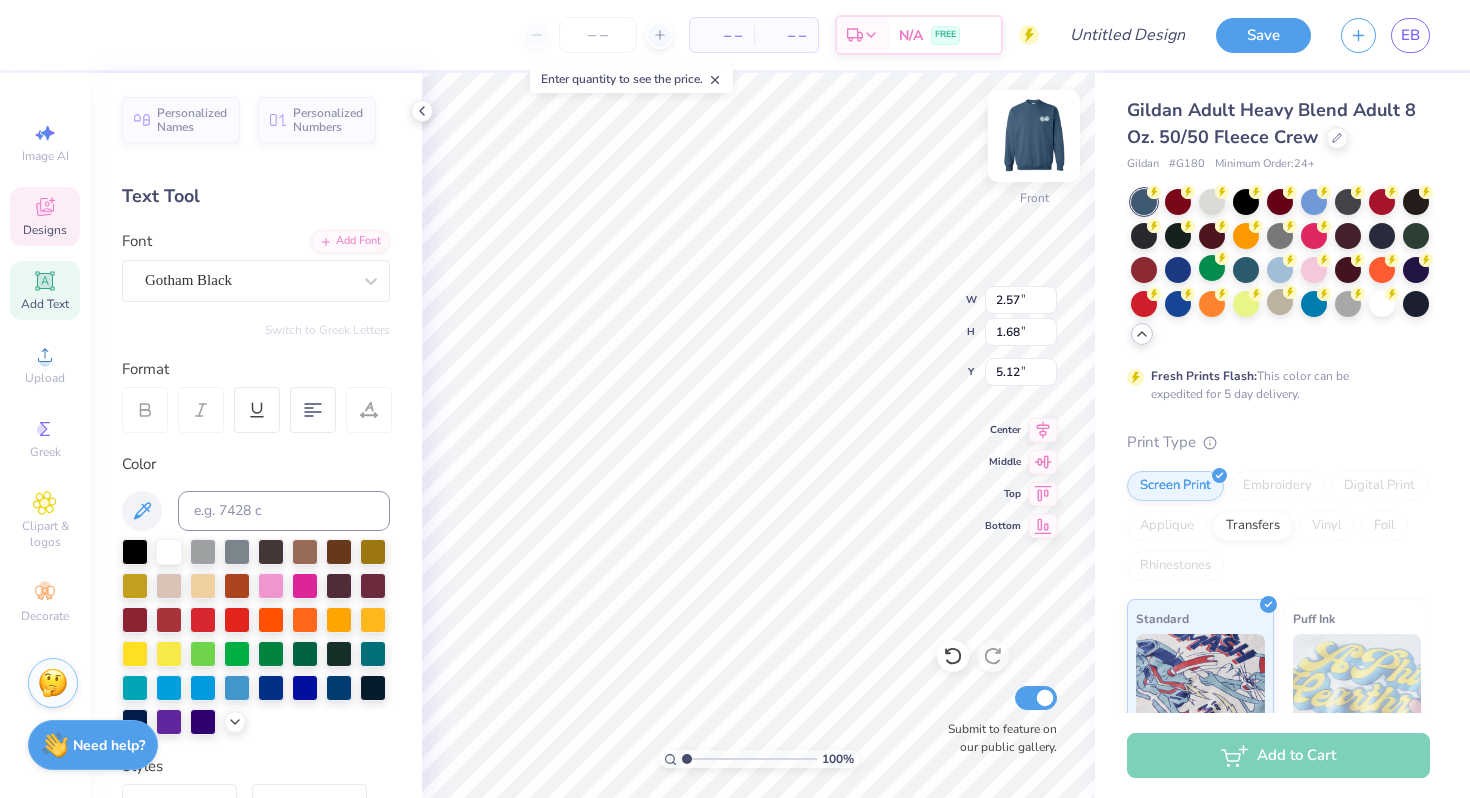 type on "SIG" 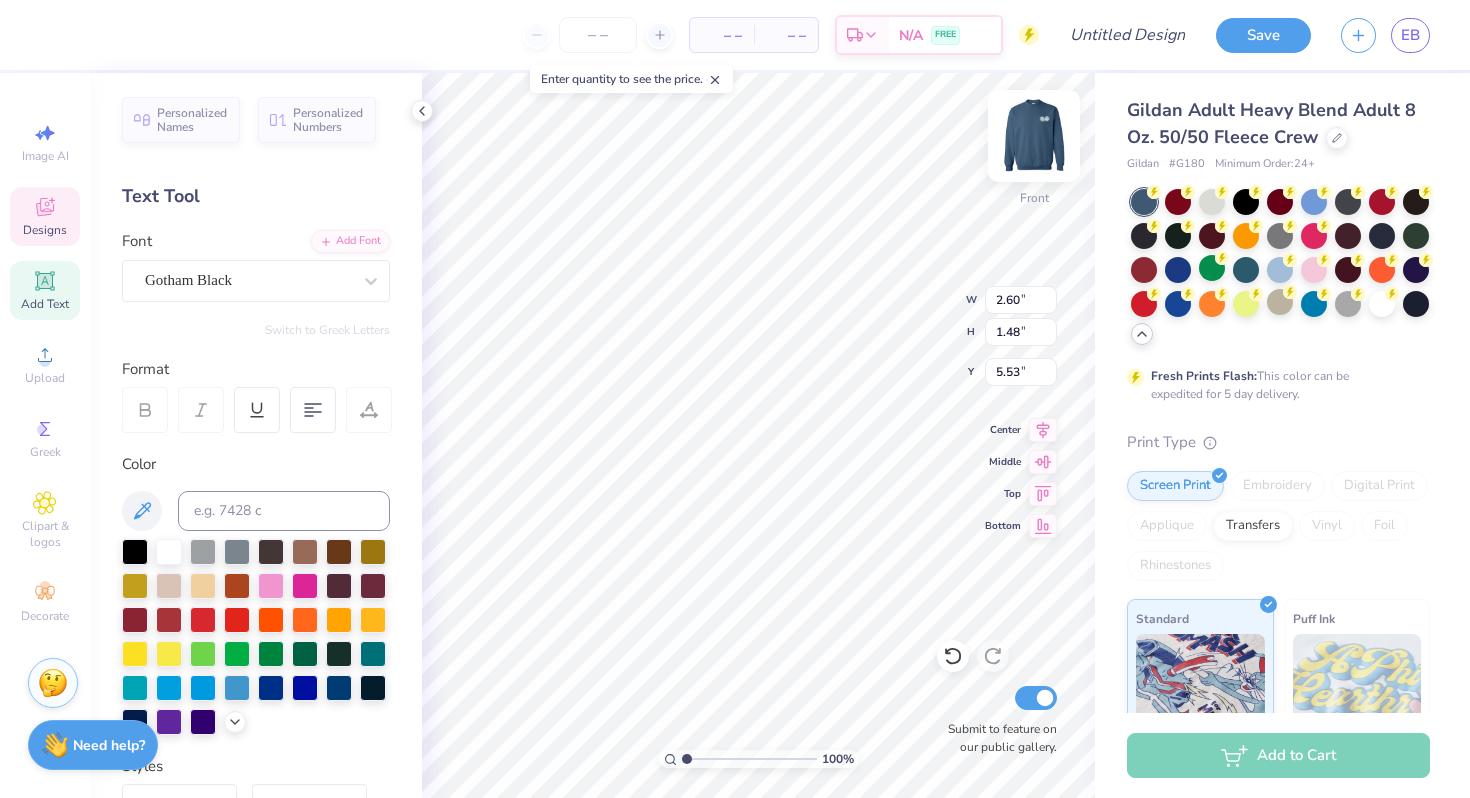 type on "5.53" 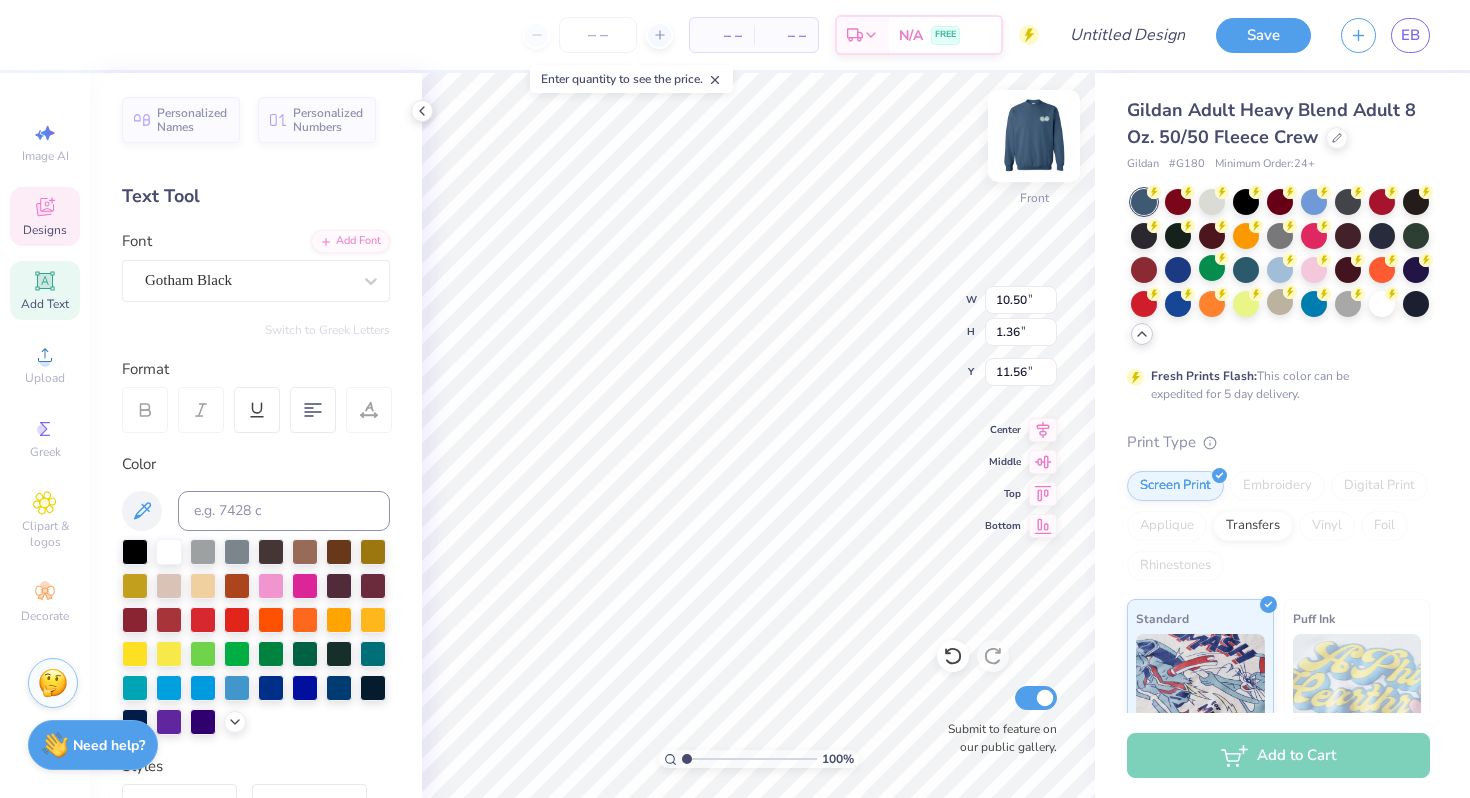 scroll, scrollTop: 0, scrollLeft: 0, axis: both 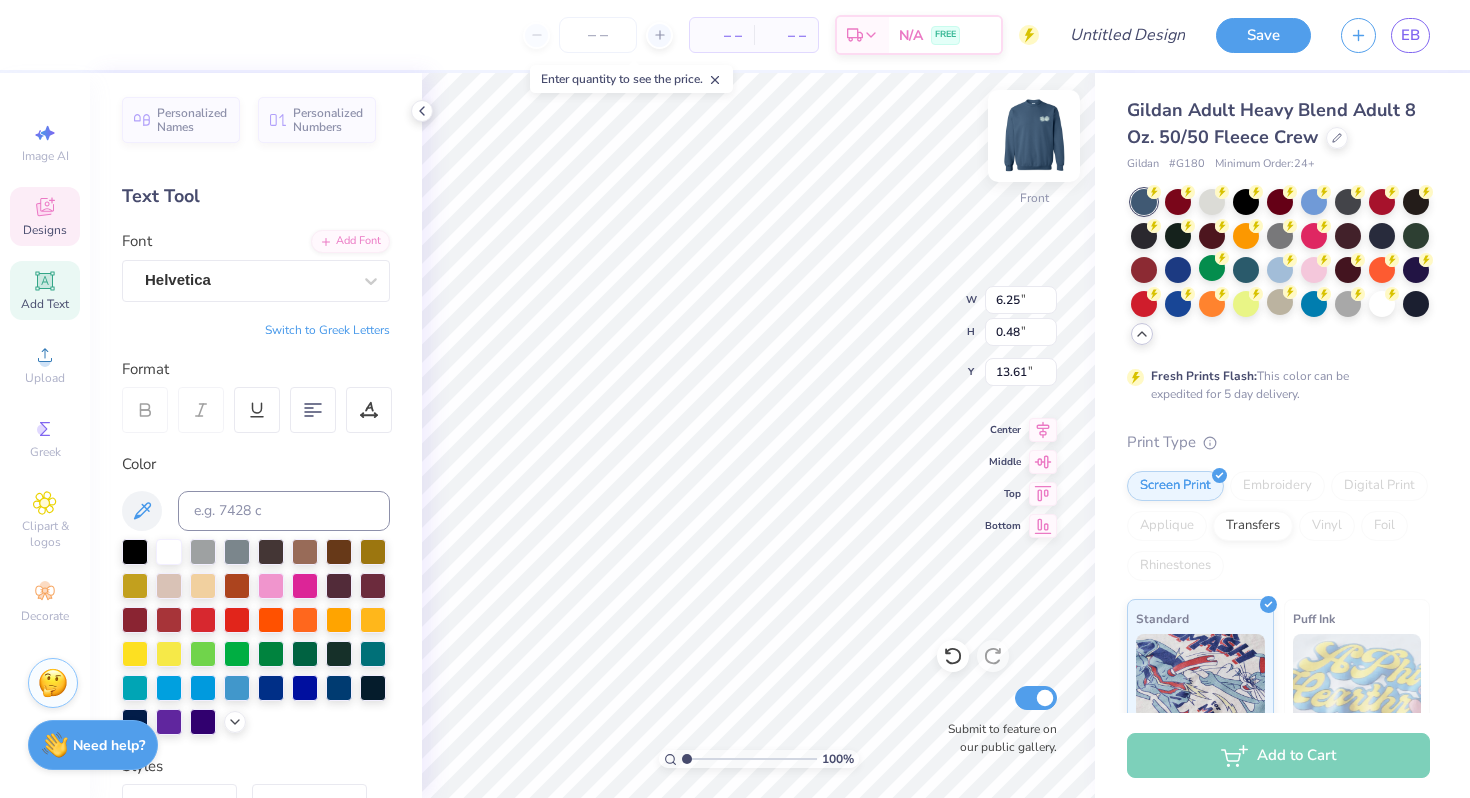 type on "6.85" 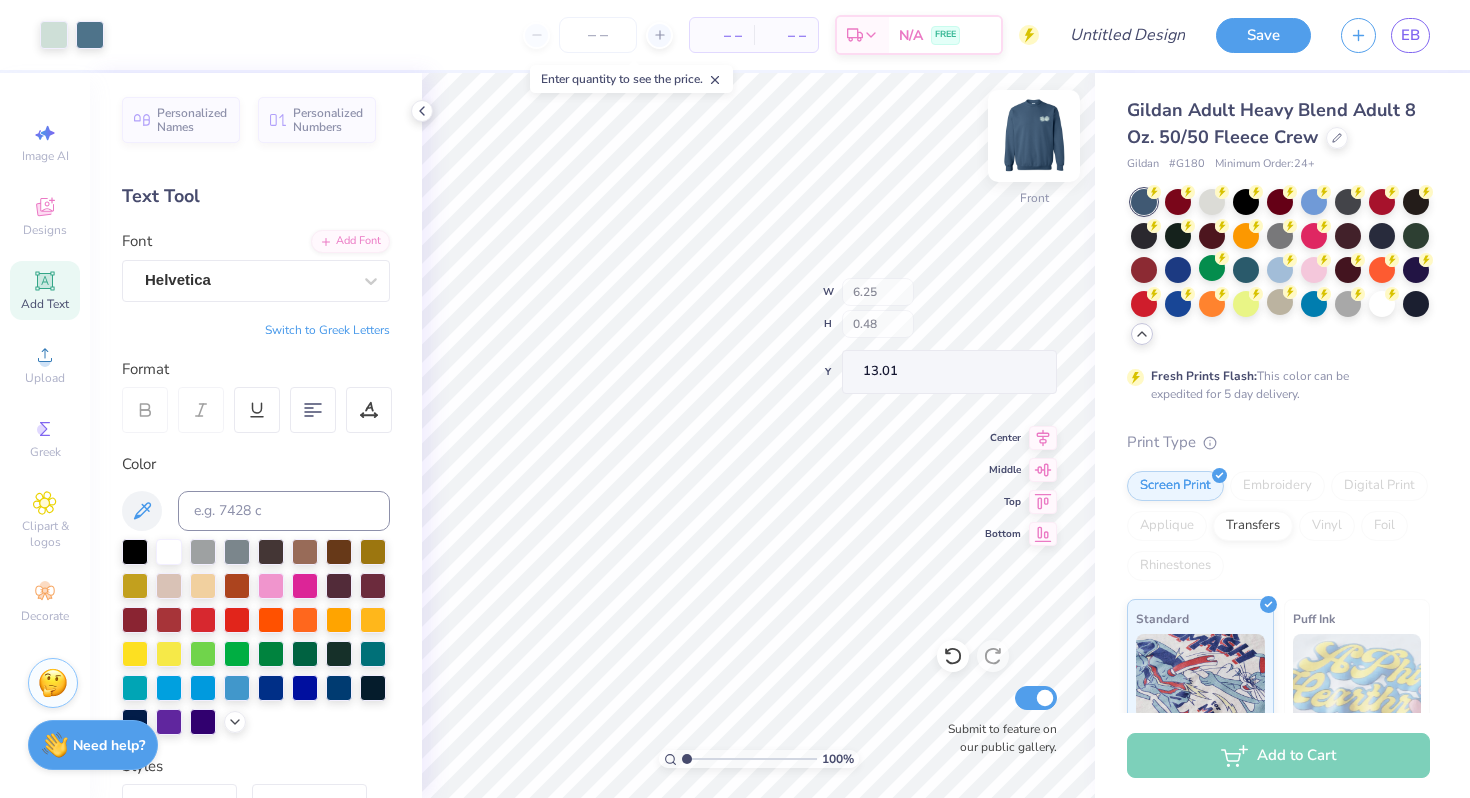 type on "13.01" 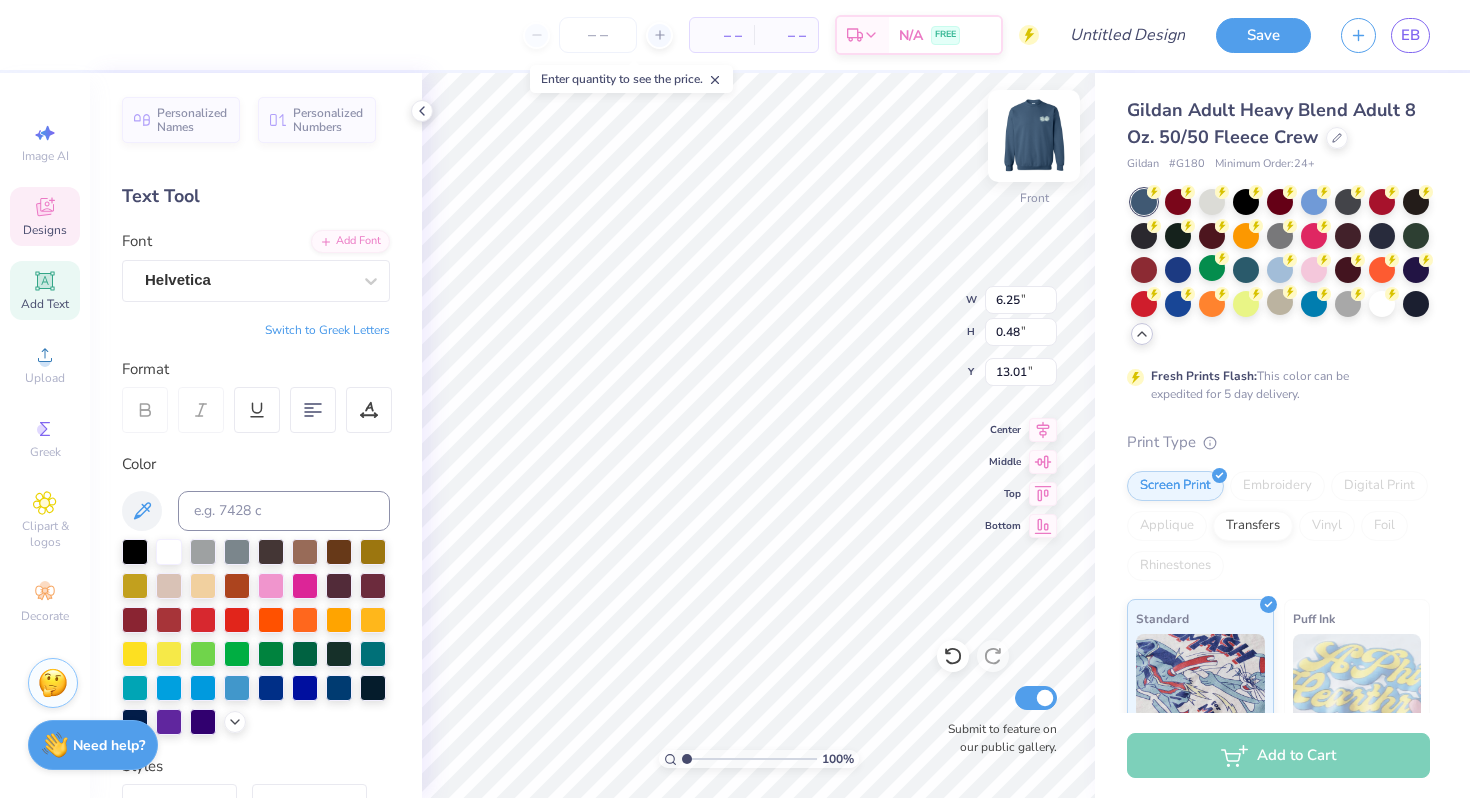 scroll, scrollTop: 0, scrollLeft: 0, axis: both 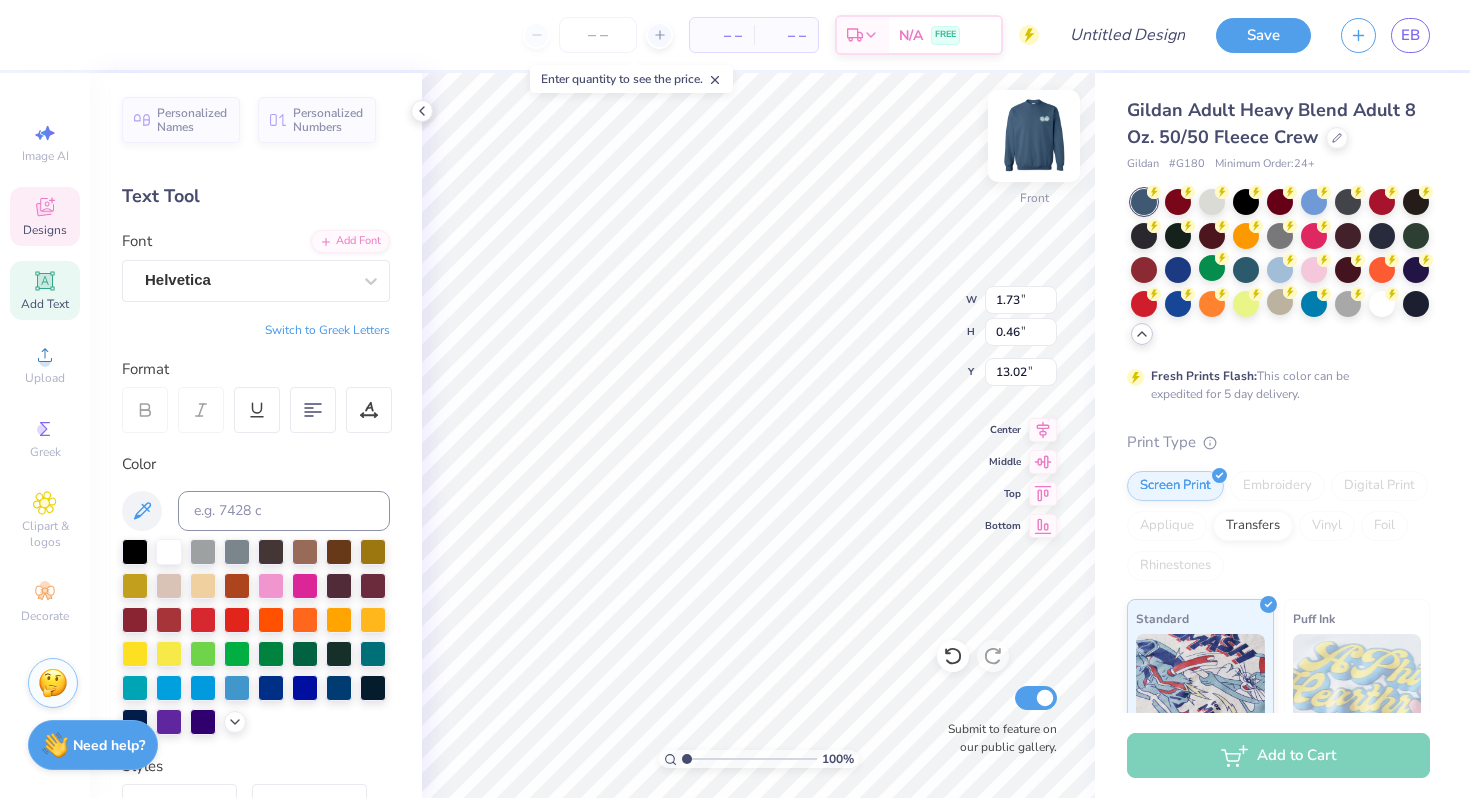 type on "13.02" 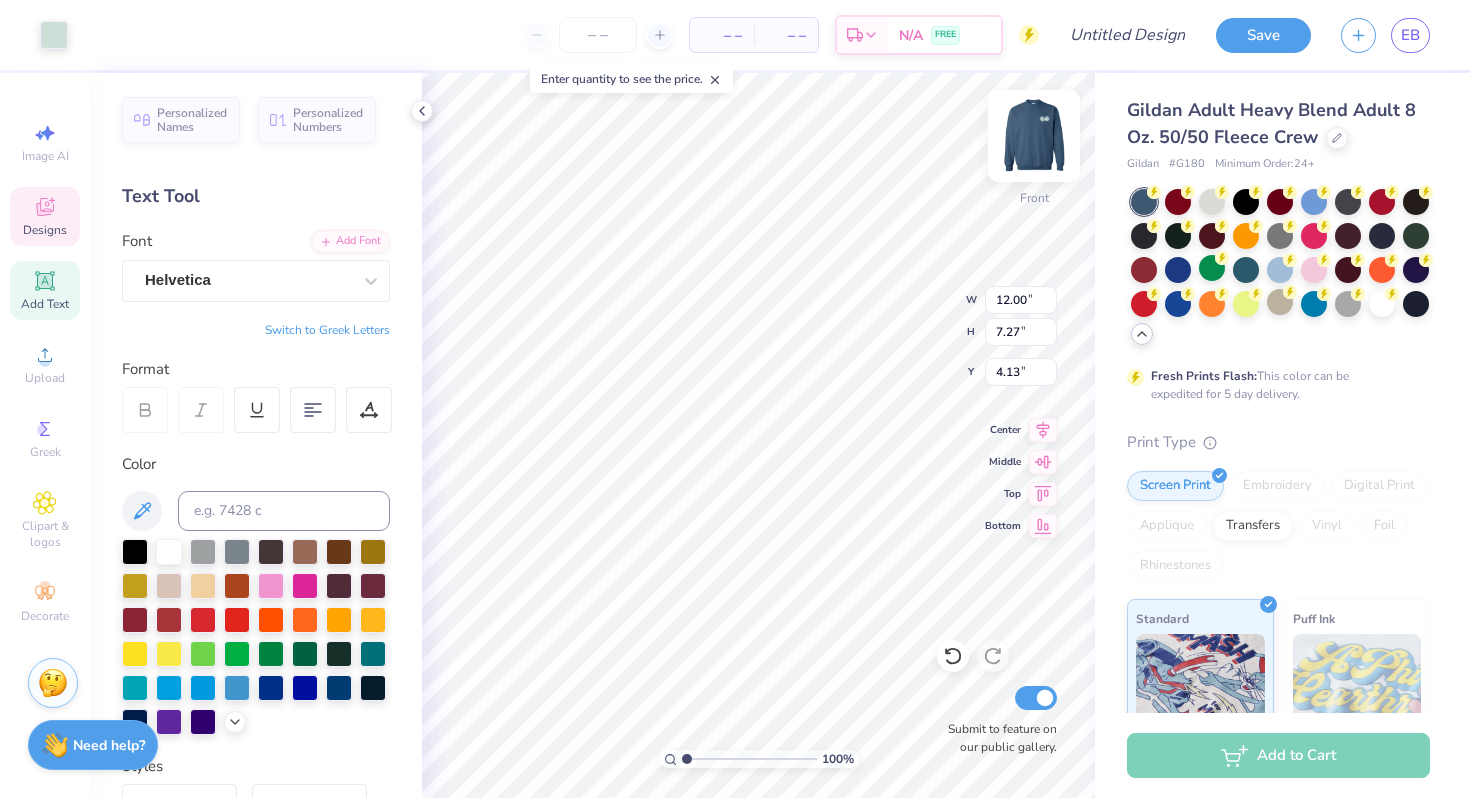 type on "12.08" 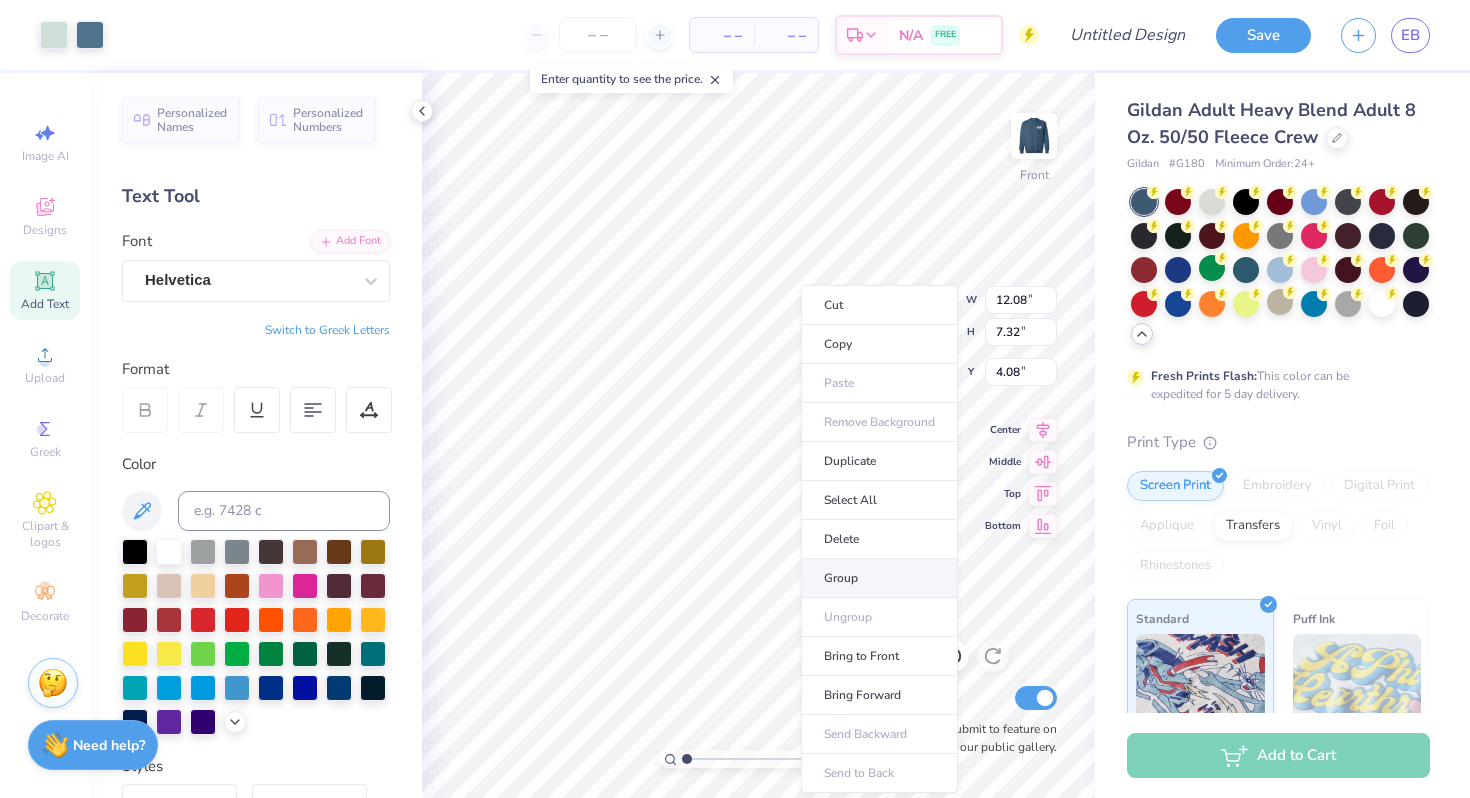 click on "Group" at bounding box center [879, 578] 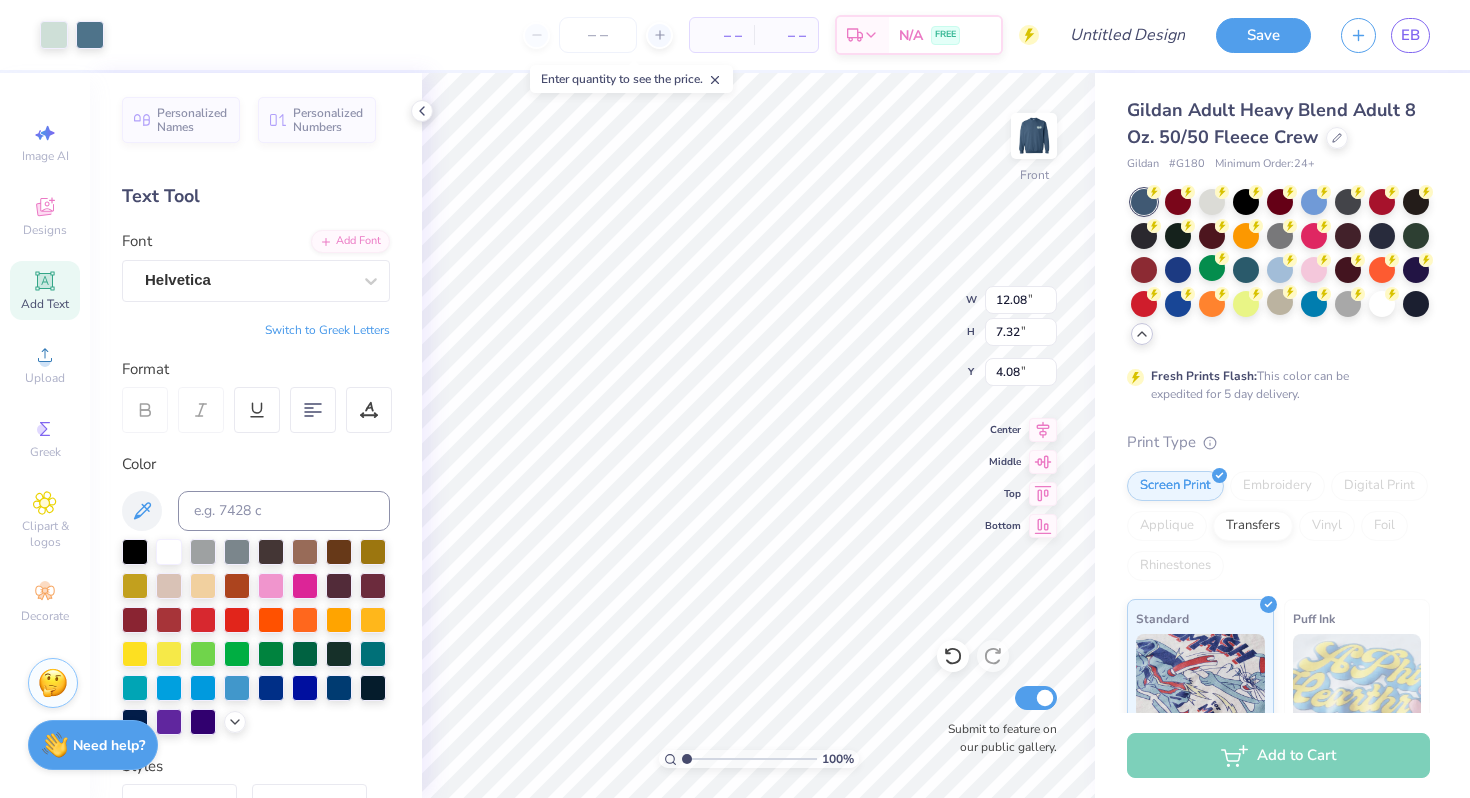 type on "4.24" 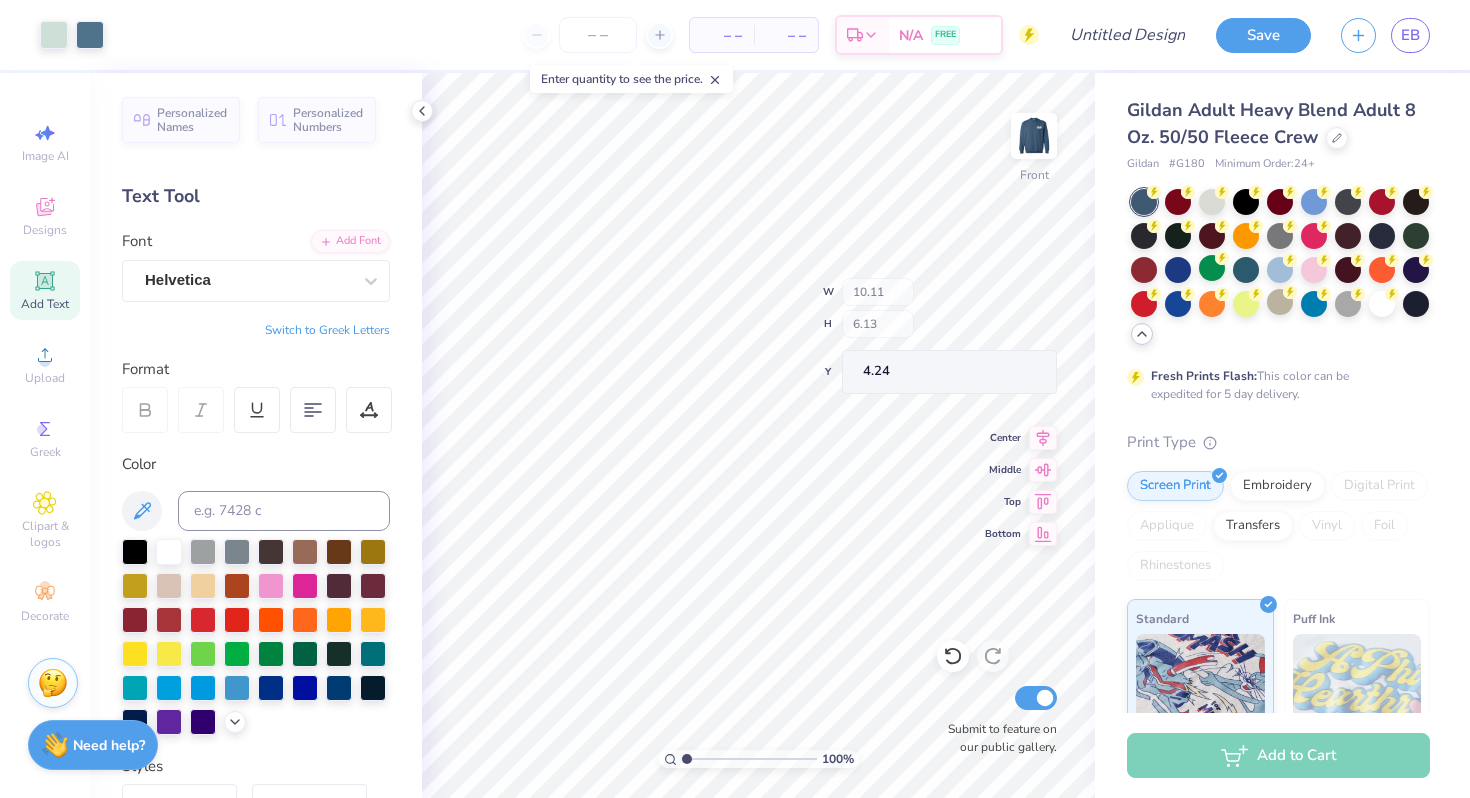 type on "10.11" 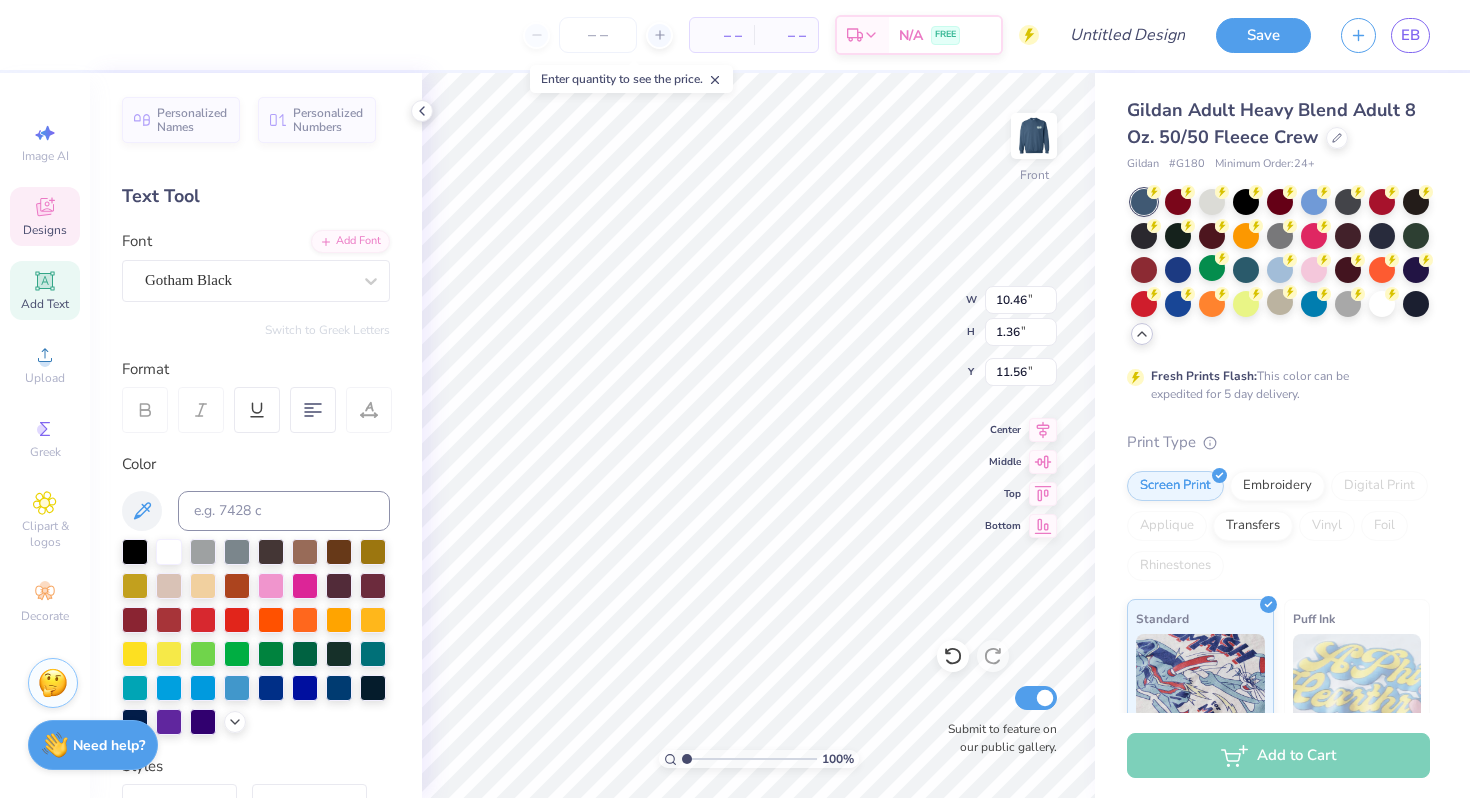 type on "7.90" 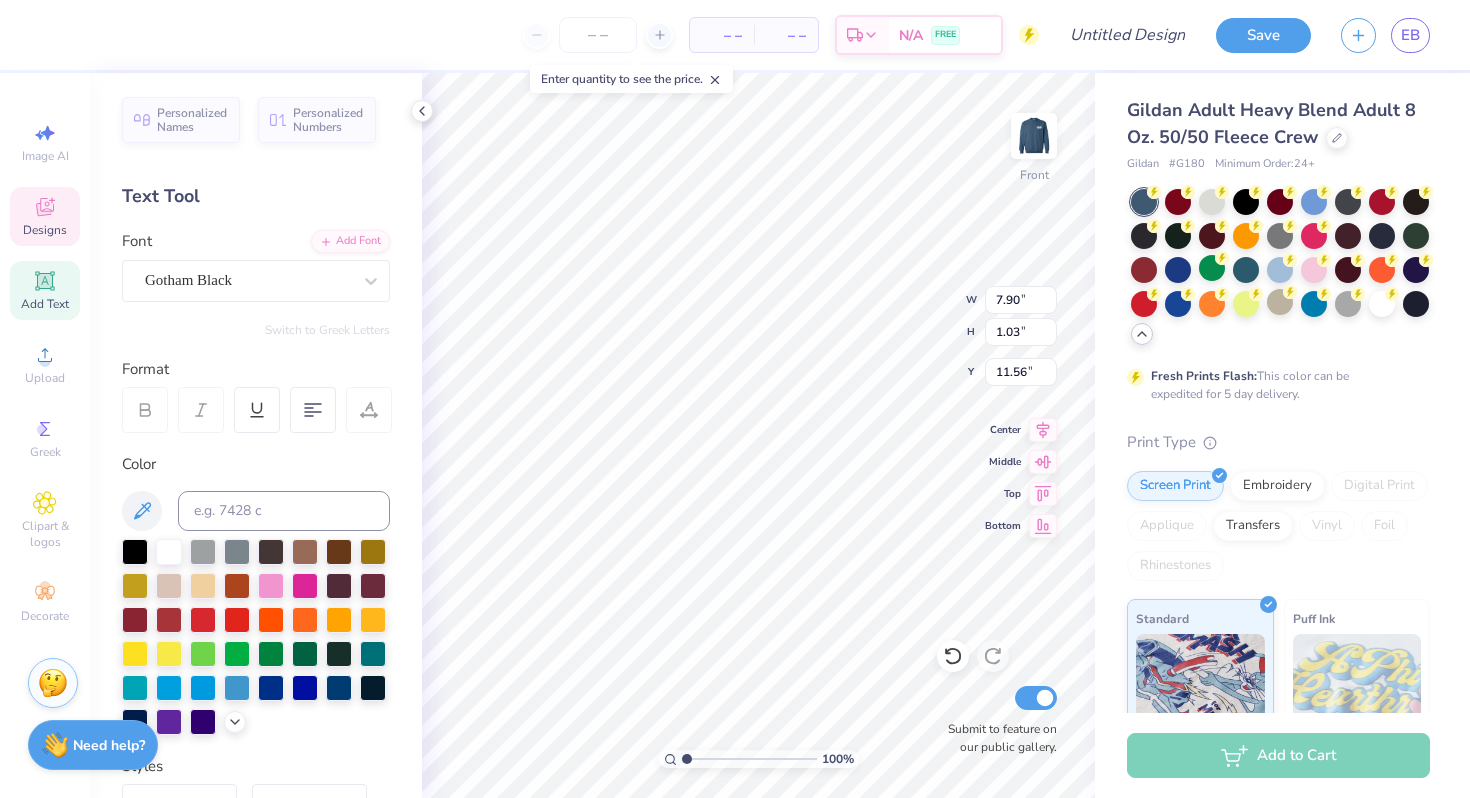 type on "11.56" 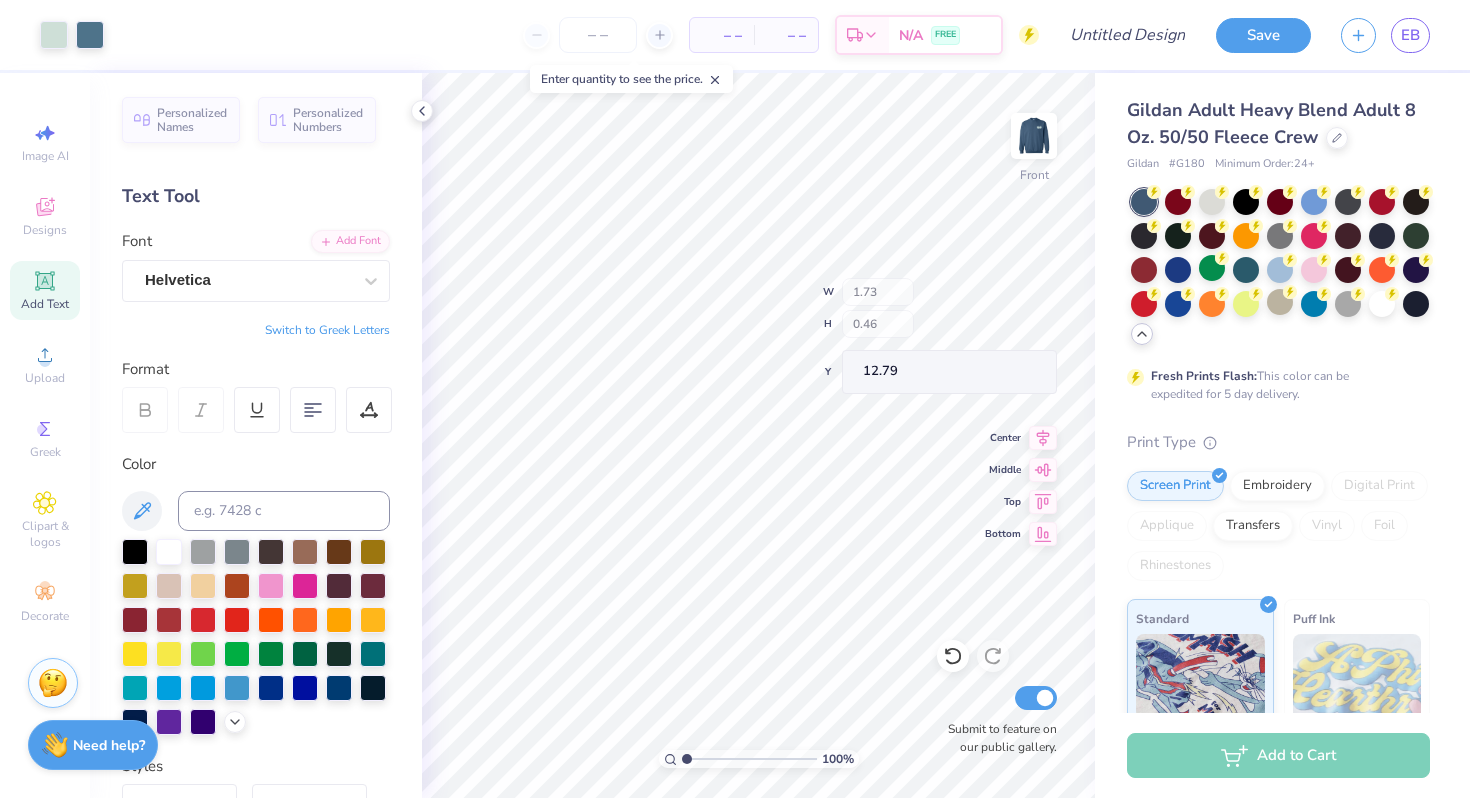 type on "12.79" 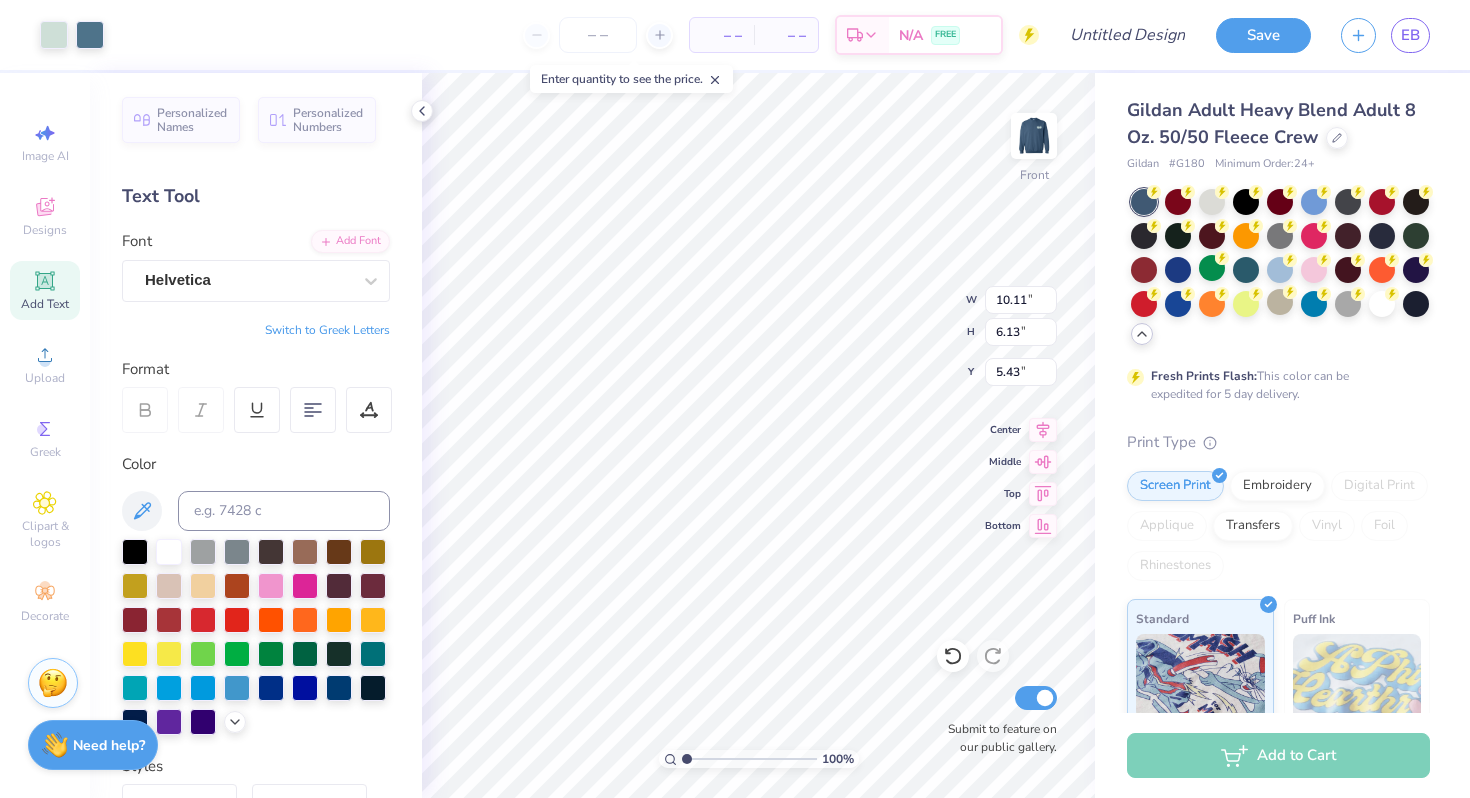 type on "5.18" 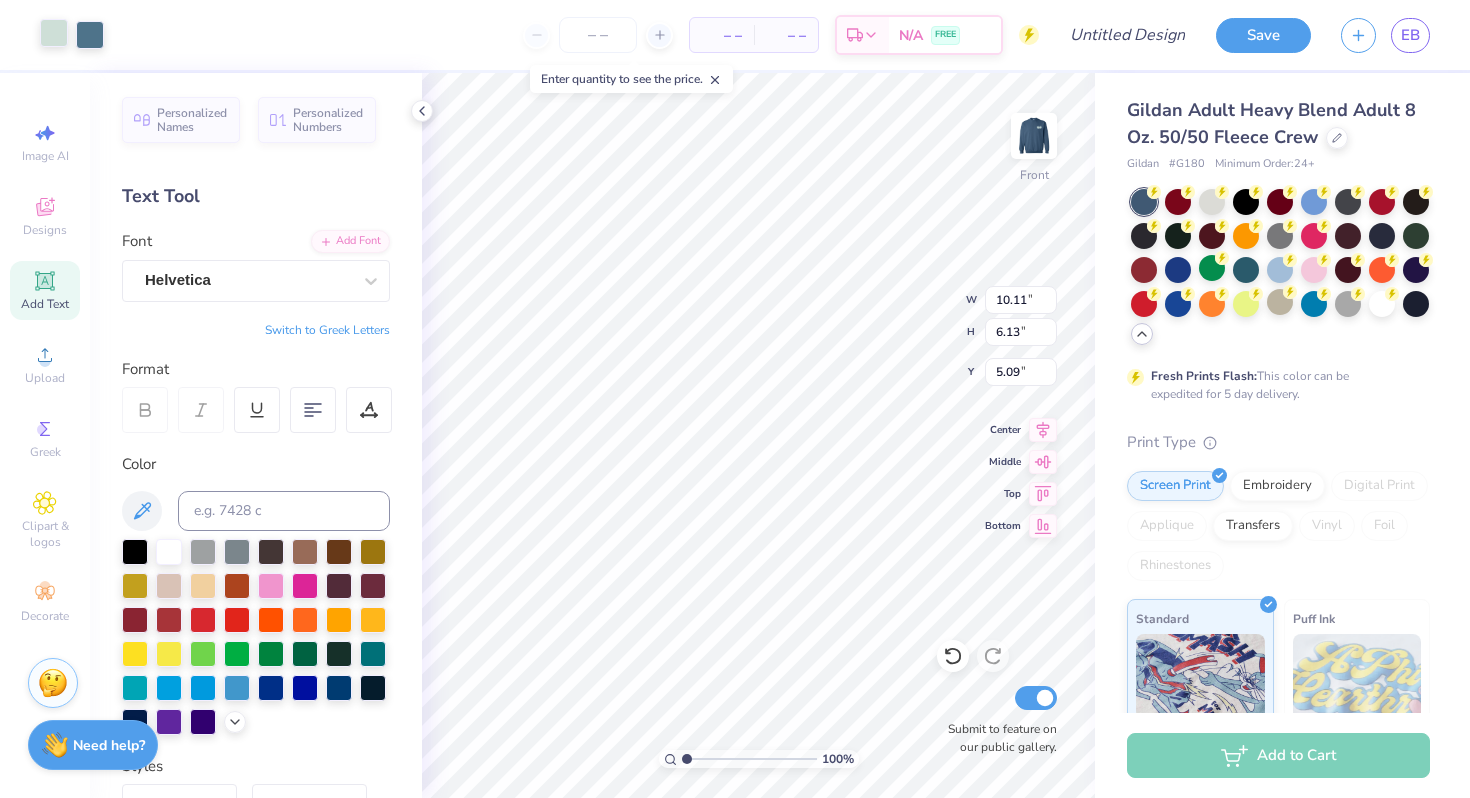 click at bounding box center (54, 33) 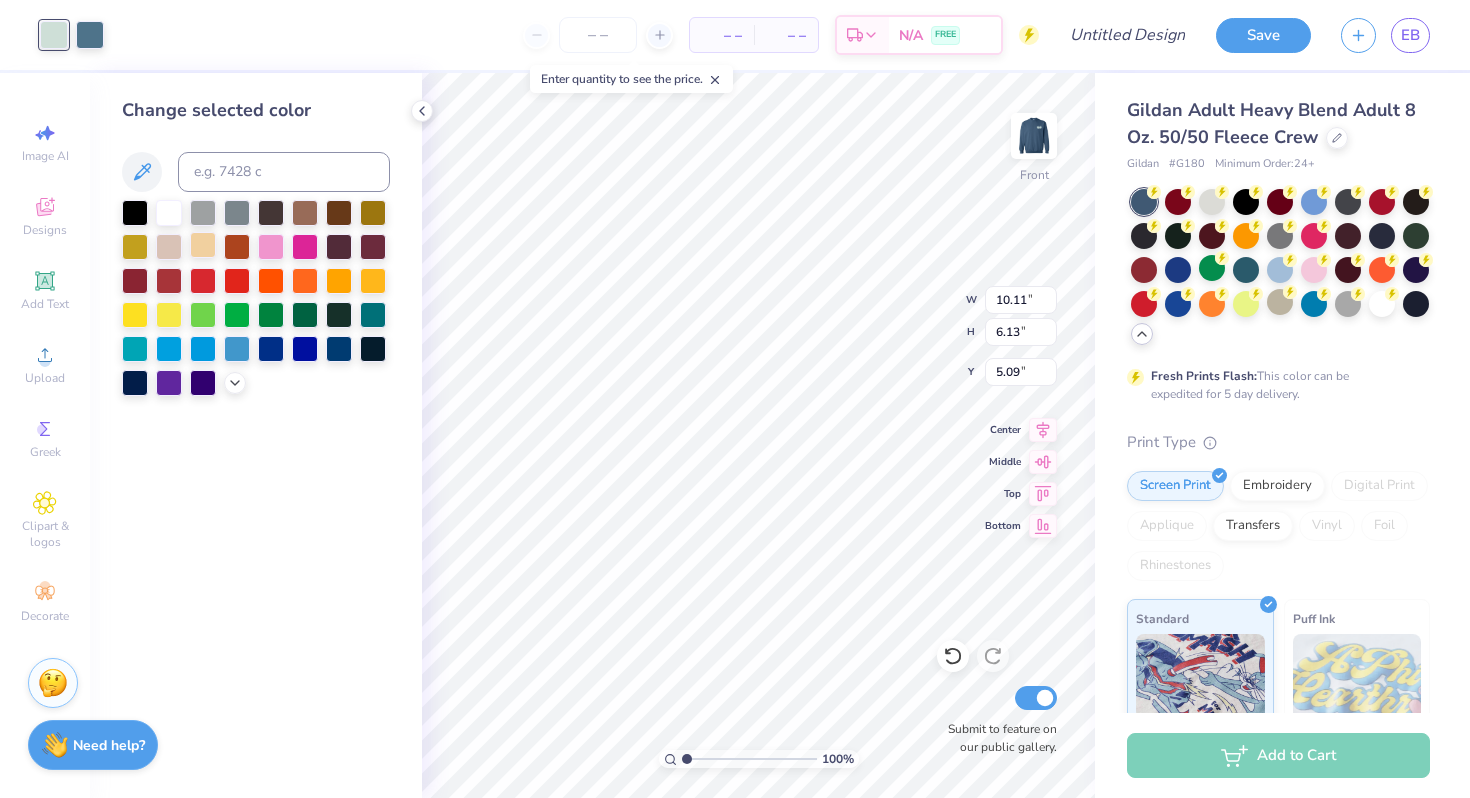 click at bounding box center (203, 245) 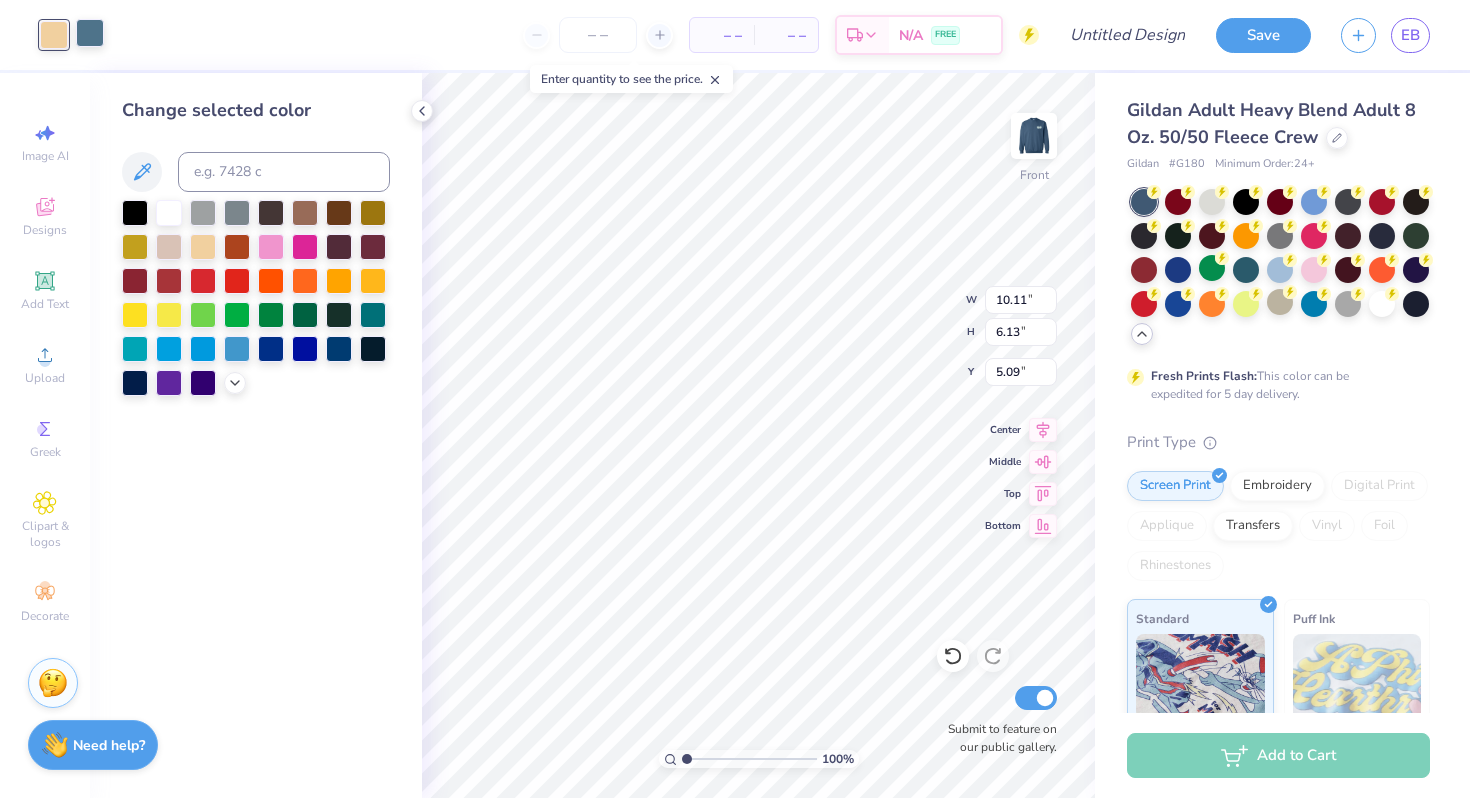 click at bounding box center [90, 33] 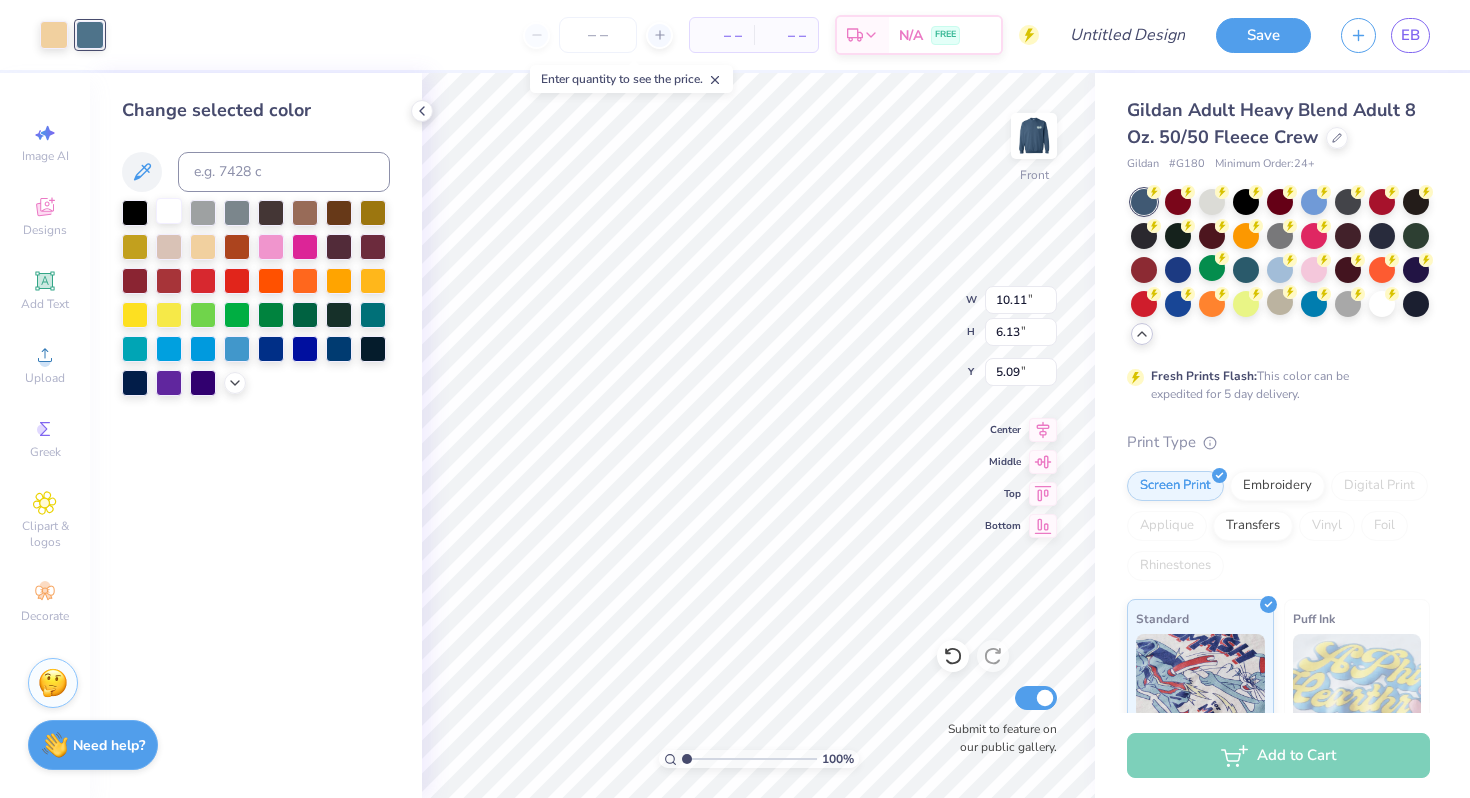 click at bounding box center [169, 211] 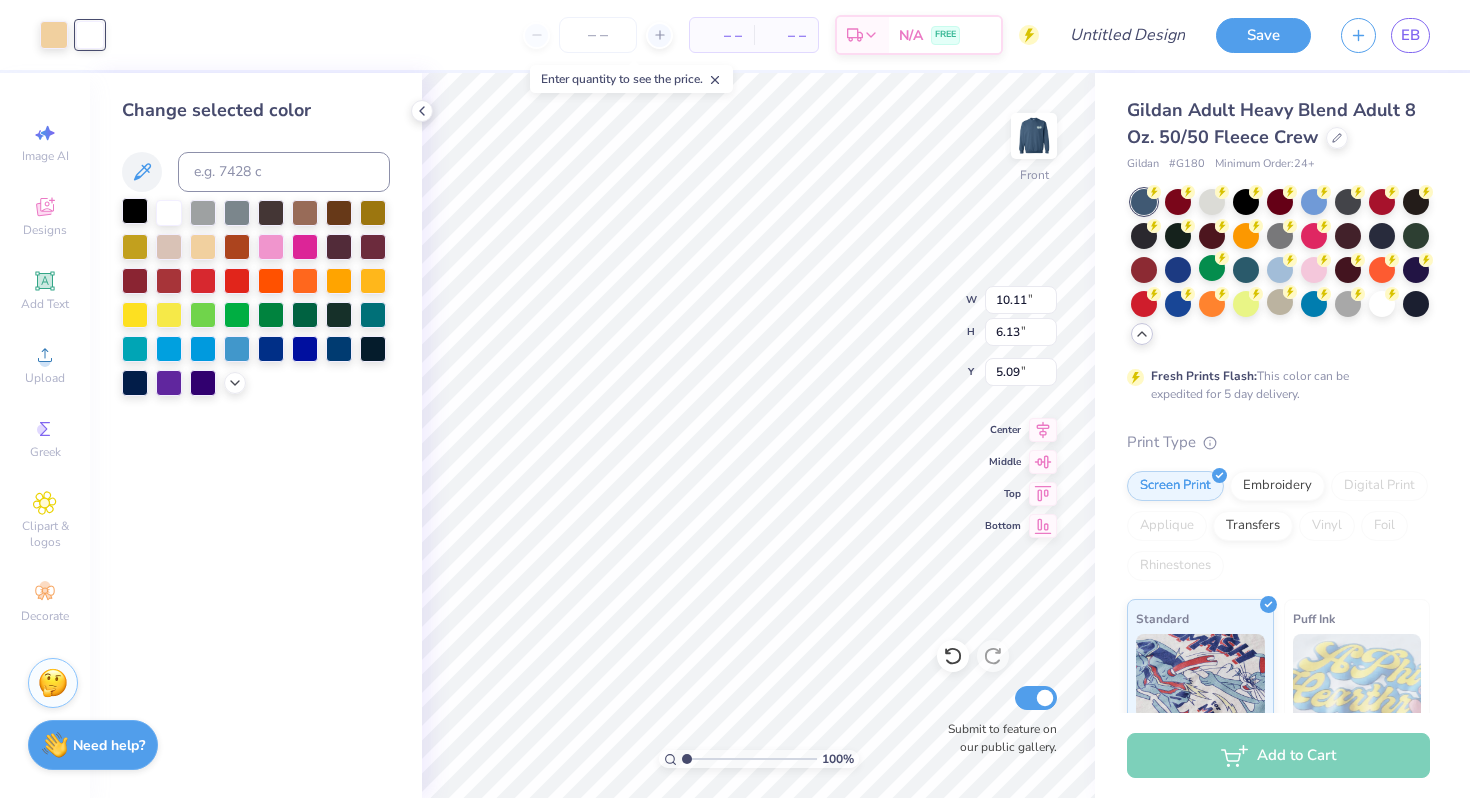 click at bounding box center [135, 211] 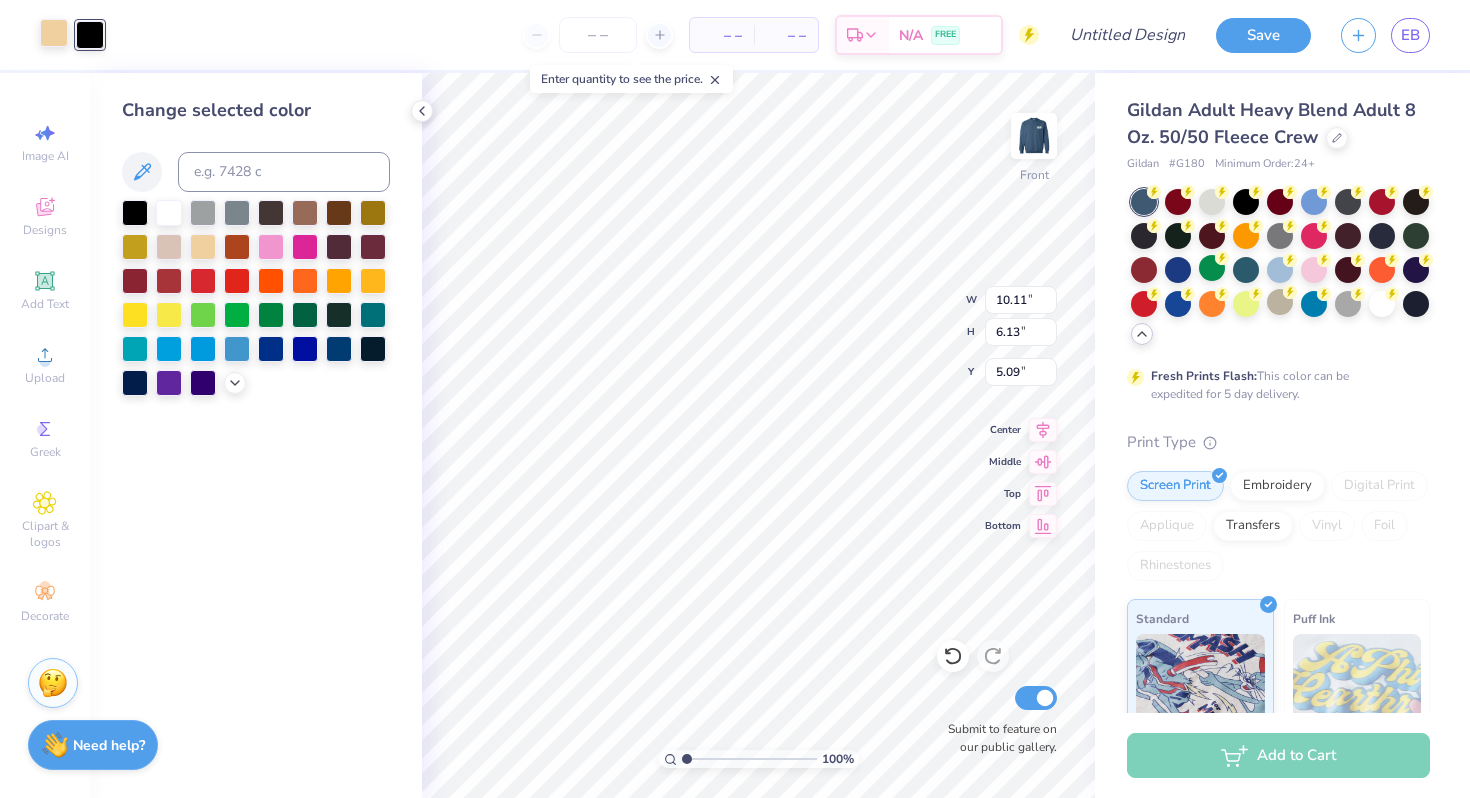 click at bounding box center (54, 33) 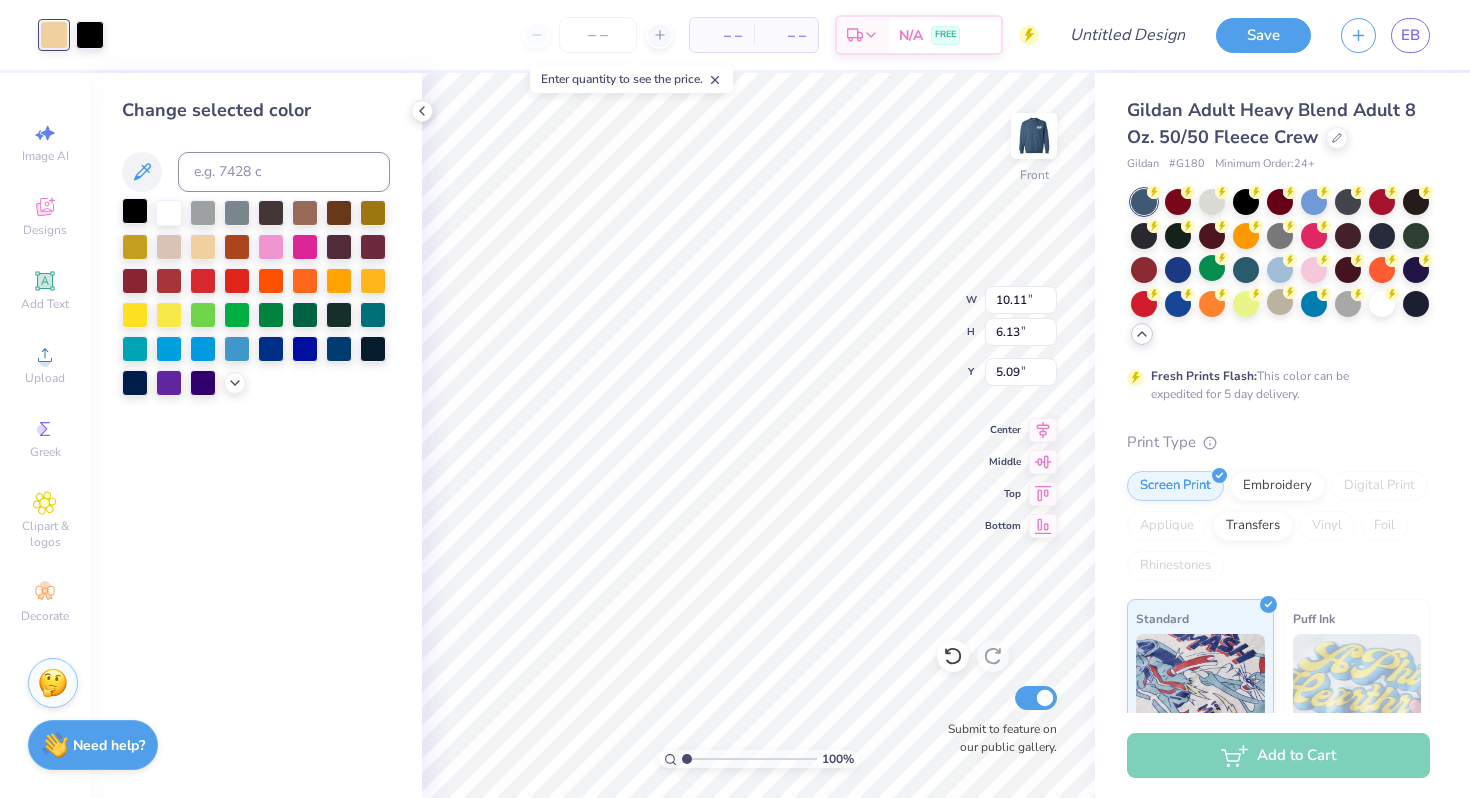 click at bounding box center [135, 211] 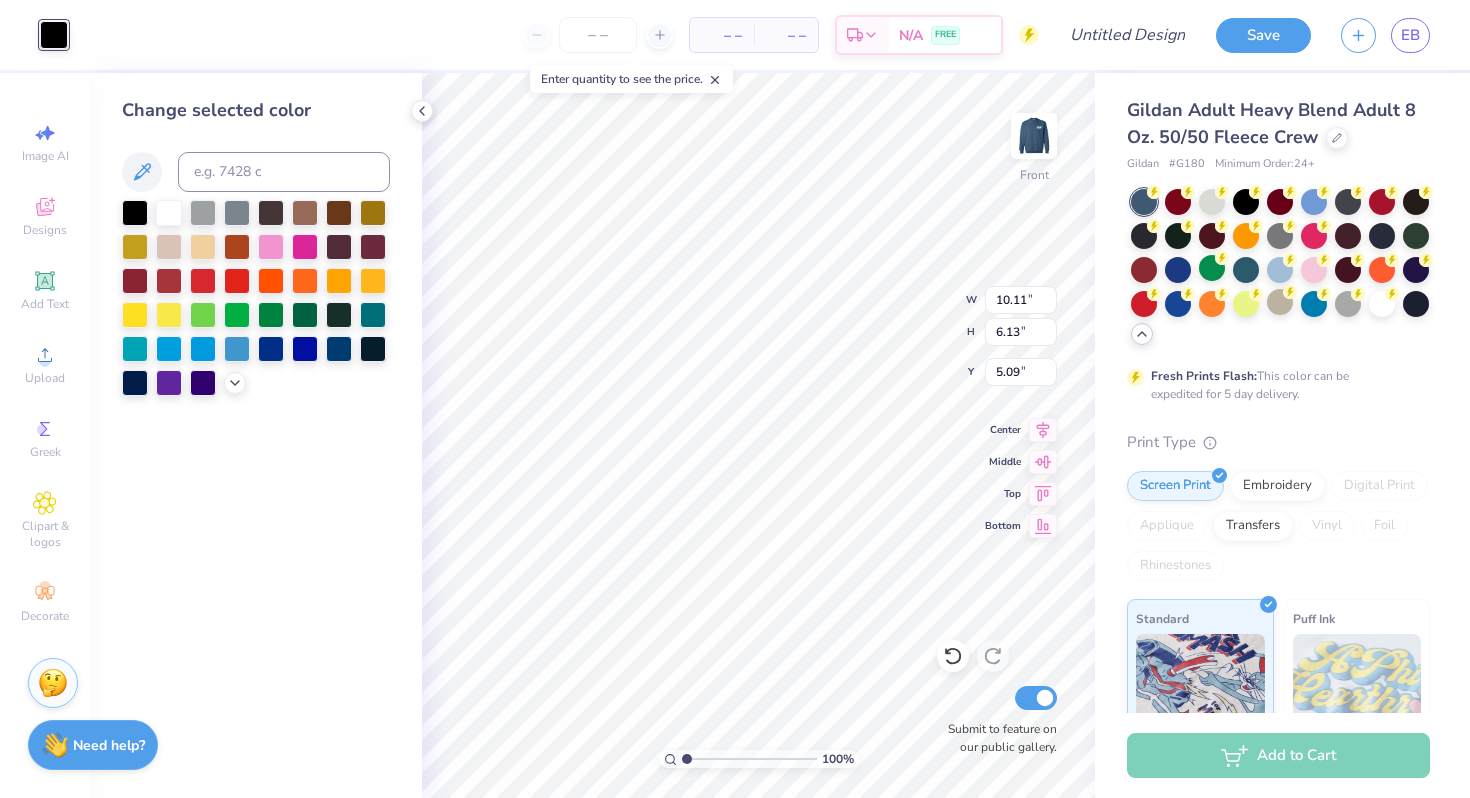 click on "– – Per Item – – Total Est.  Delivery N/A FREE" at bounding box center [561, 35] 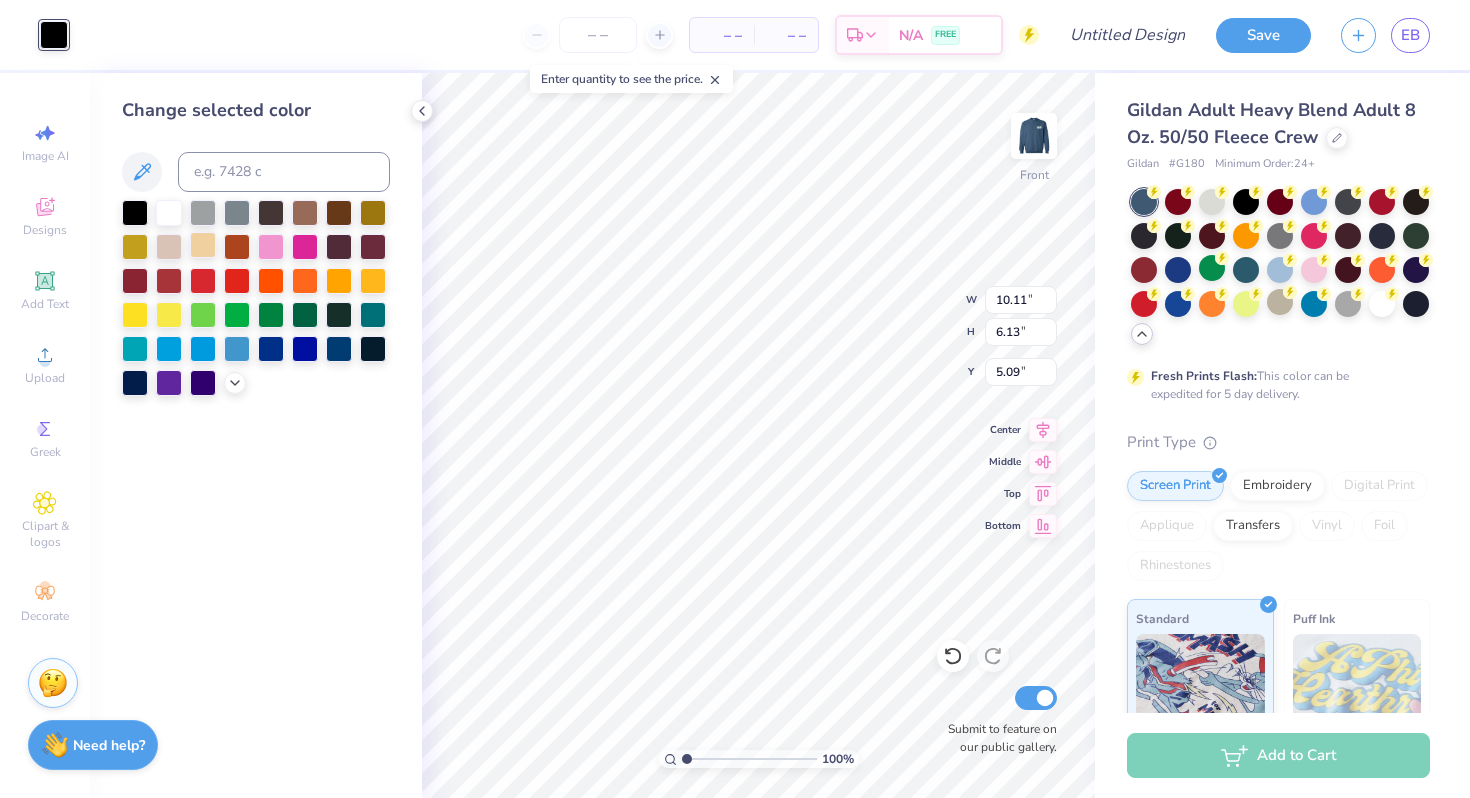 click at bounding box center (203, 245) 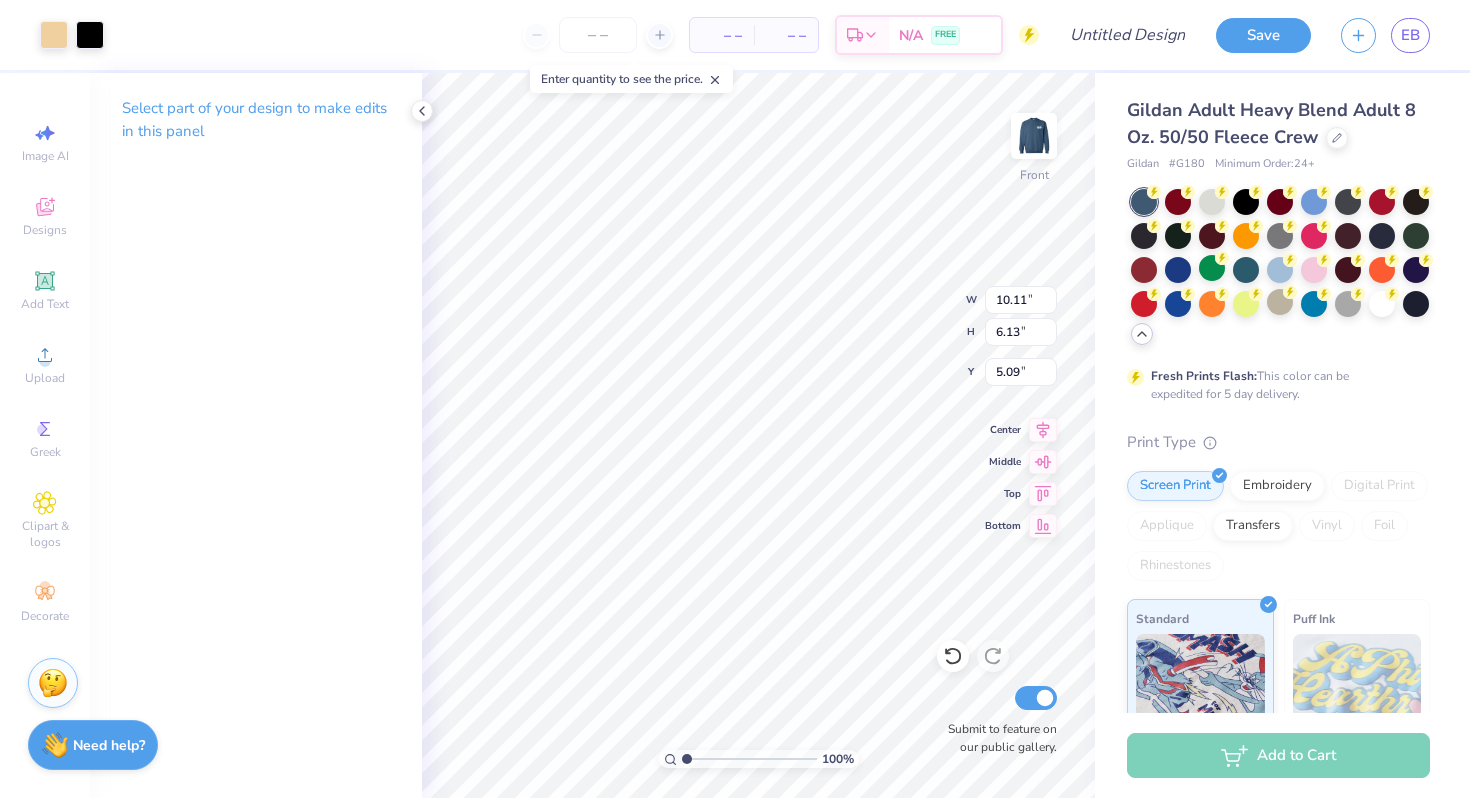 type on "5.10" 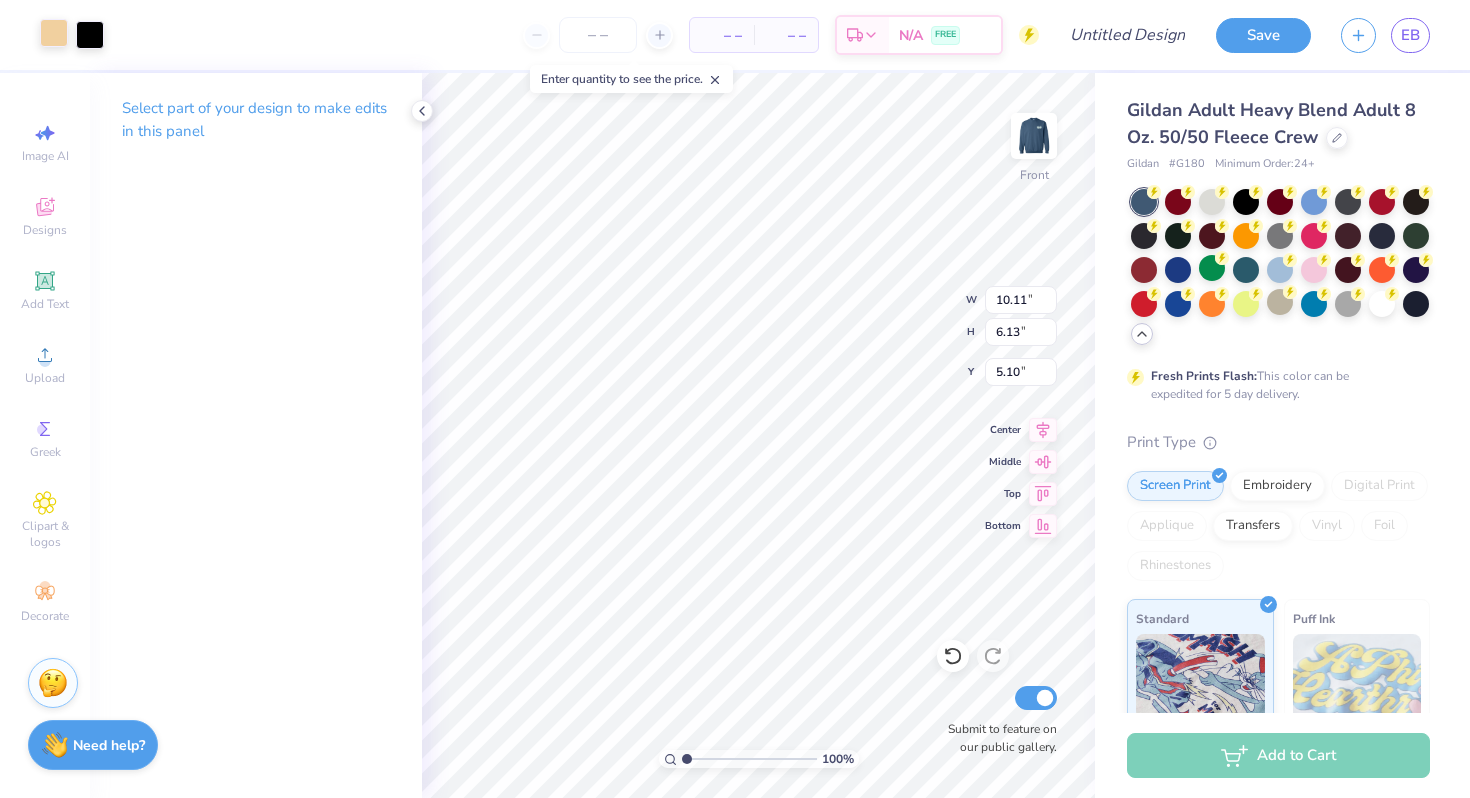 click at bounding box center [54, 33] 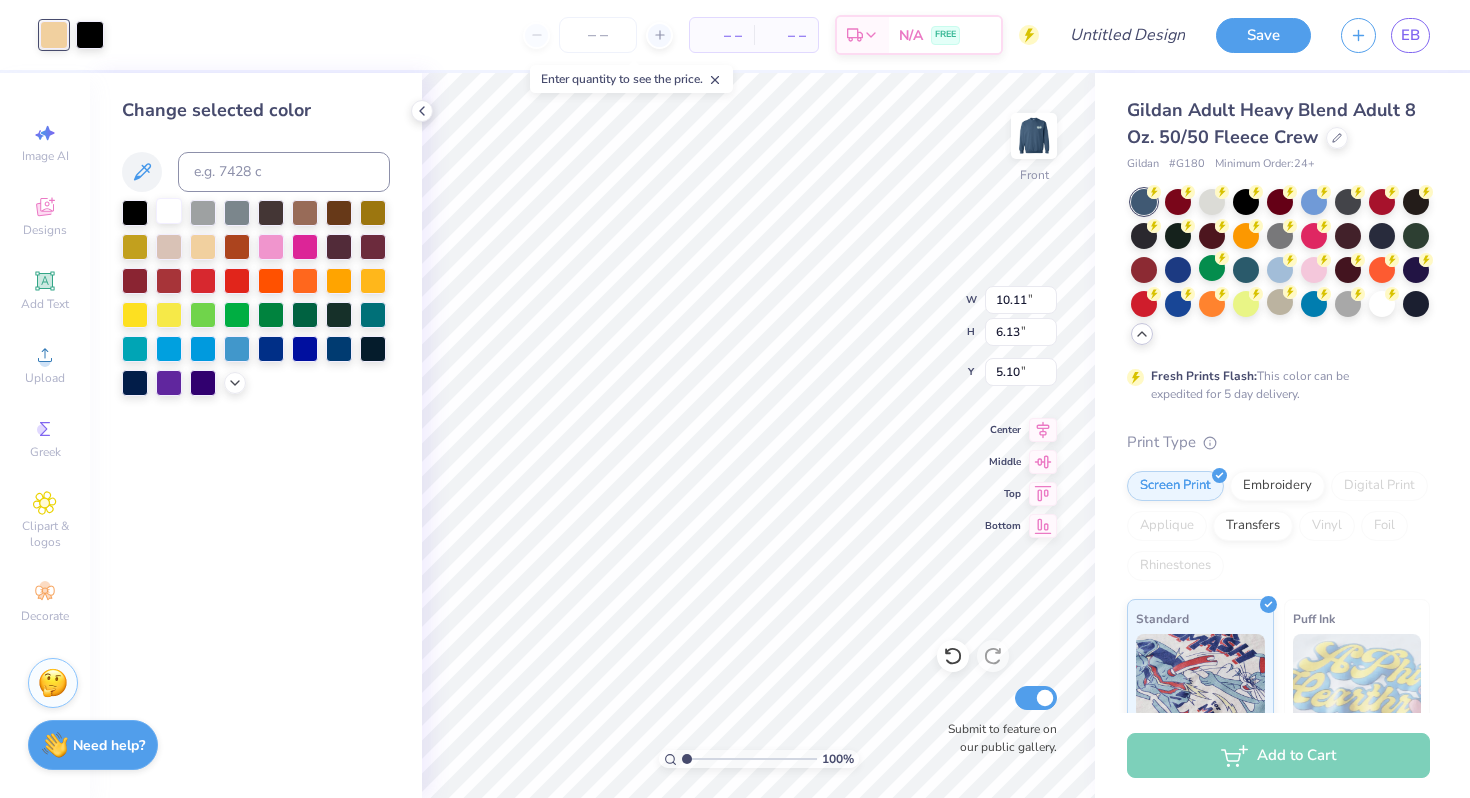 click at bounding box center (169, 211) 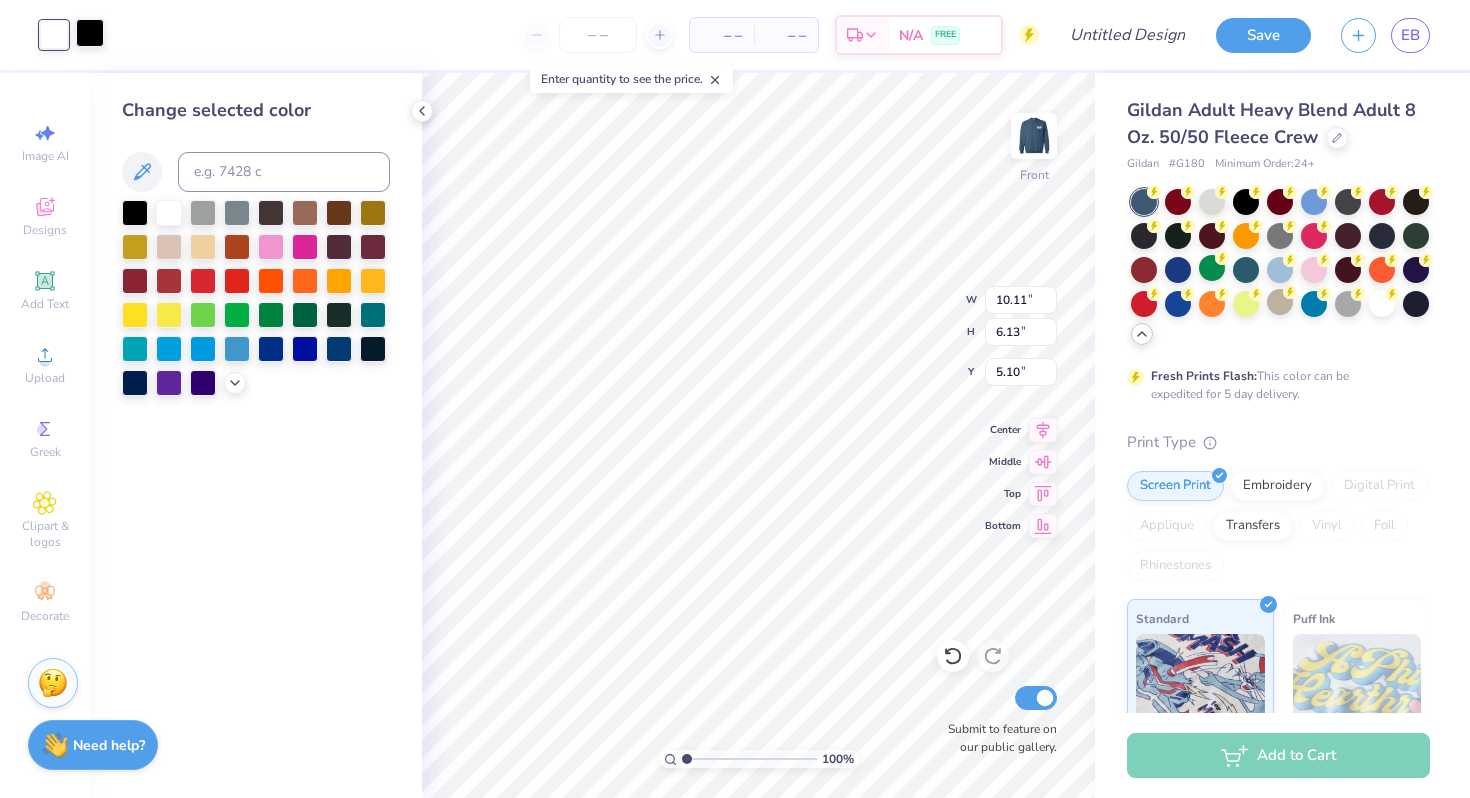 click at bounding box center (90, 33) 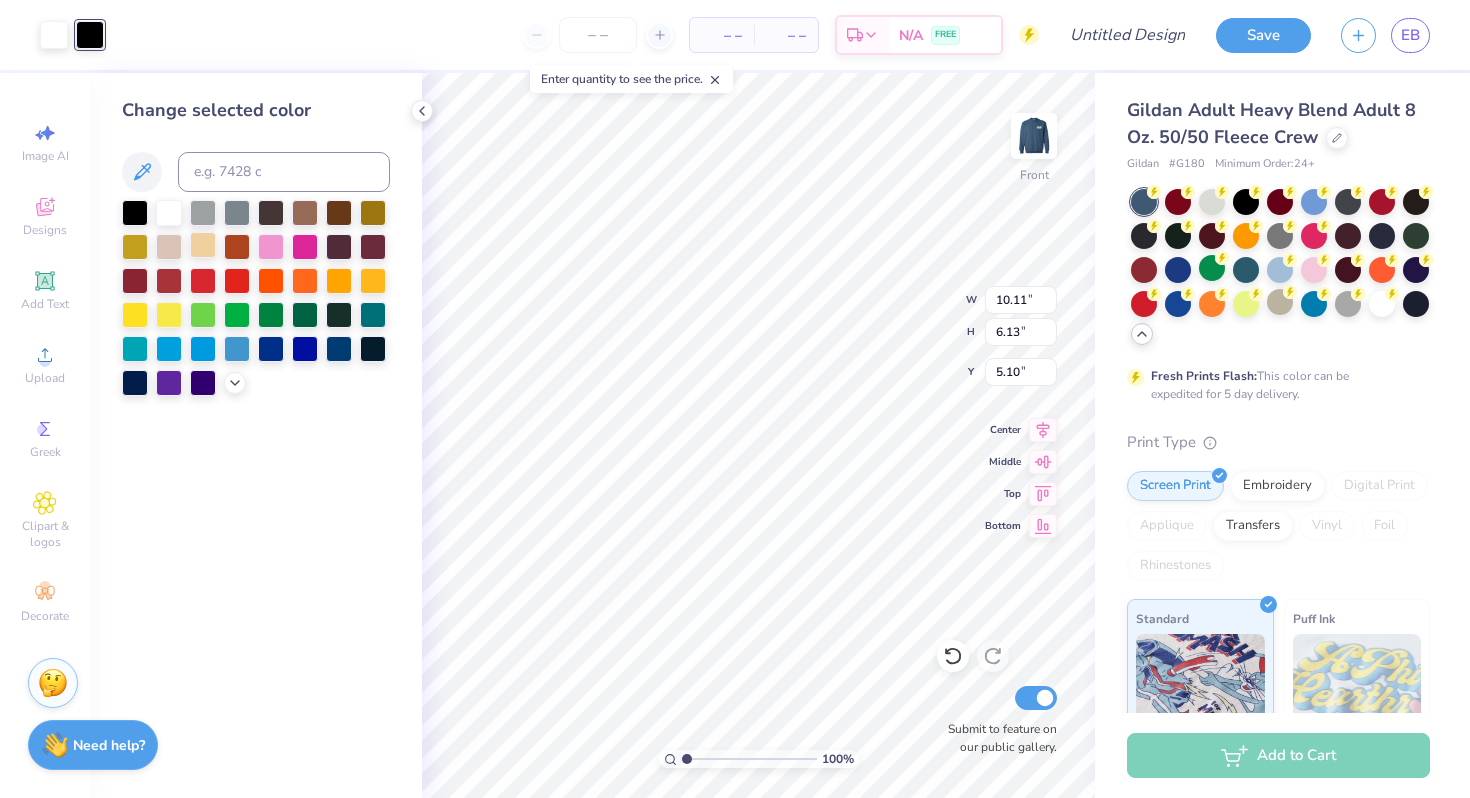 click at bounding box center (203, 245) 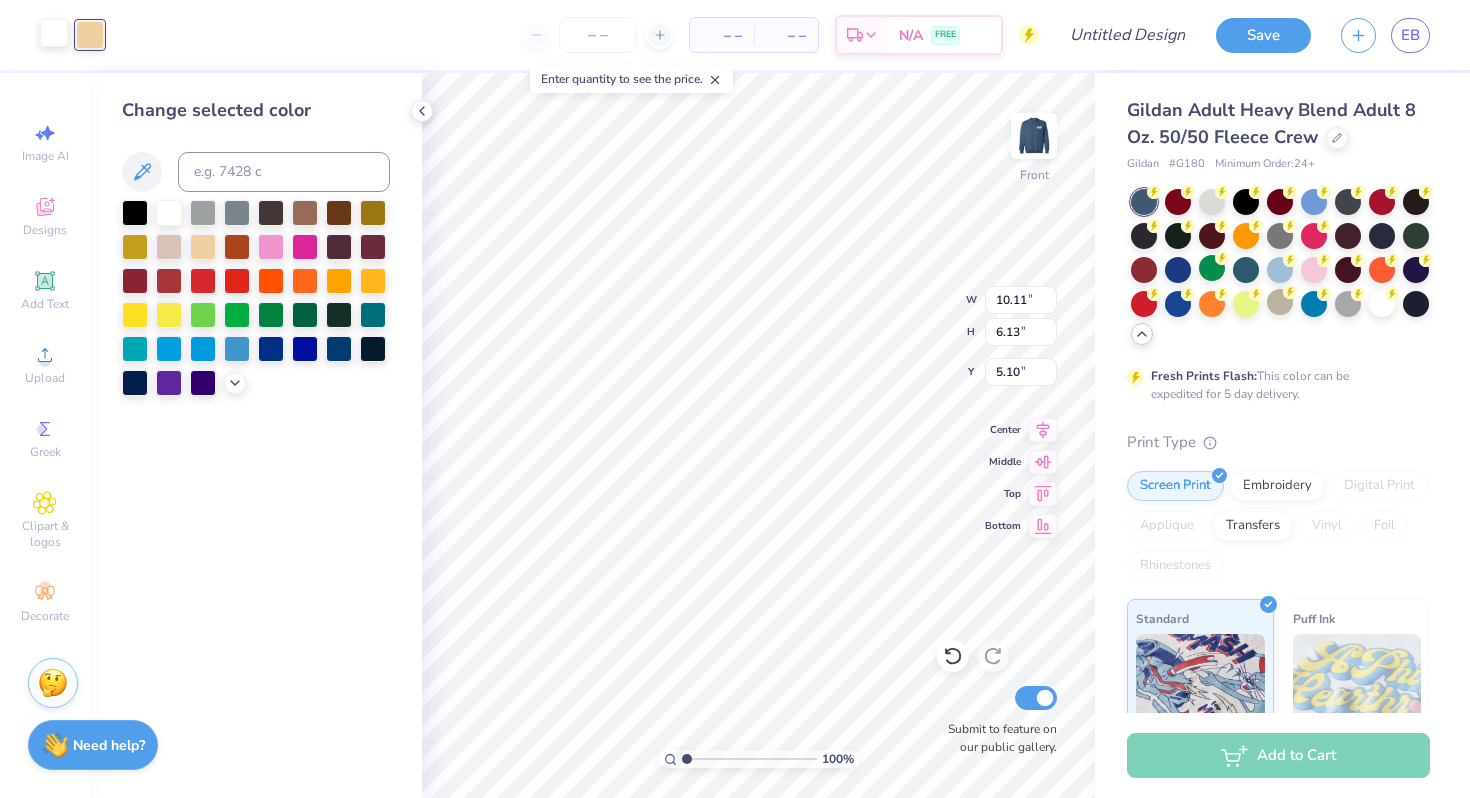 click at bounding box center [54, 33] 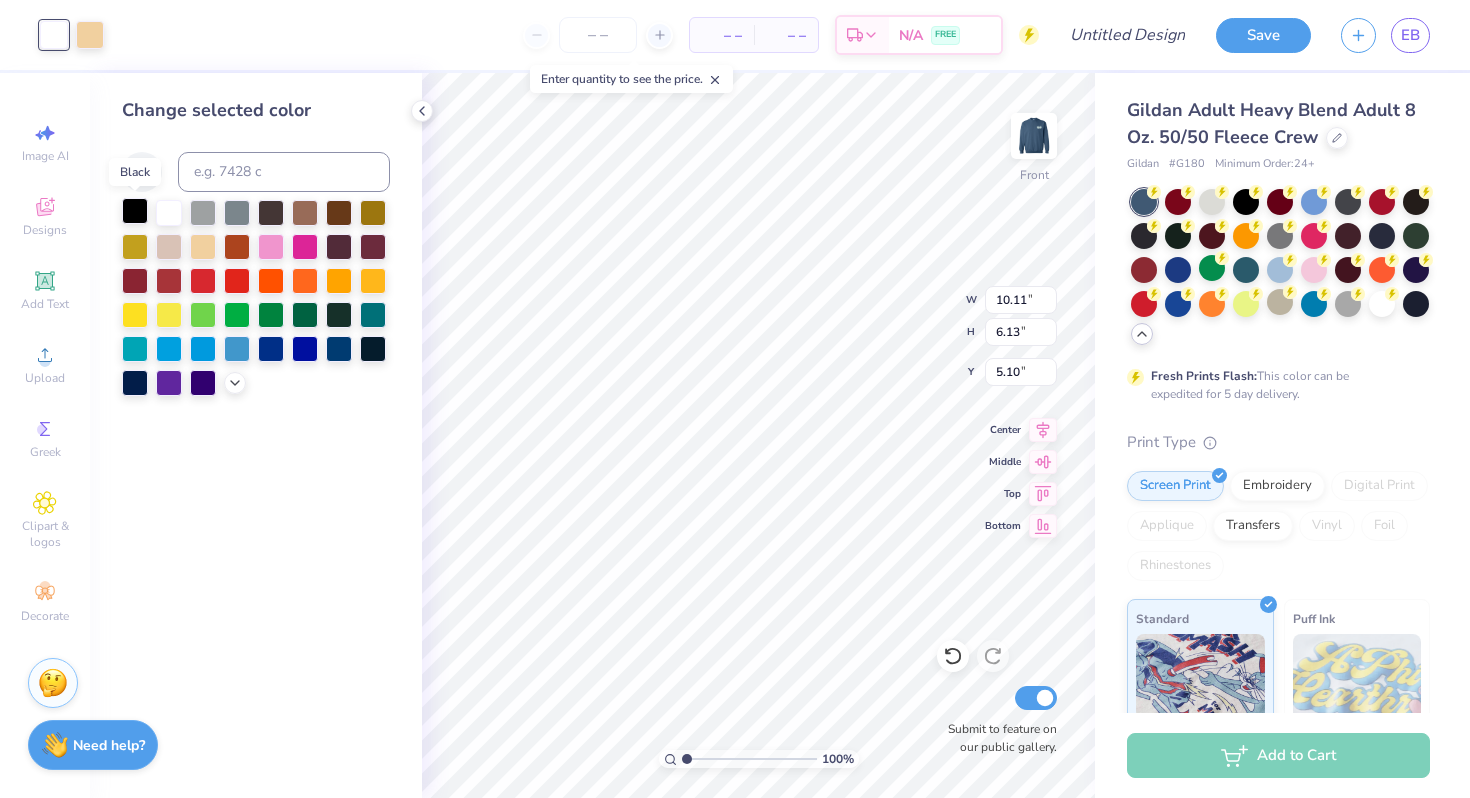 click at bounding box center (135, 211) 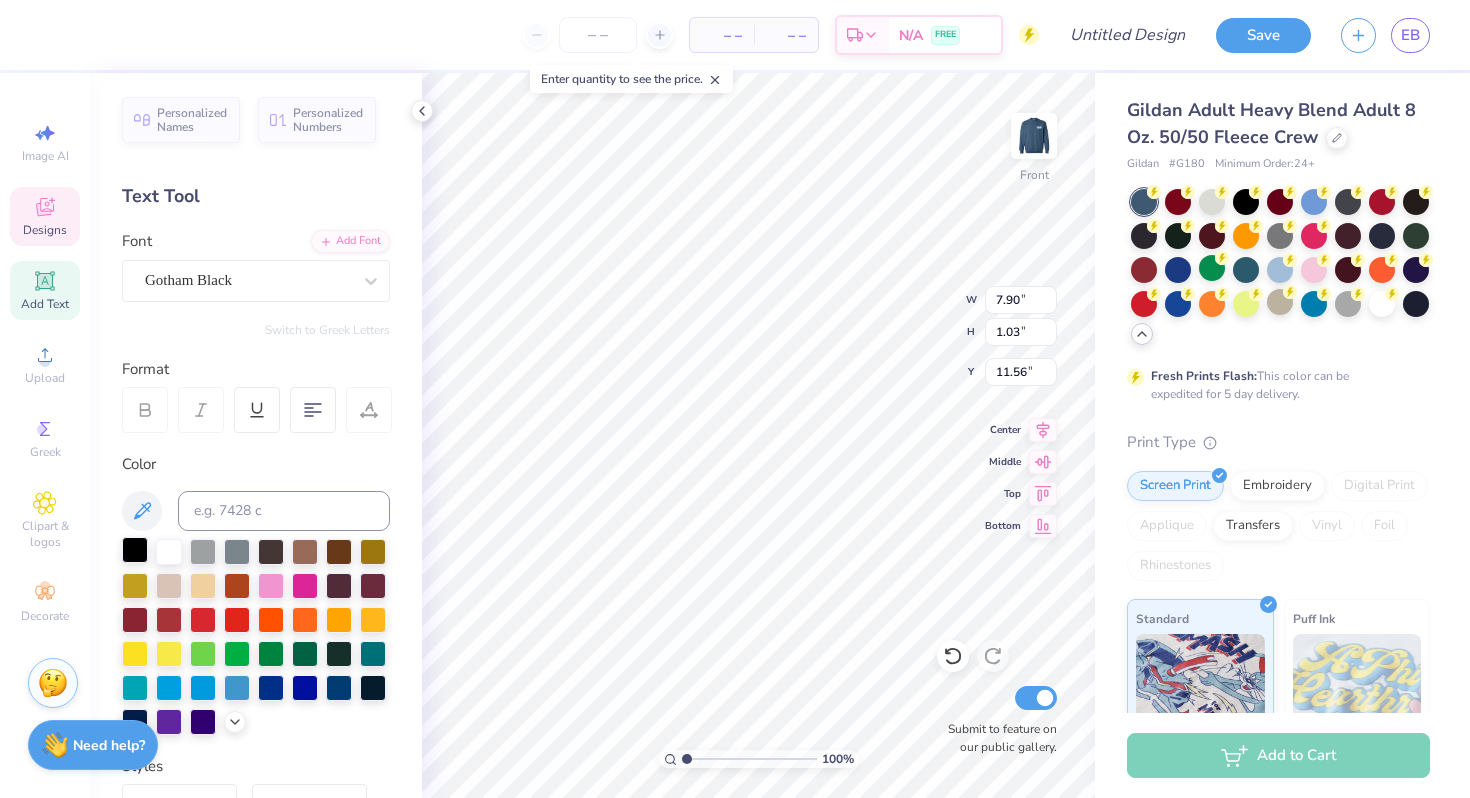 click at bounding box center [135, 550] 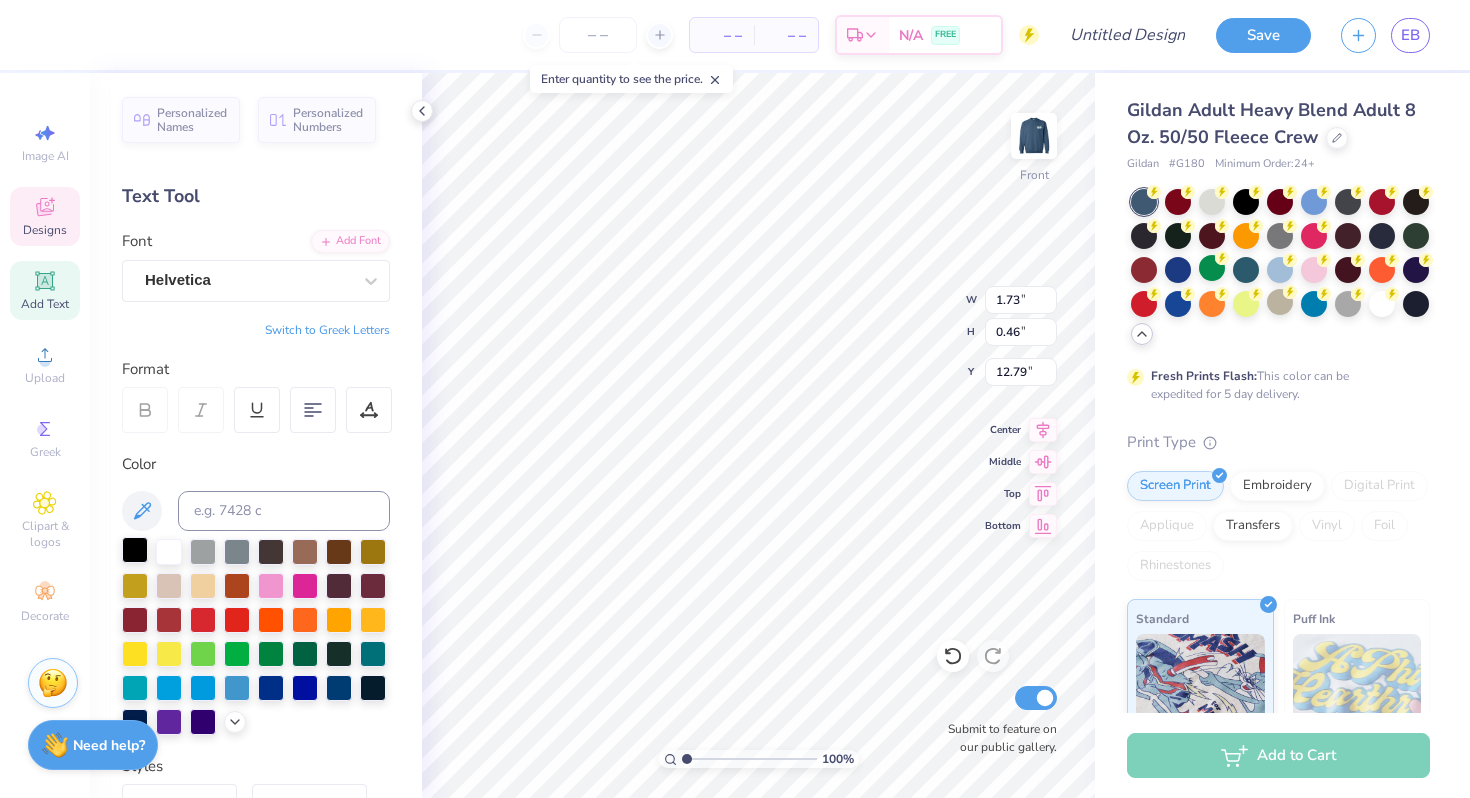 click at bounding box center (135, 550) 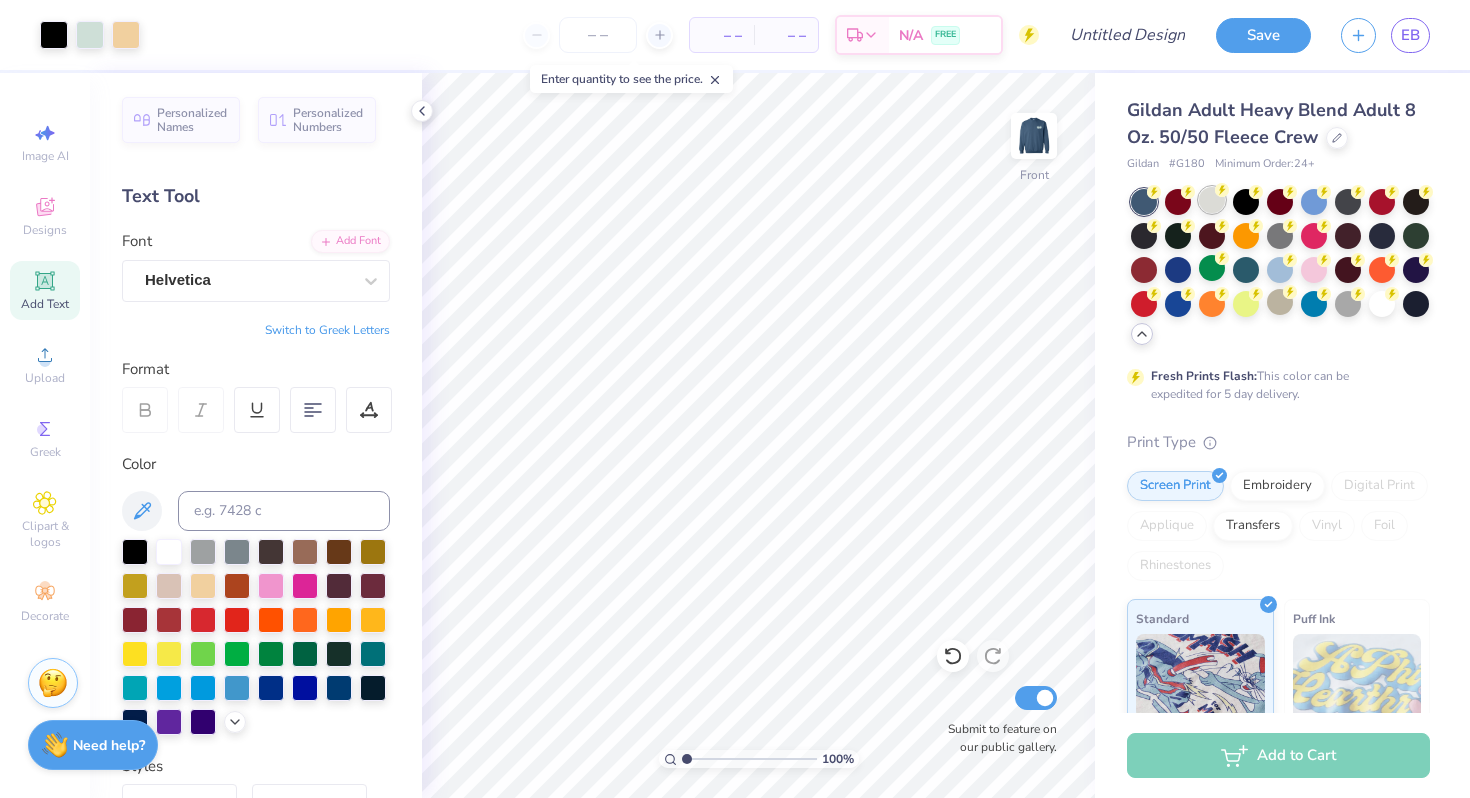 click at bounding box center (1212, 200) 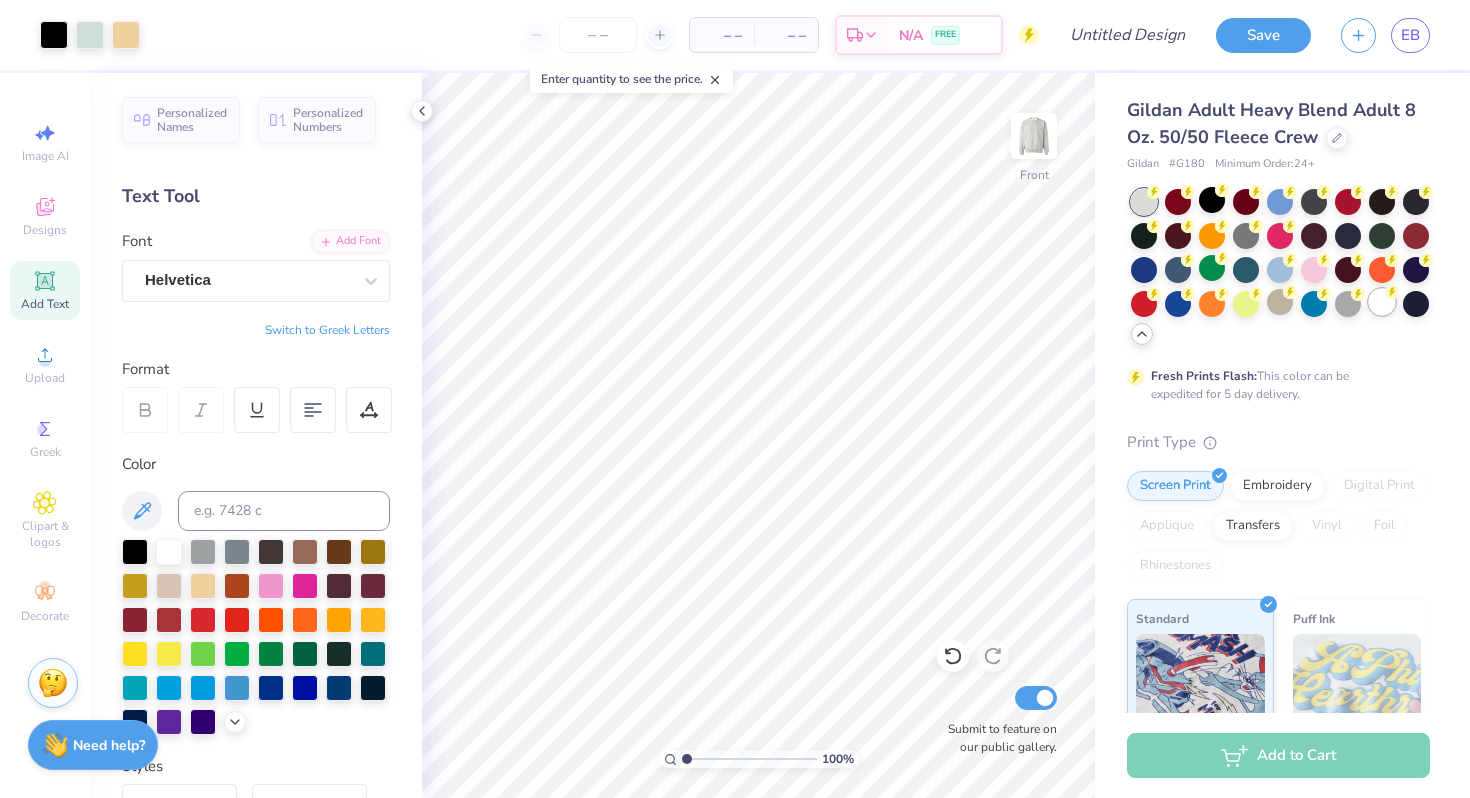 click at bounding box center [1382, 302] 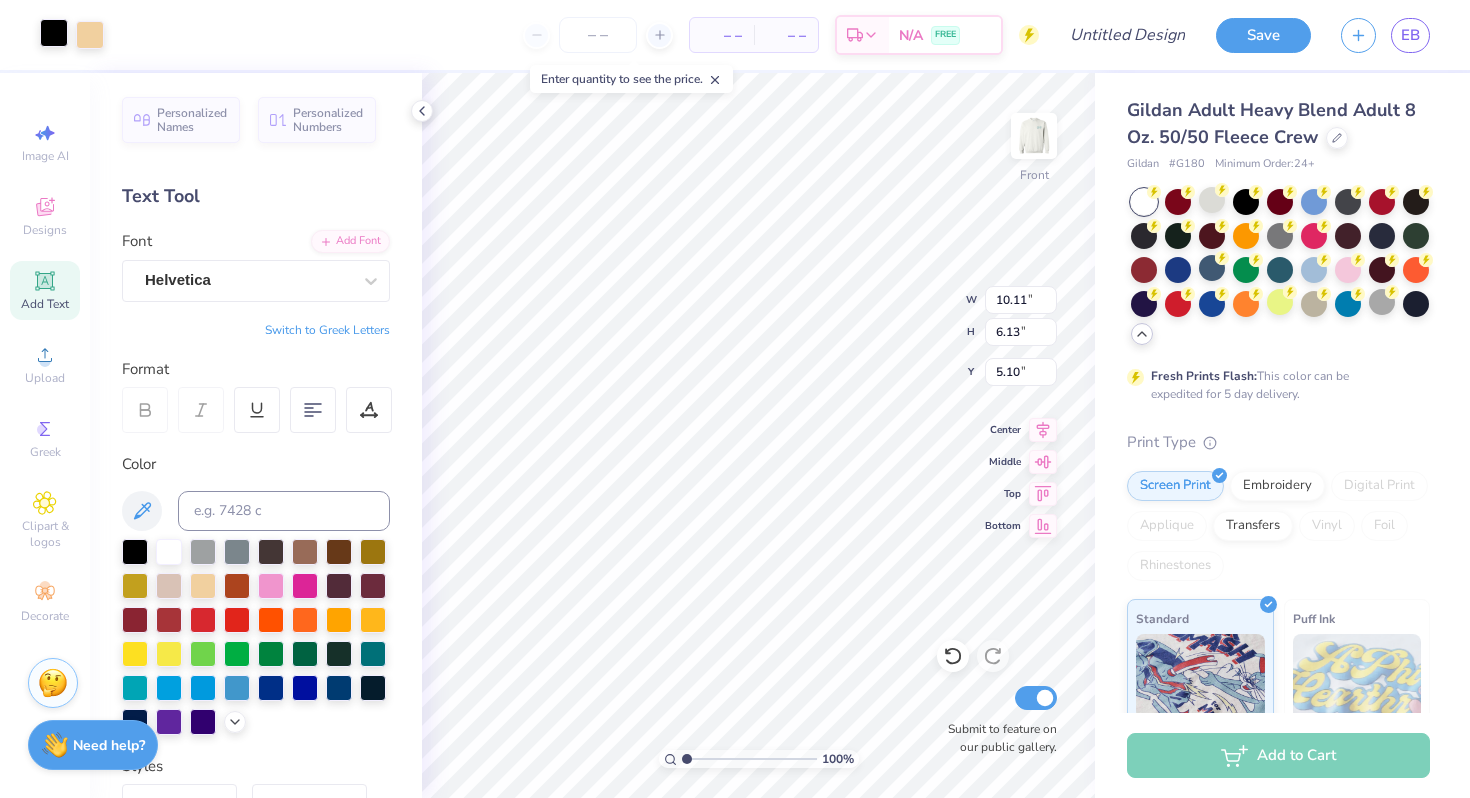 click at bounding box center (54, 33) 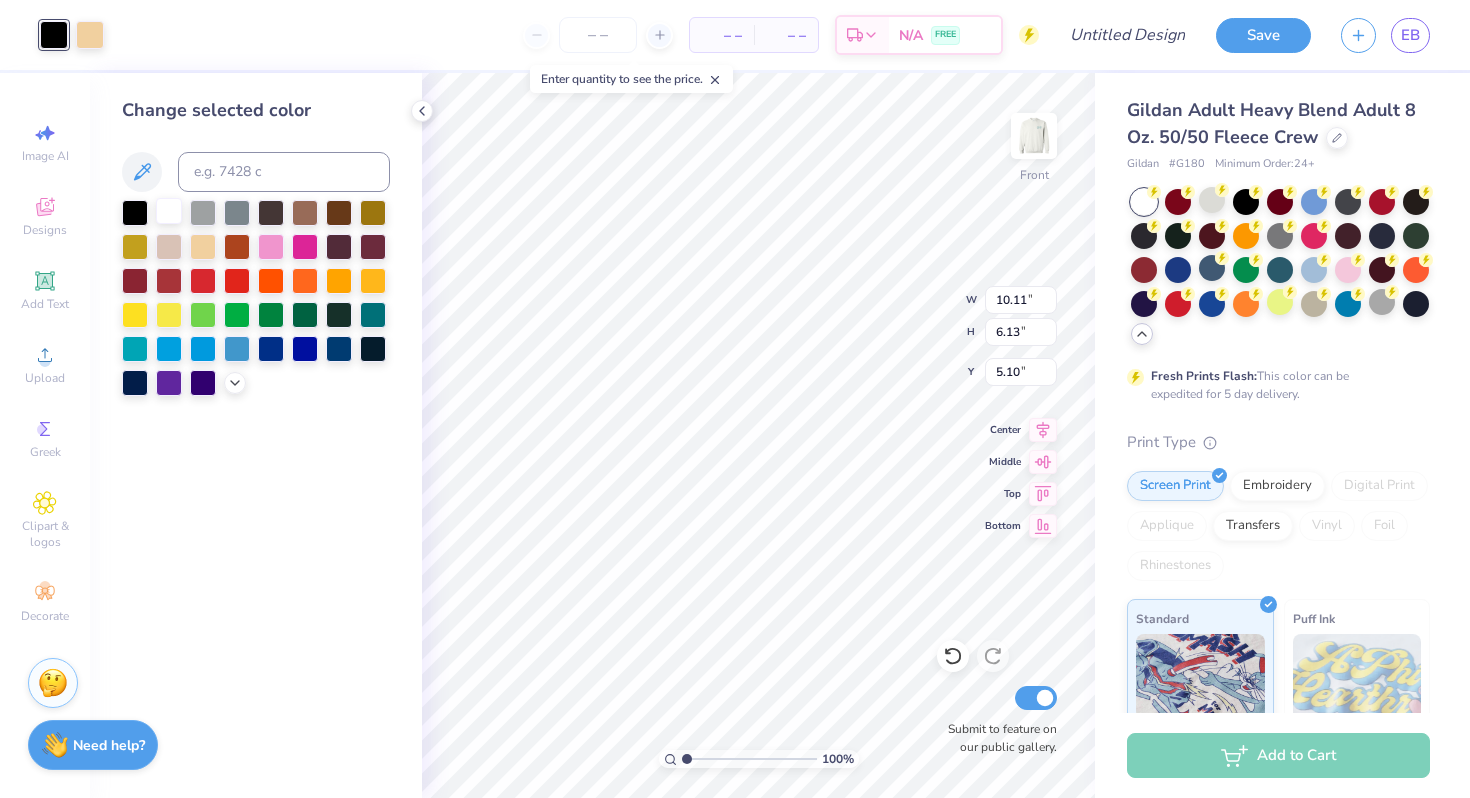 click at bounding box center (169, 211) 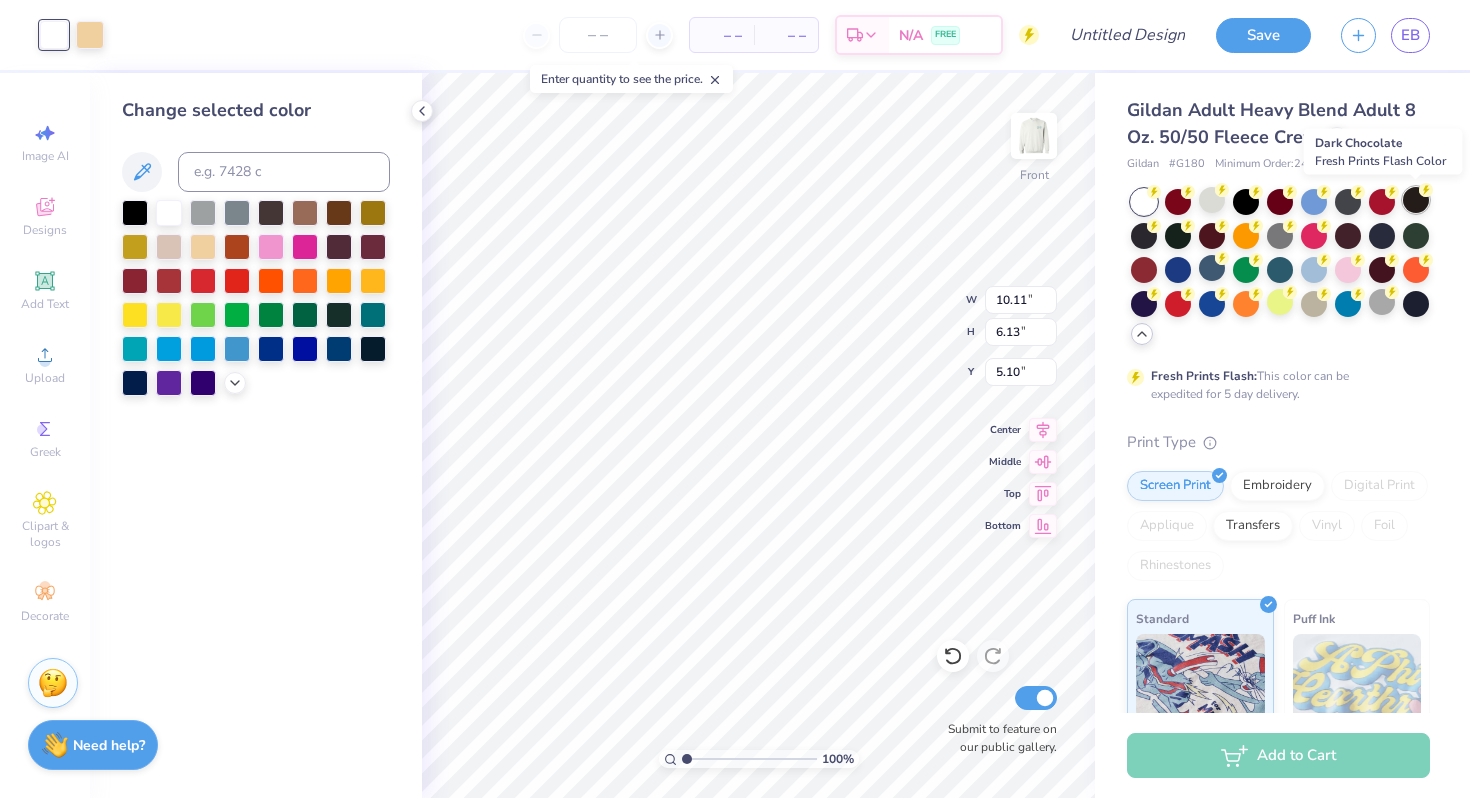 click at bounding box center (1416, 200) 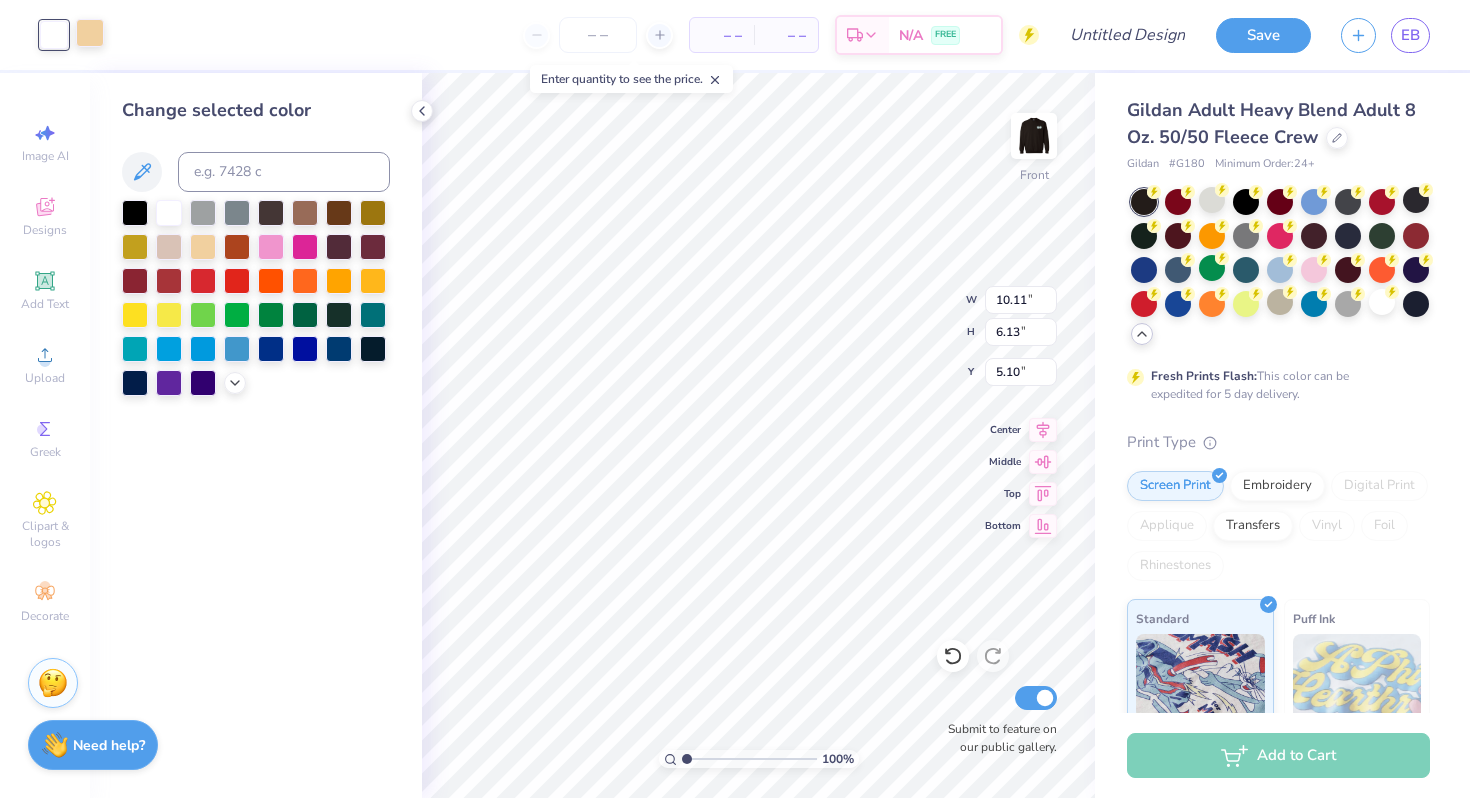 click at bounding box center (90, 33) 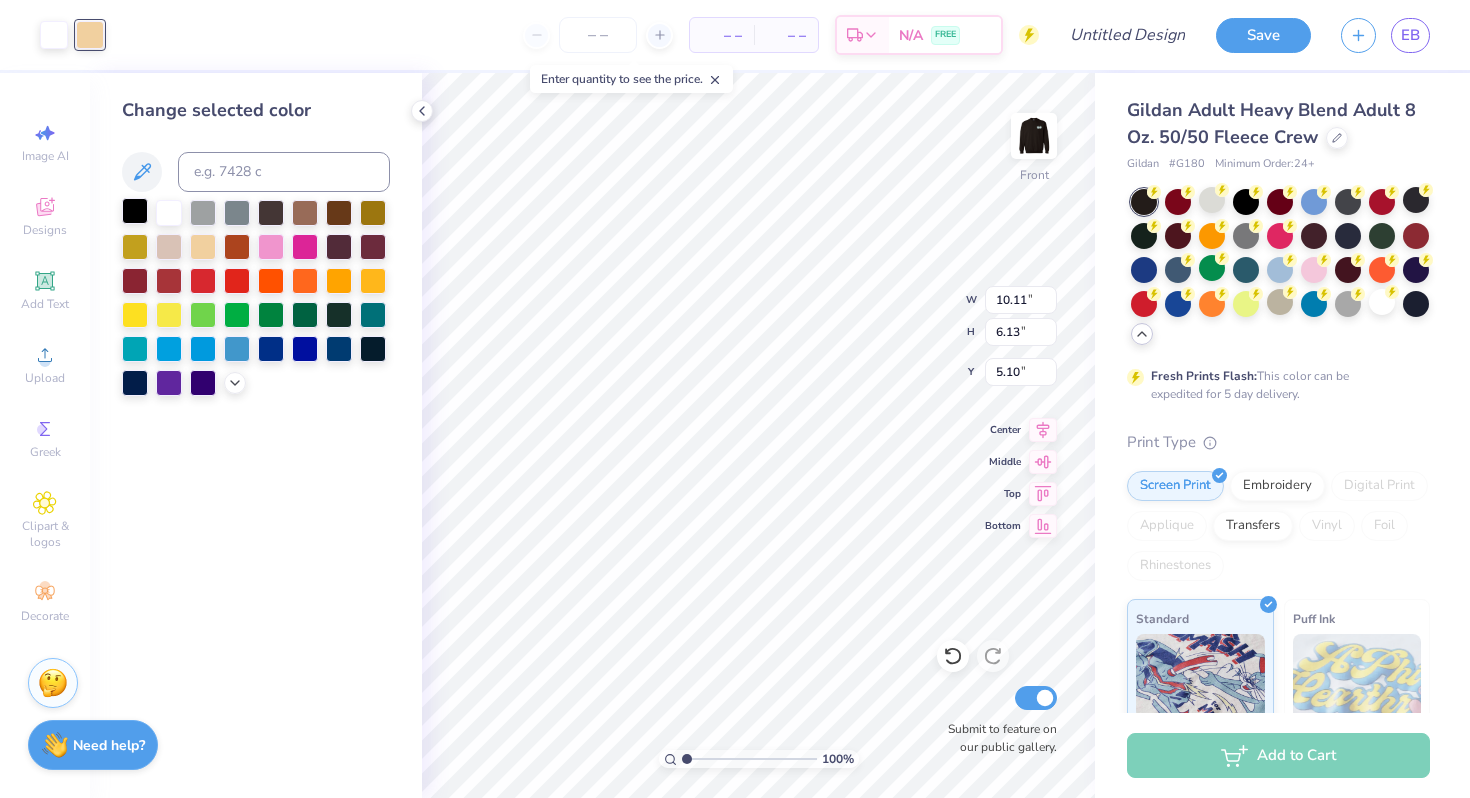 click at bounding box center (135, 211) 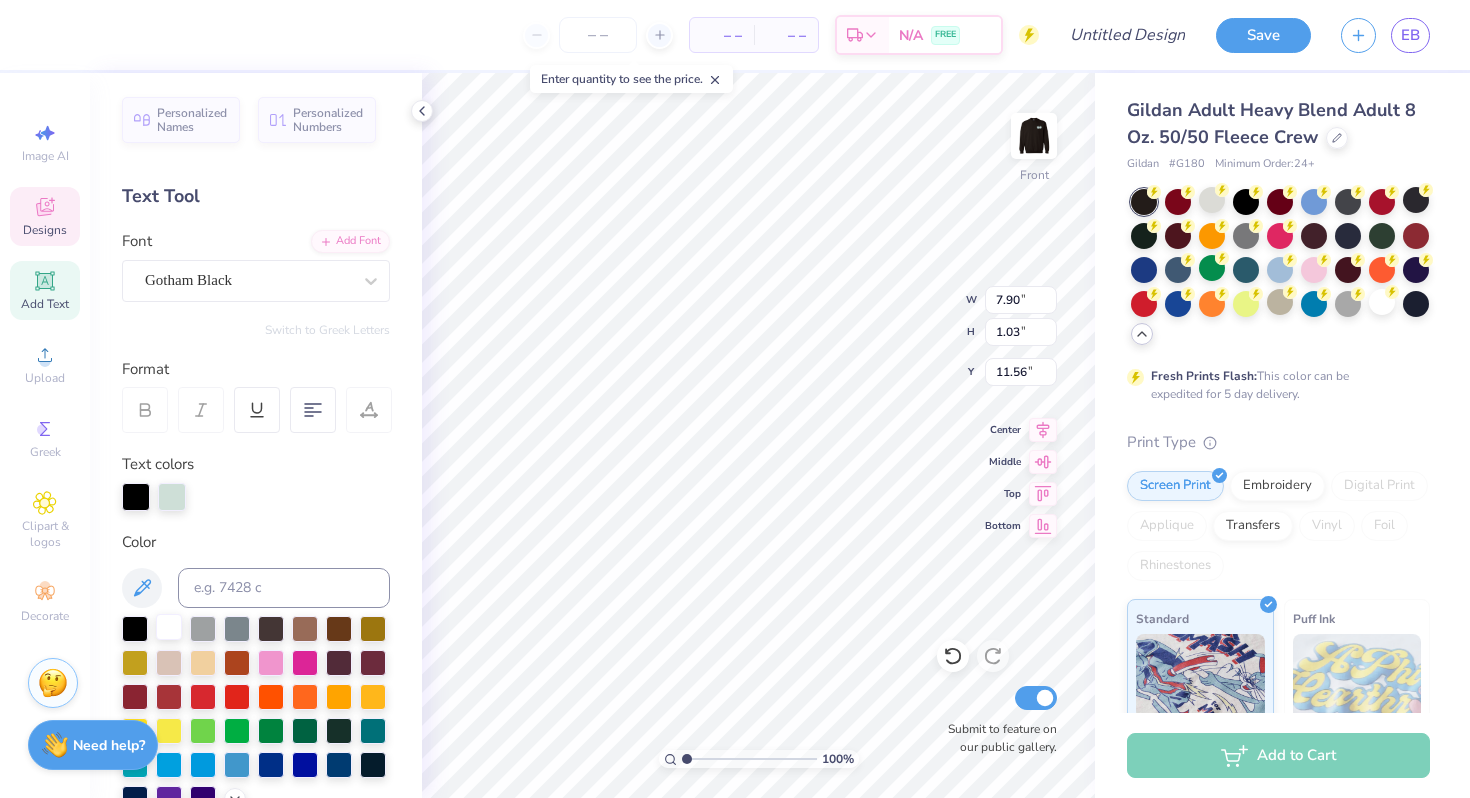 click at bounding box center [169, 627] 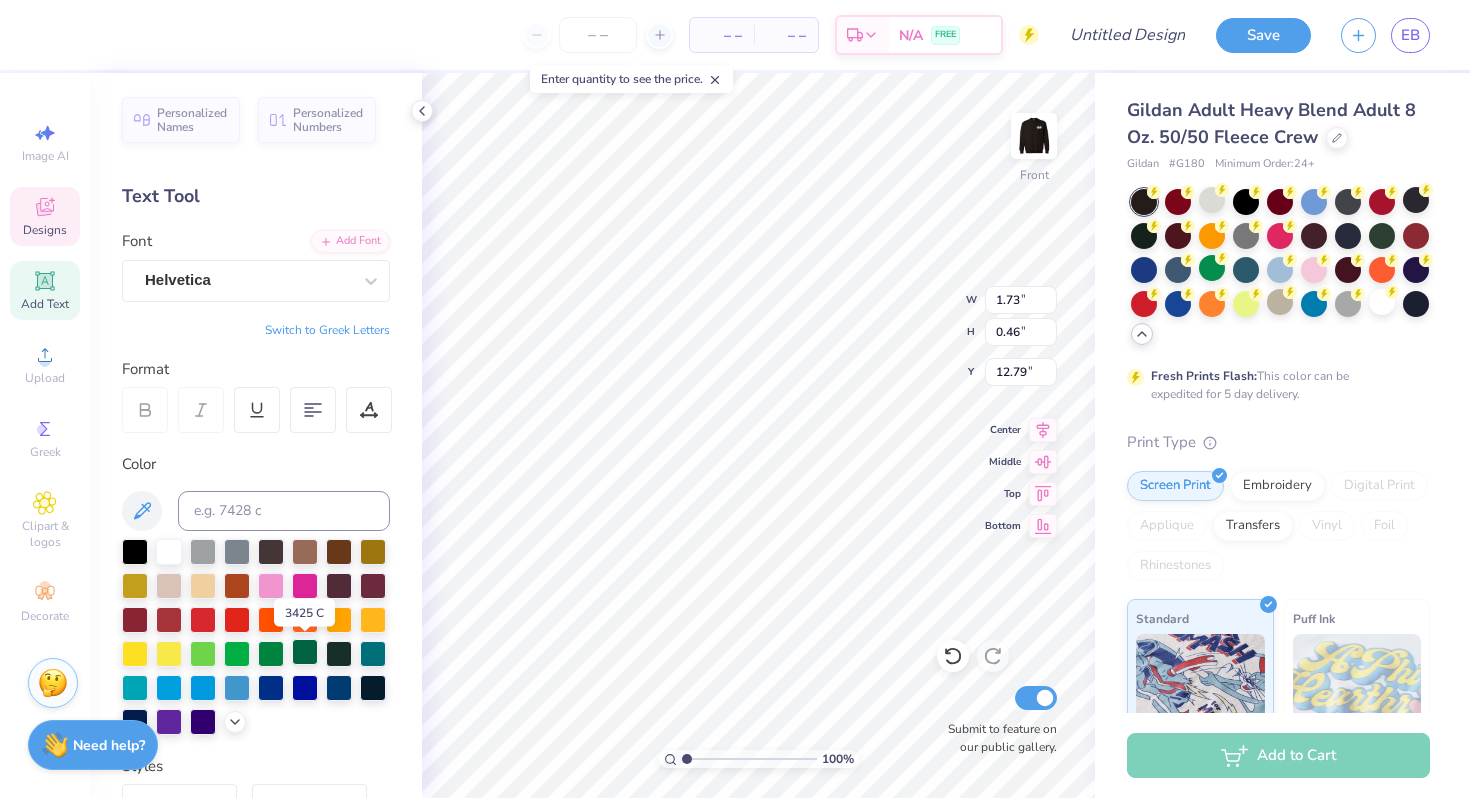 click at bounding box center (305, 652) 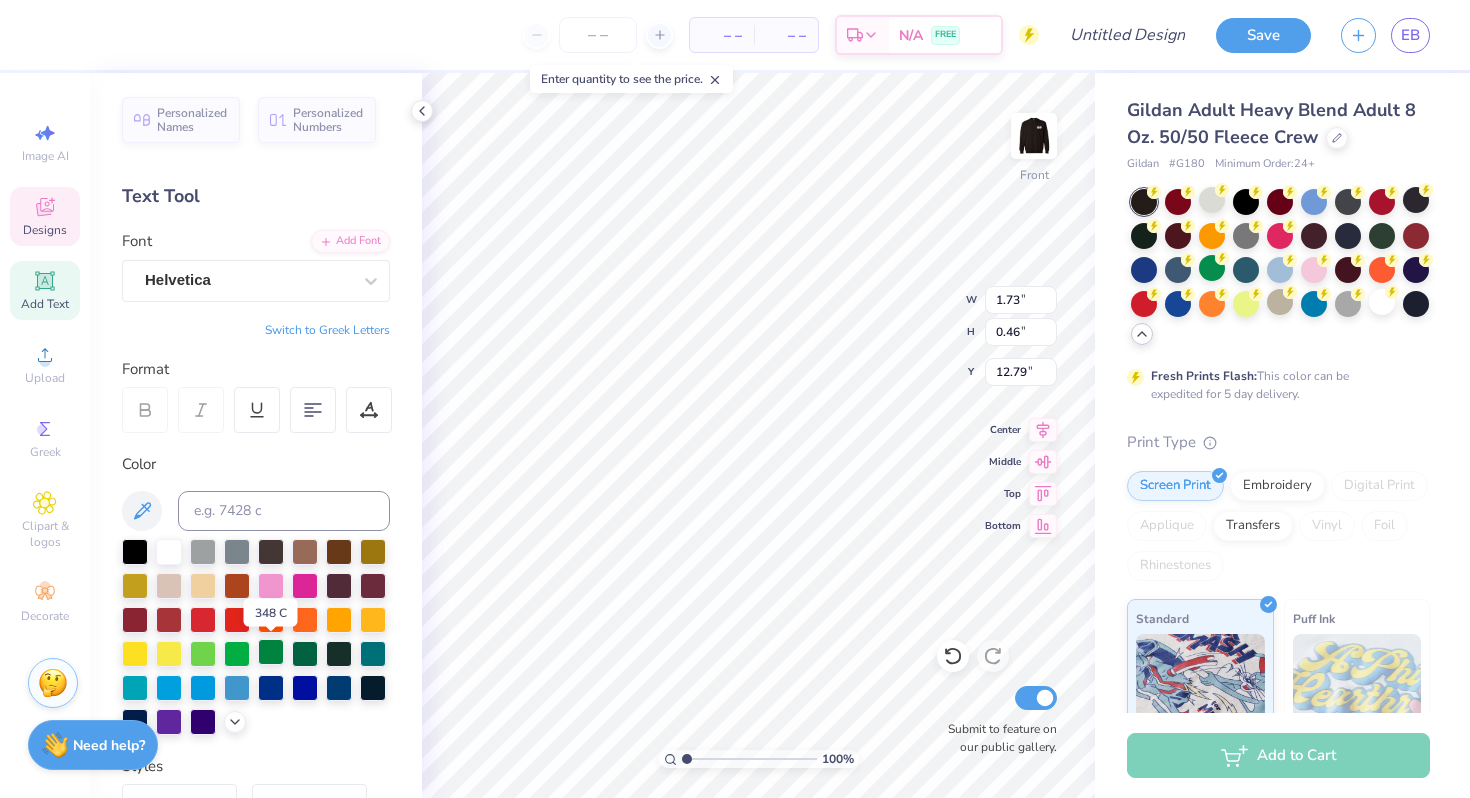 click at bounding box center [271, 652] 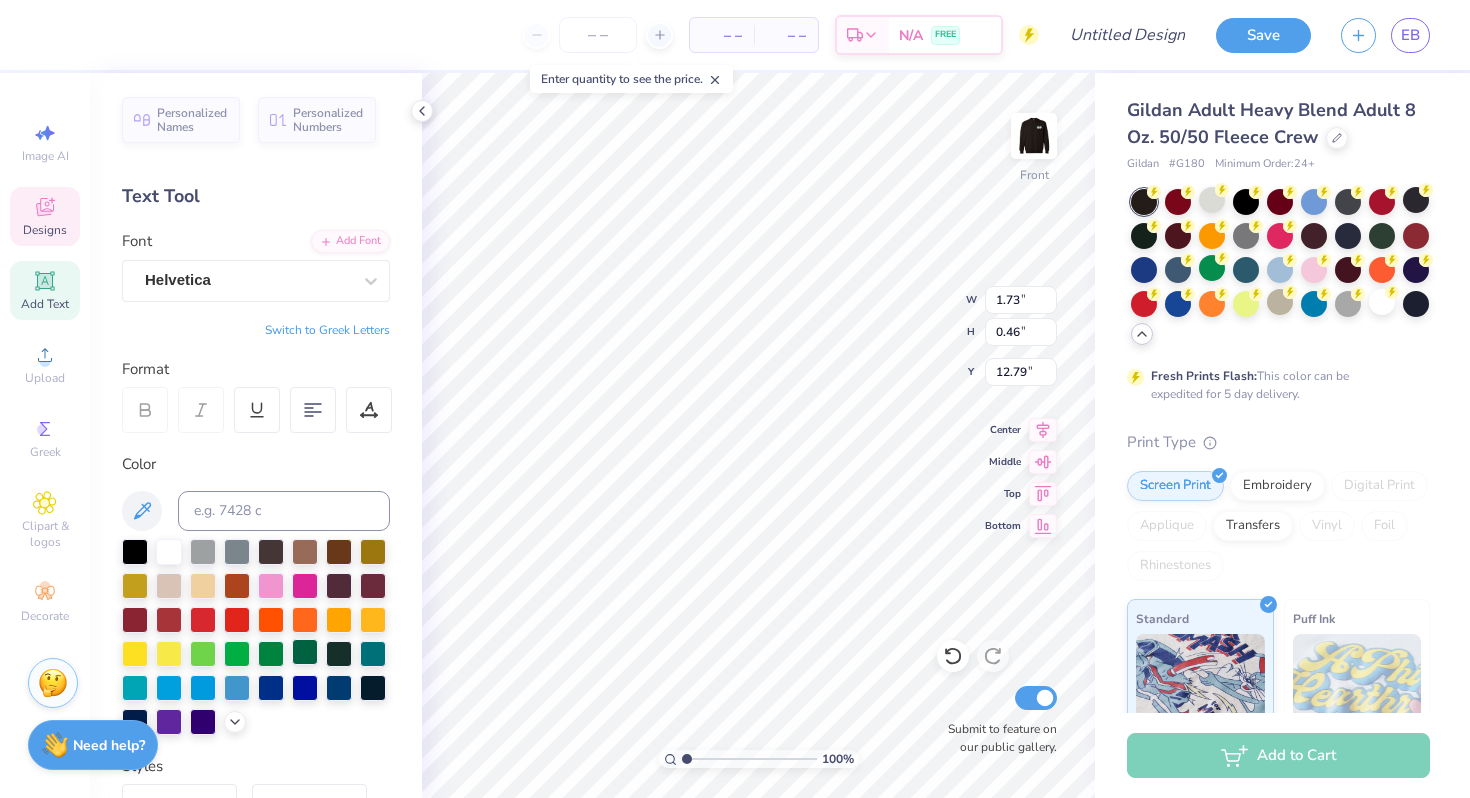 click at bounding box center [305, 652] 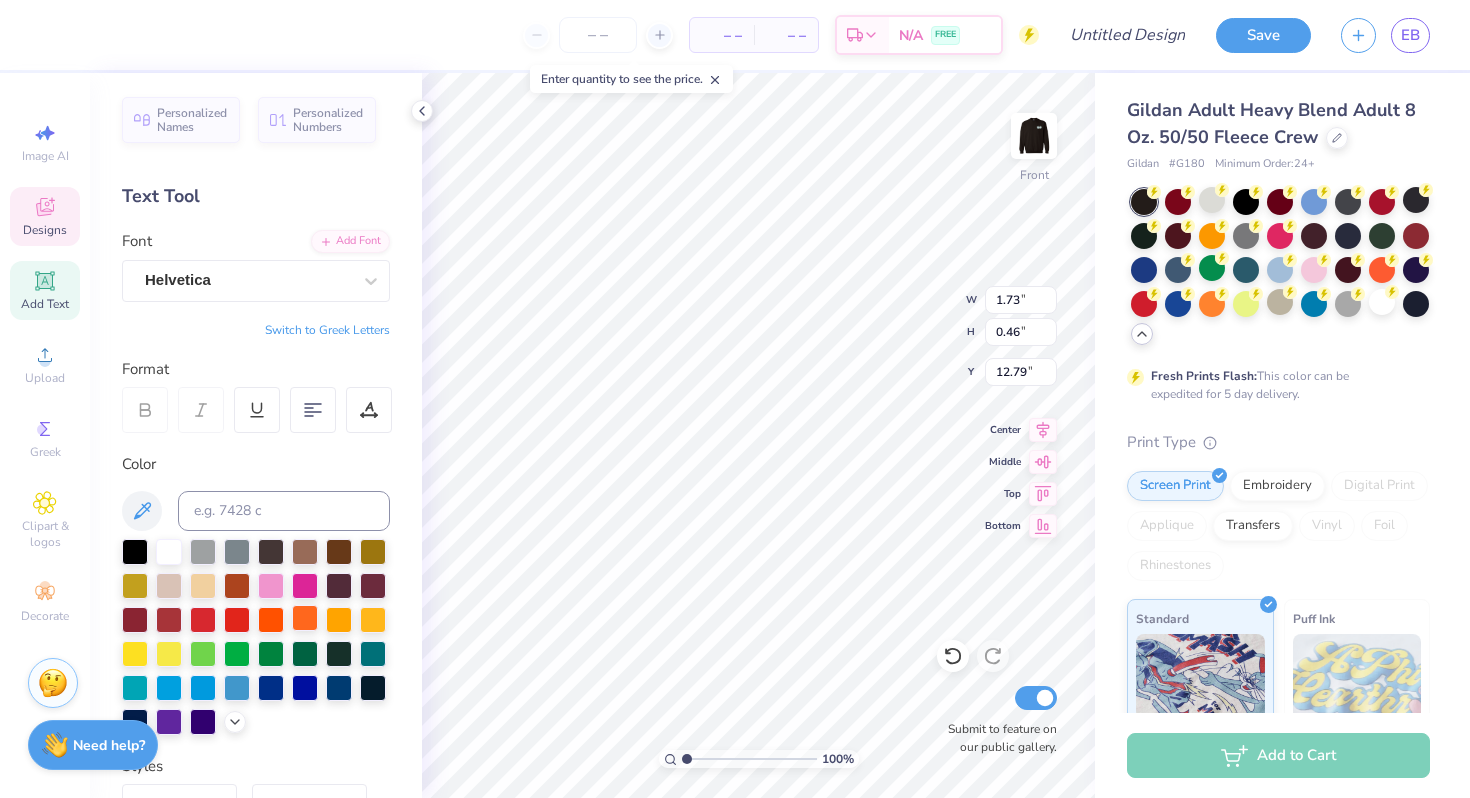 click at bounding box center [305, 618] 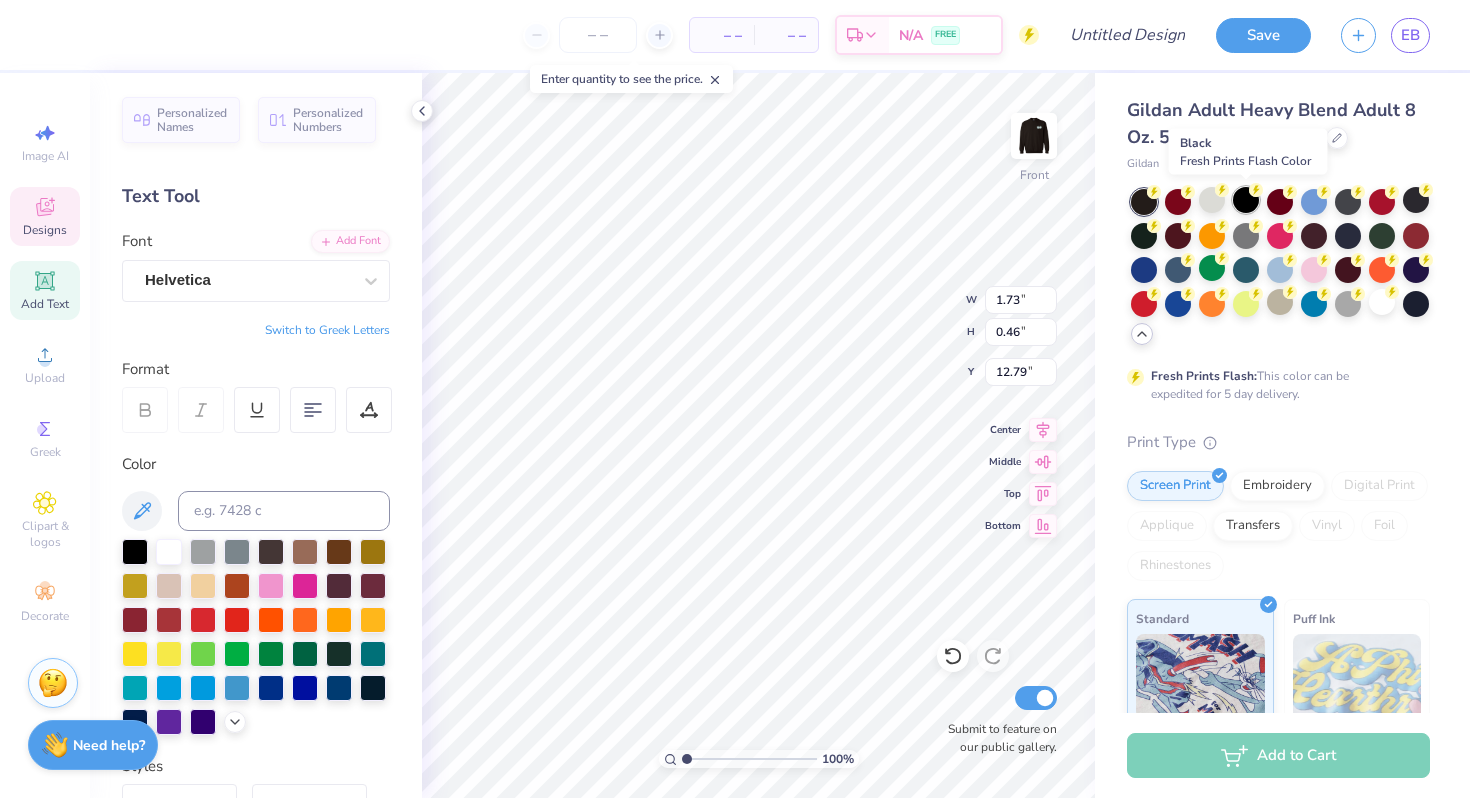click at bounding box center (1246, 200) 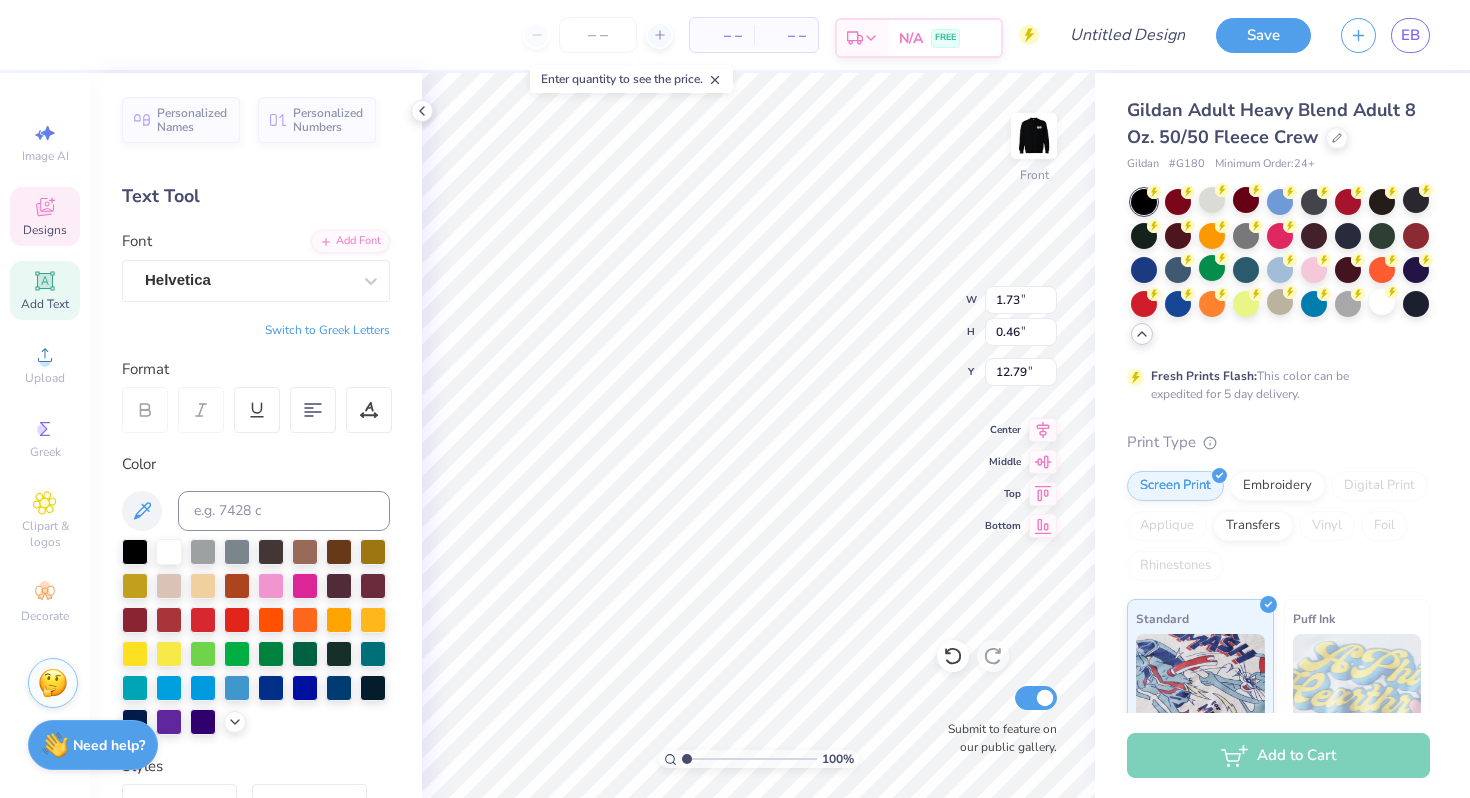 click on "Est.  Delivery" at bounding box center [863, 38] 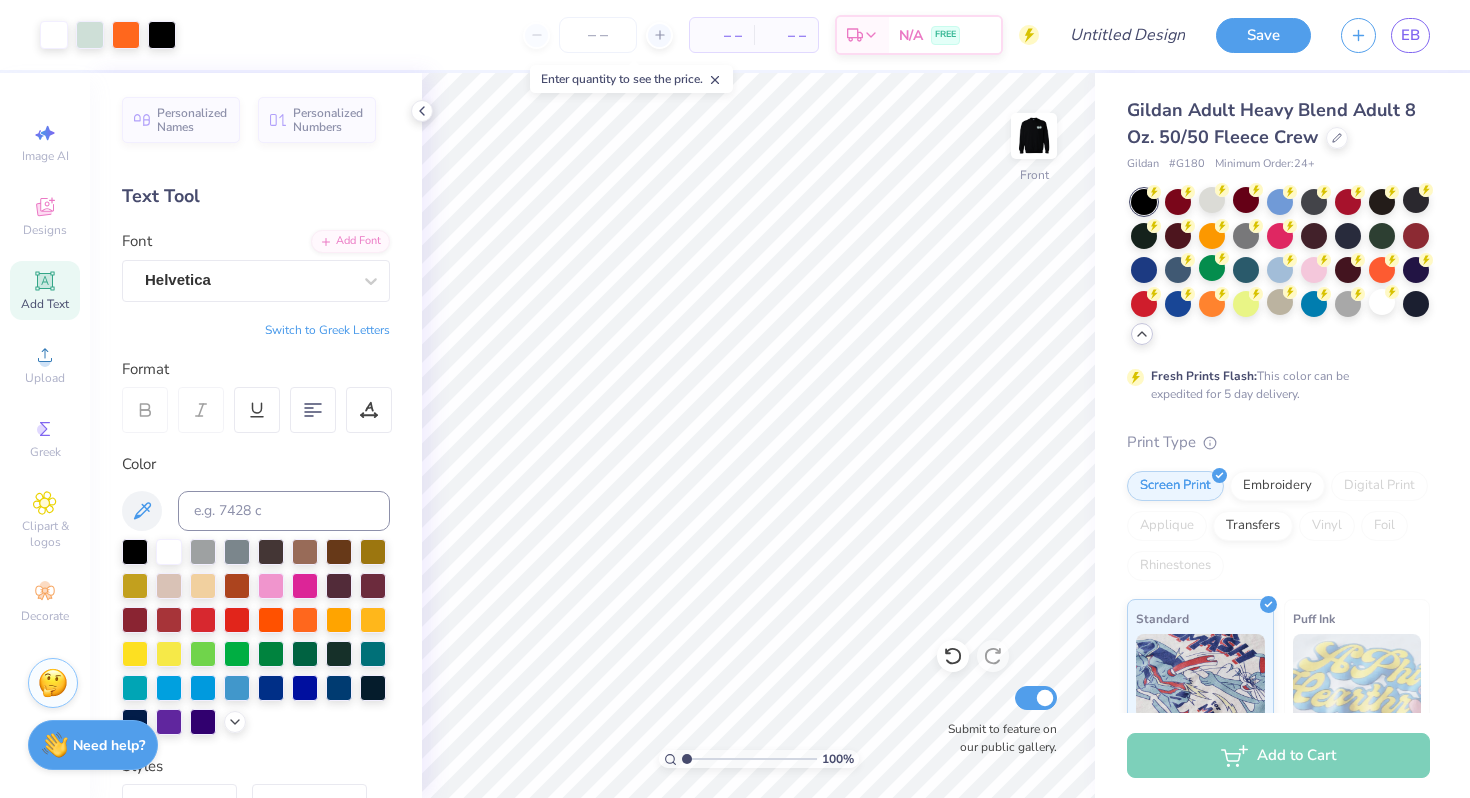 click on "Switch to Greek Letters" at bounding box center [327, 330] 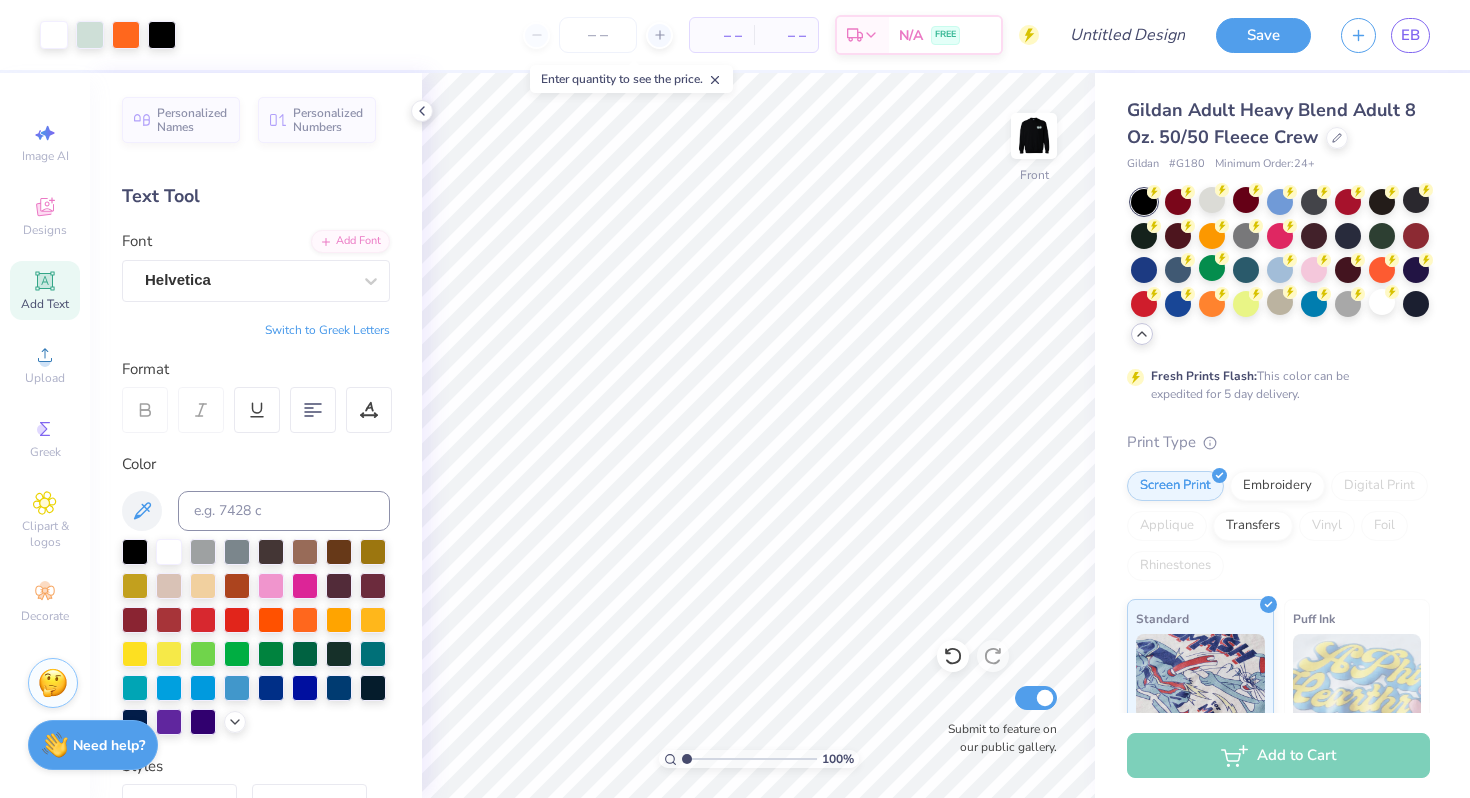 click on "Switch to Greek Letters" at bounding box center [327, 330] 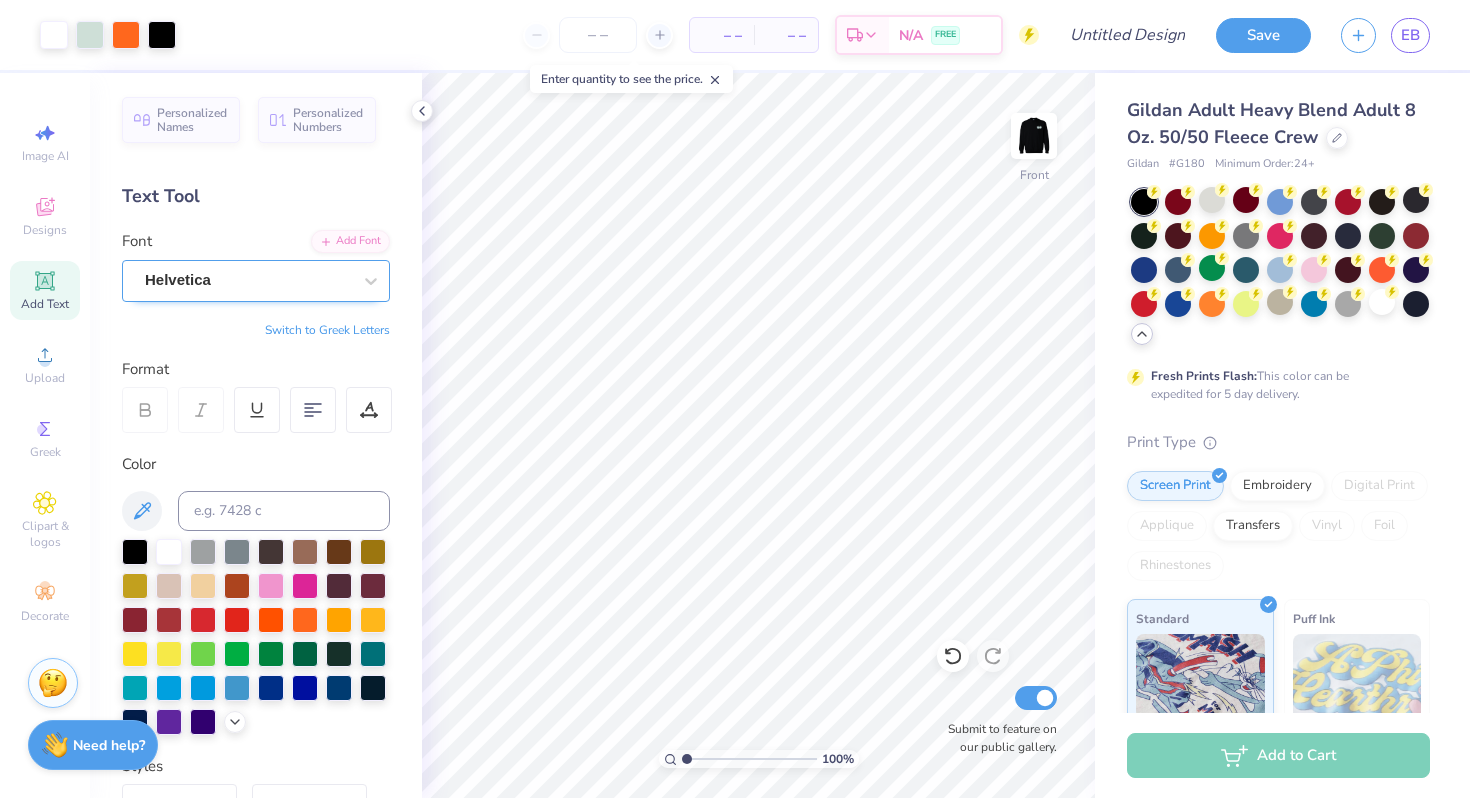 click on "Helvetica" at bounding box center (248, 280) 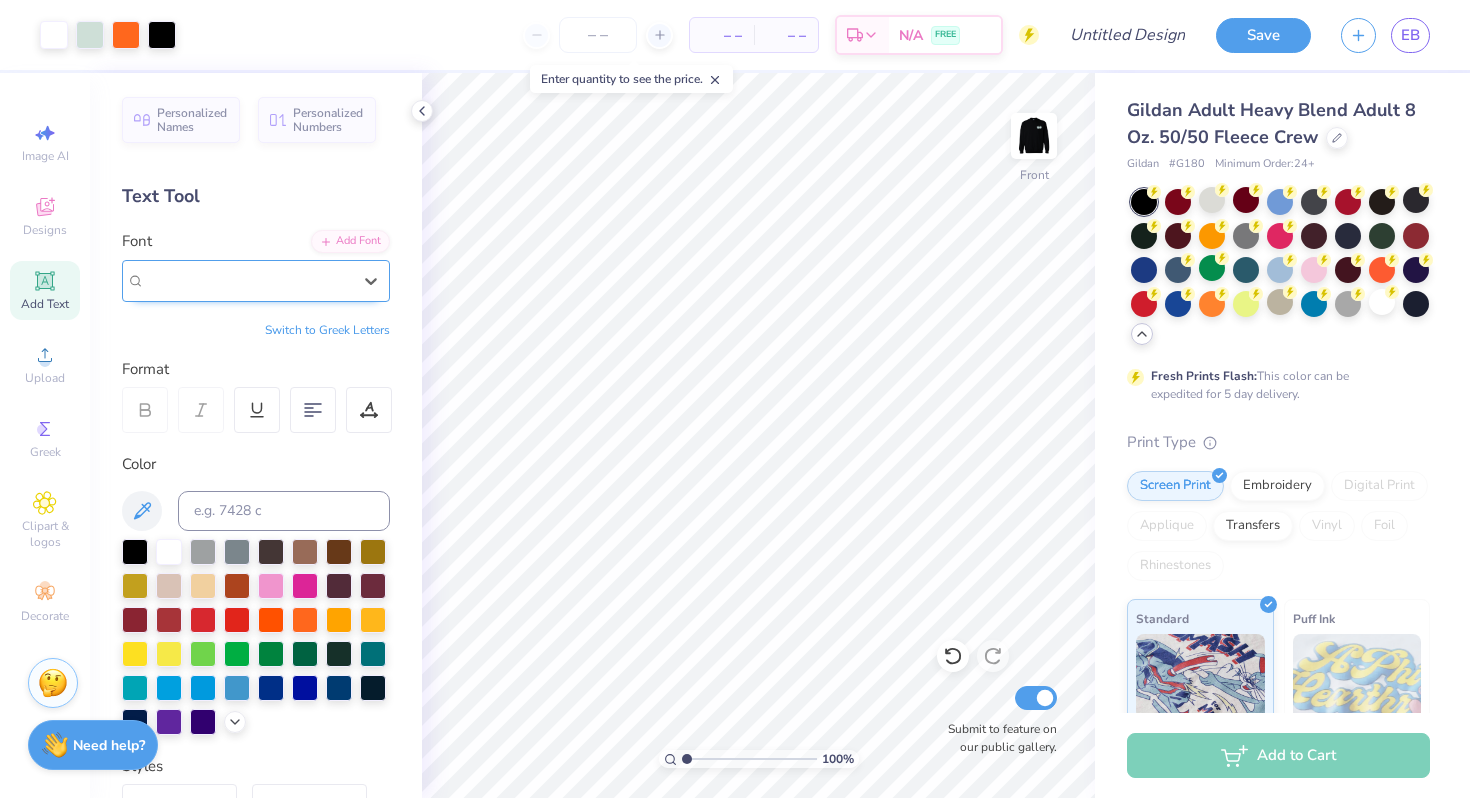 click on "Helvetica" at bounding box center [248, 280] 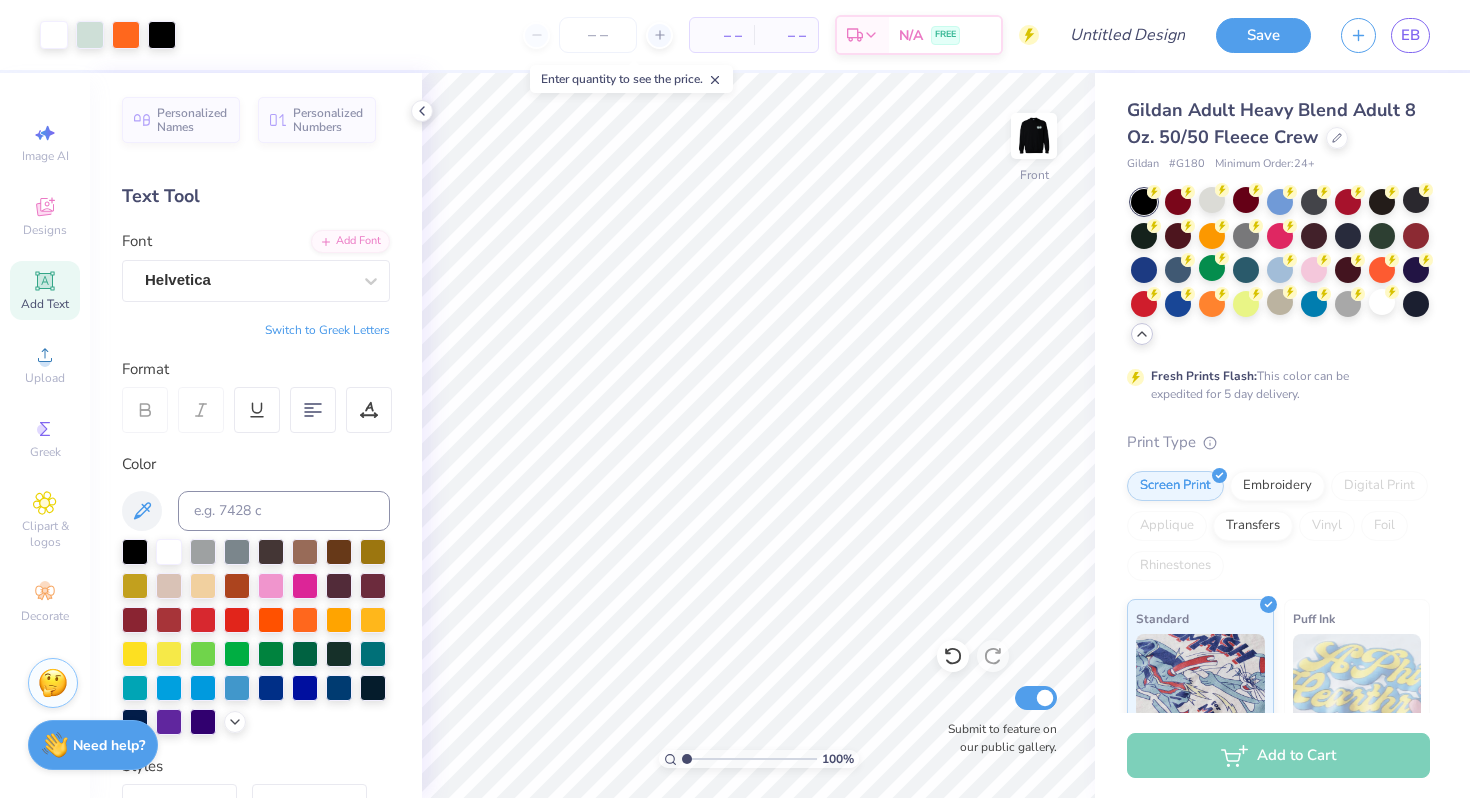 click on "Personalized Names Personalized Numbers Text Tool  Add Font Font Helvetica Switch to Greek Letters Format Color Styles Text Shape" at bounding box center [256, 435] 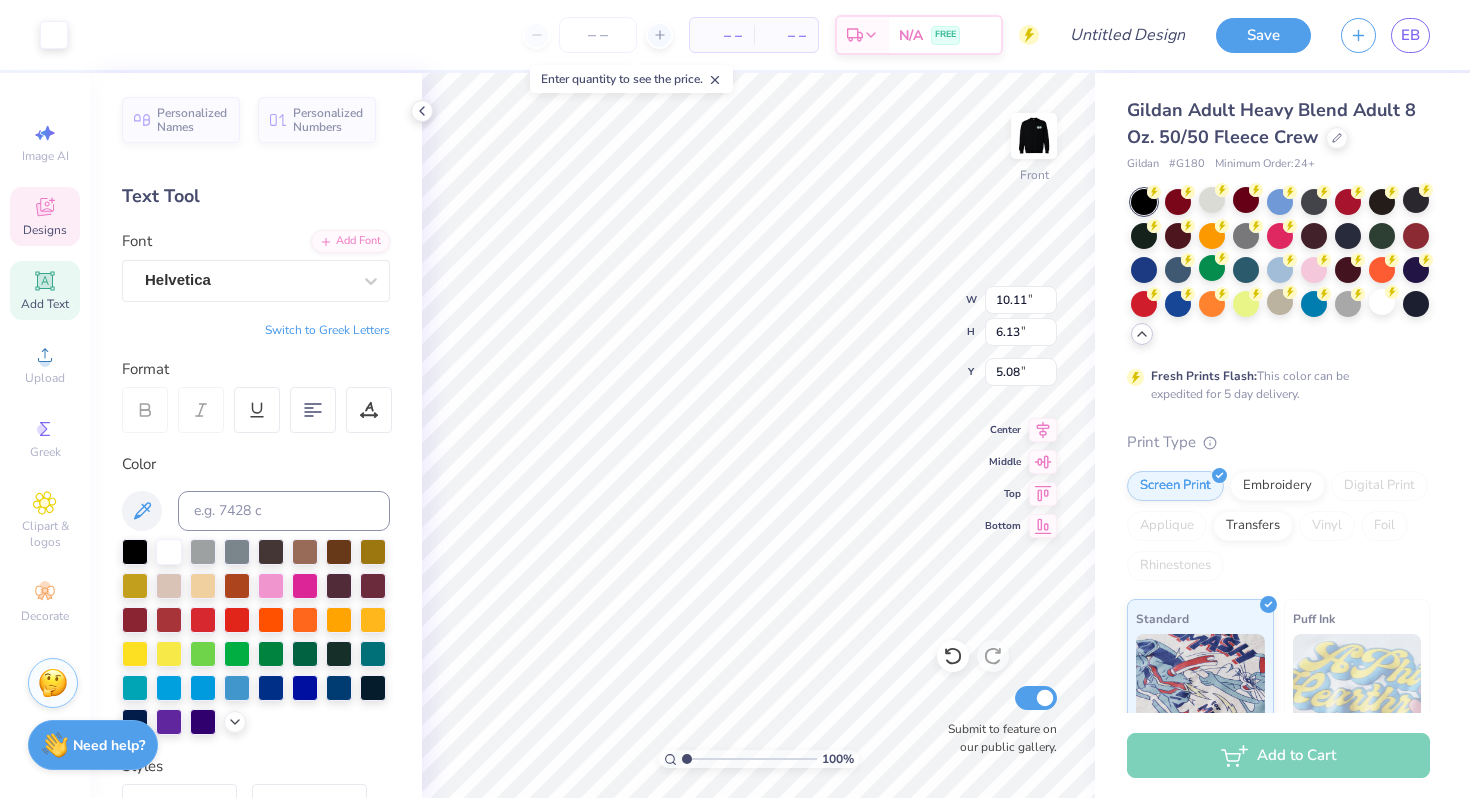 type on "5.08" 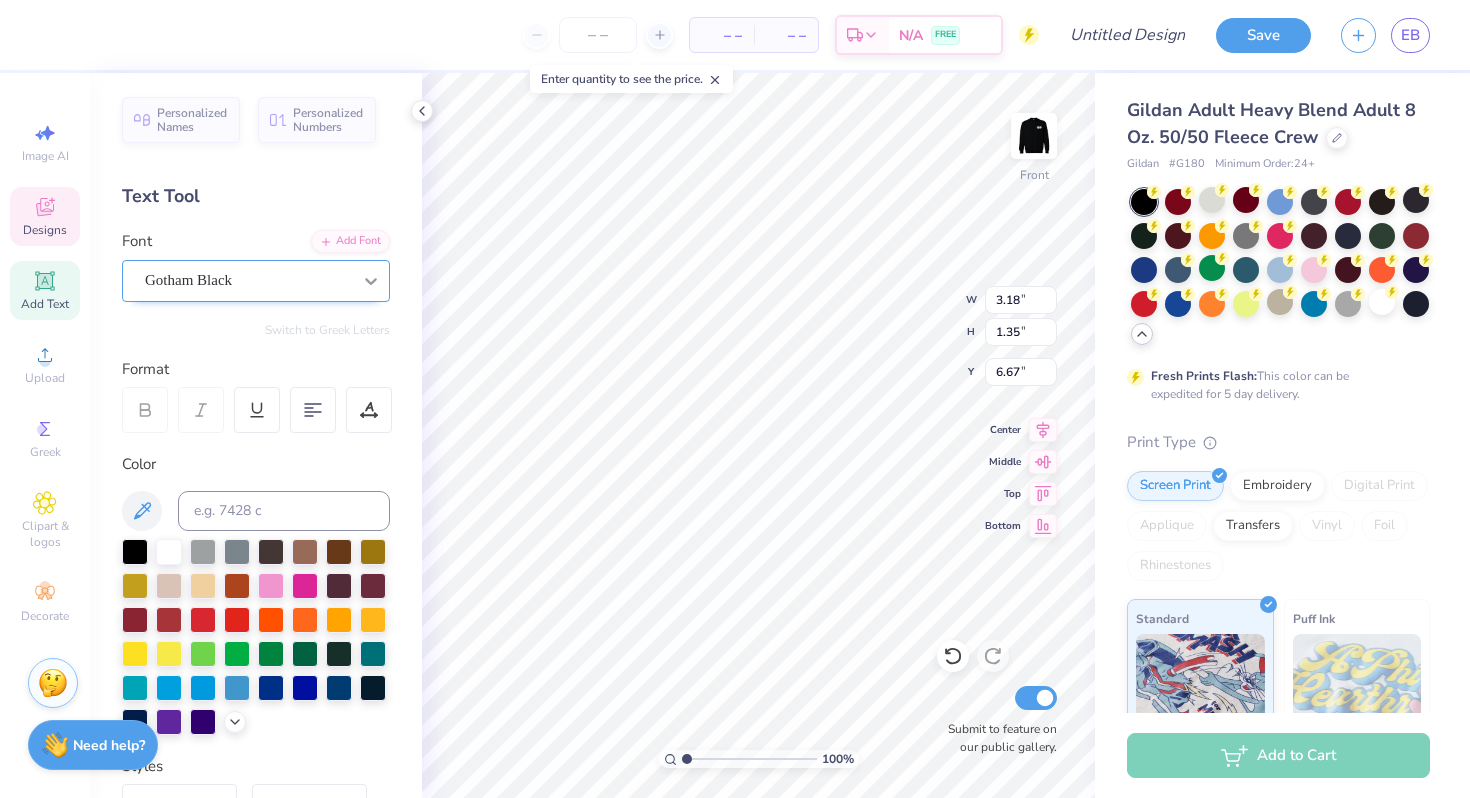 click 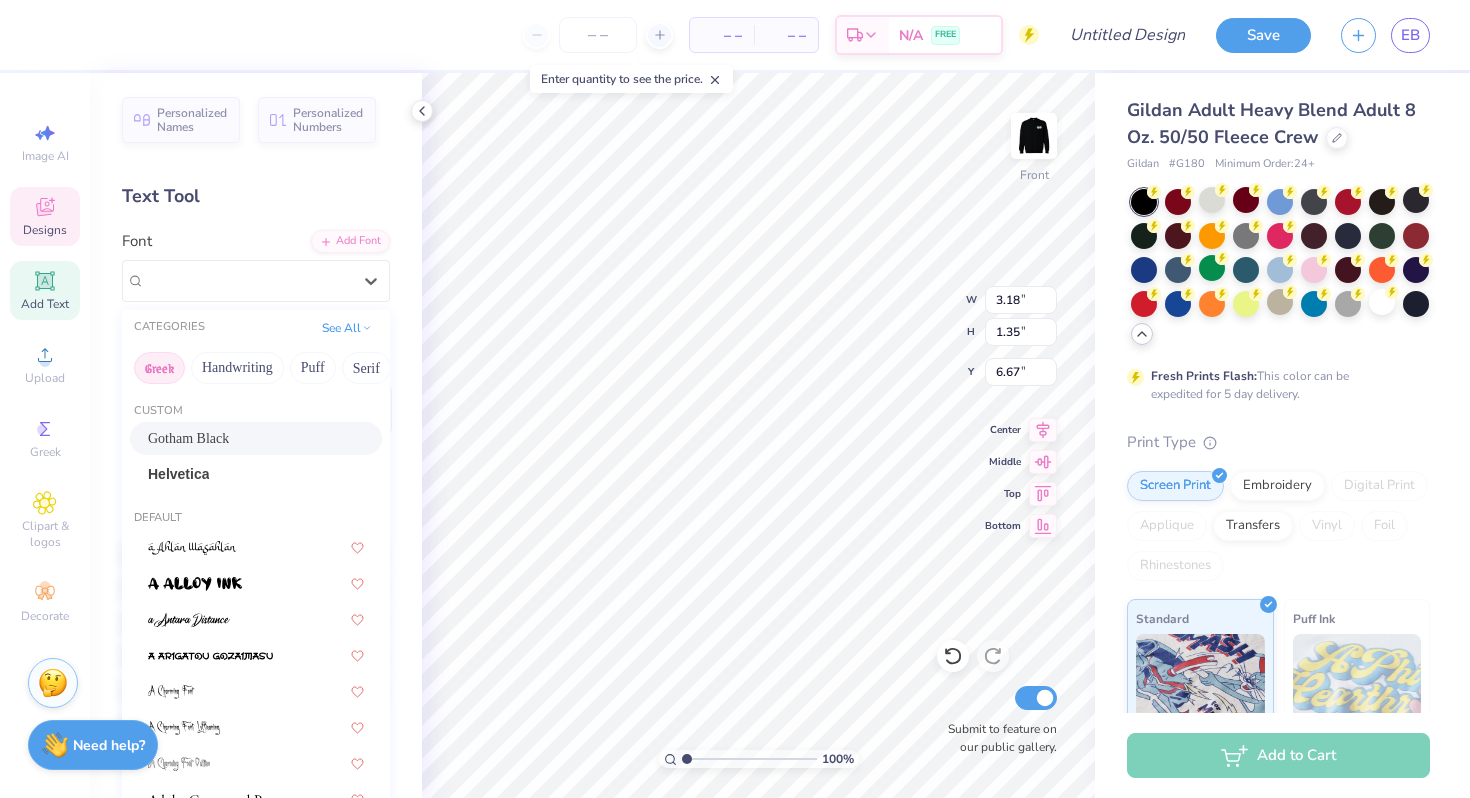 click on "Greek" at bounding box center (159, 368) 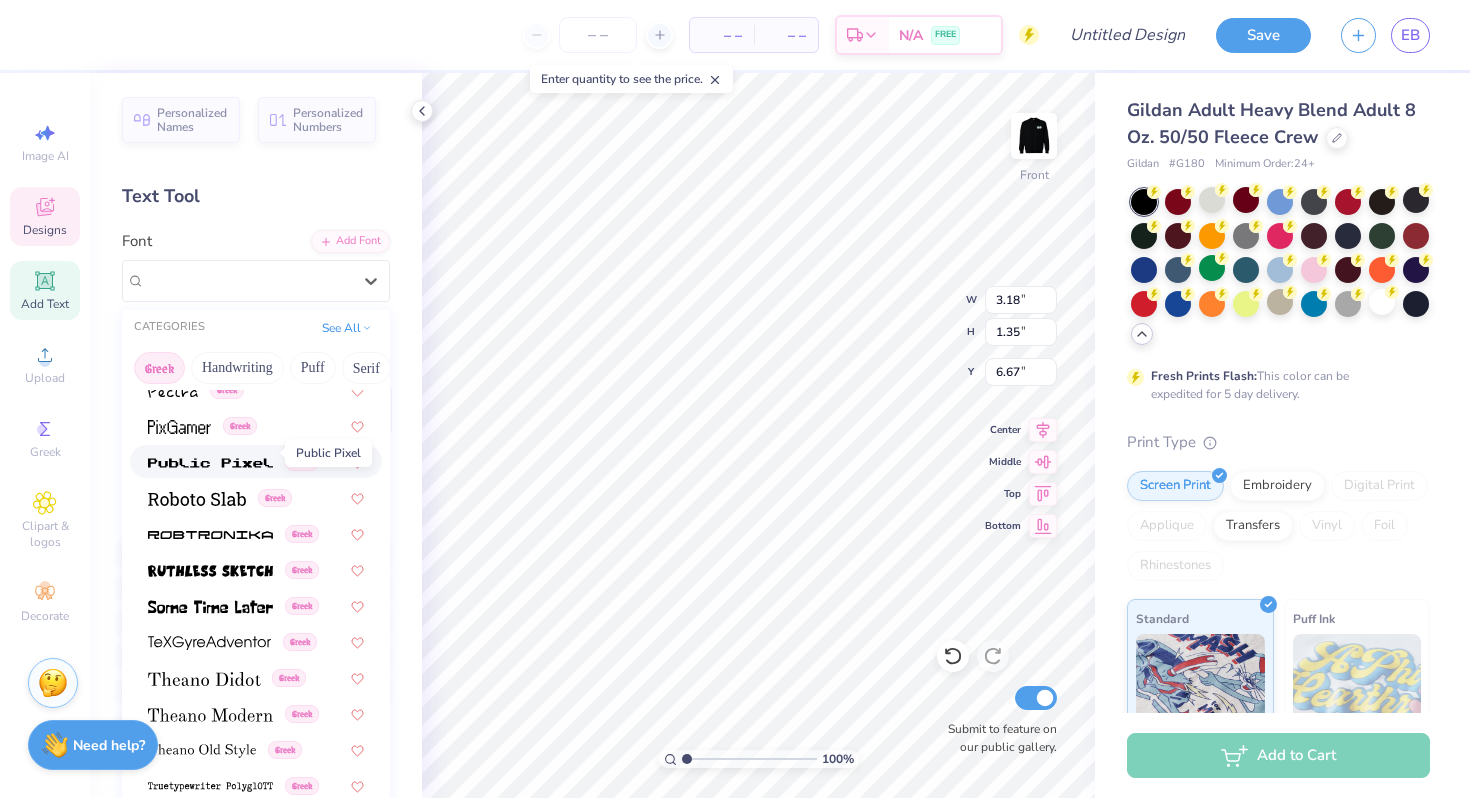 scroll, scrollTop: 1210, scrollLeft: 0, axis: vertical 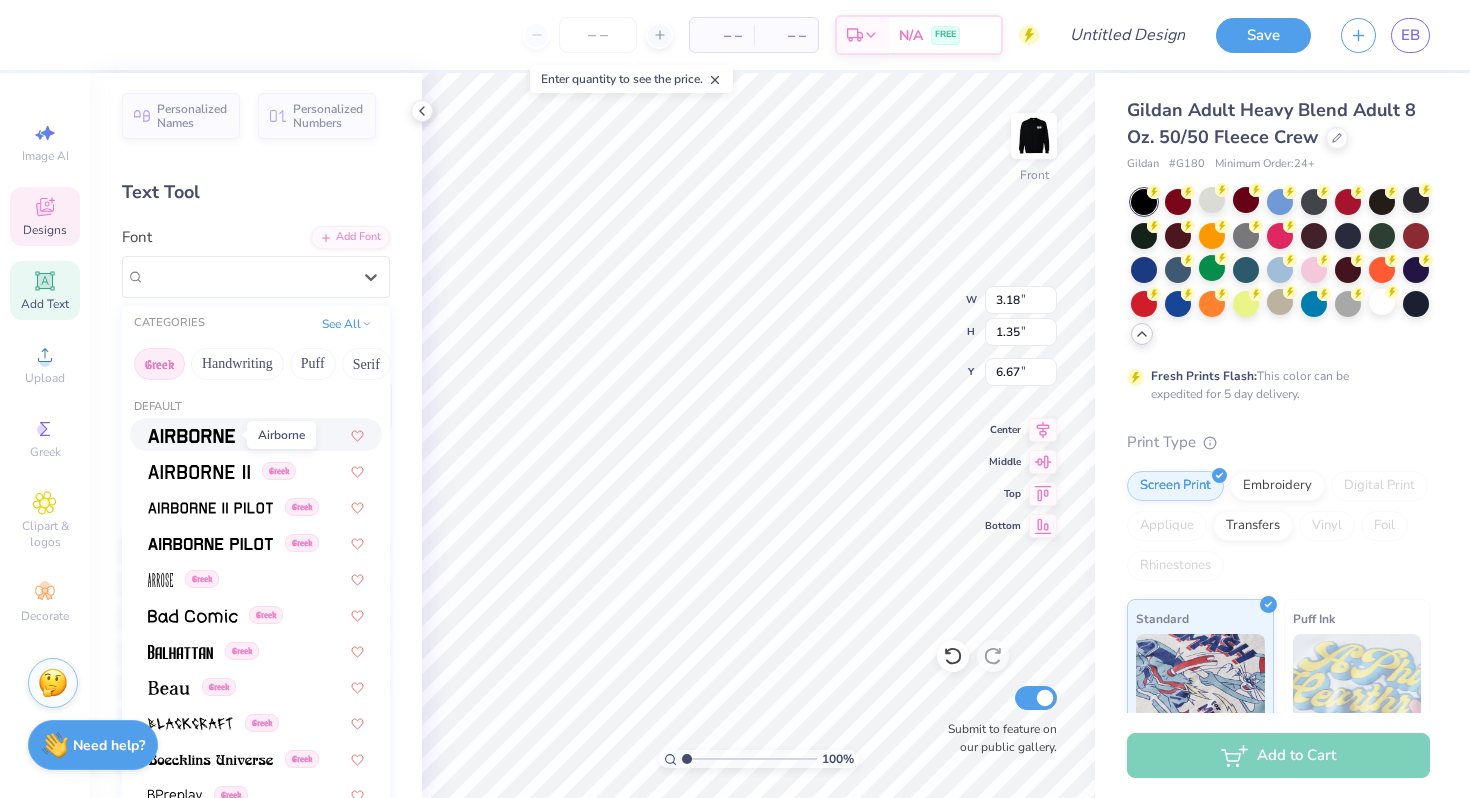 click at bounding box center (191, 434) 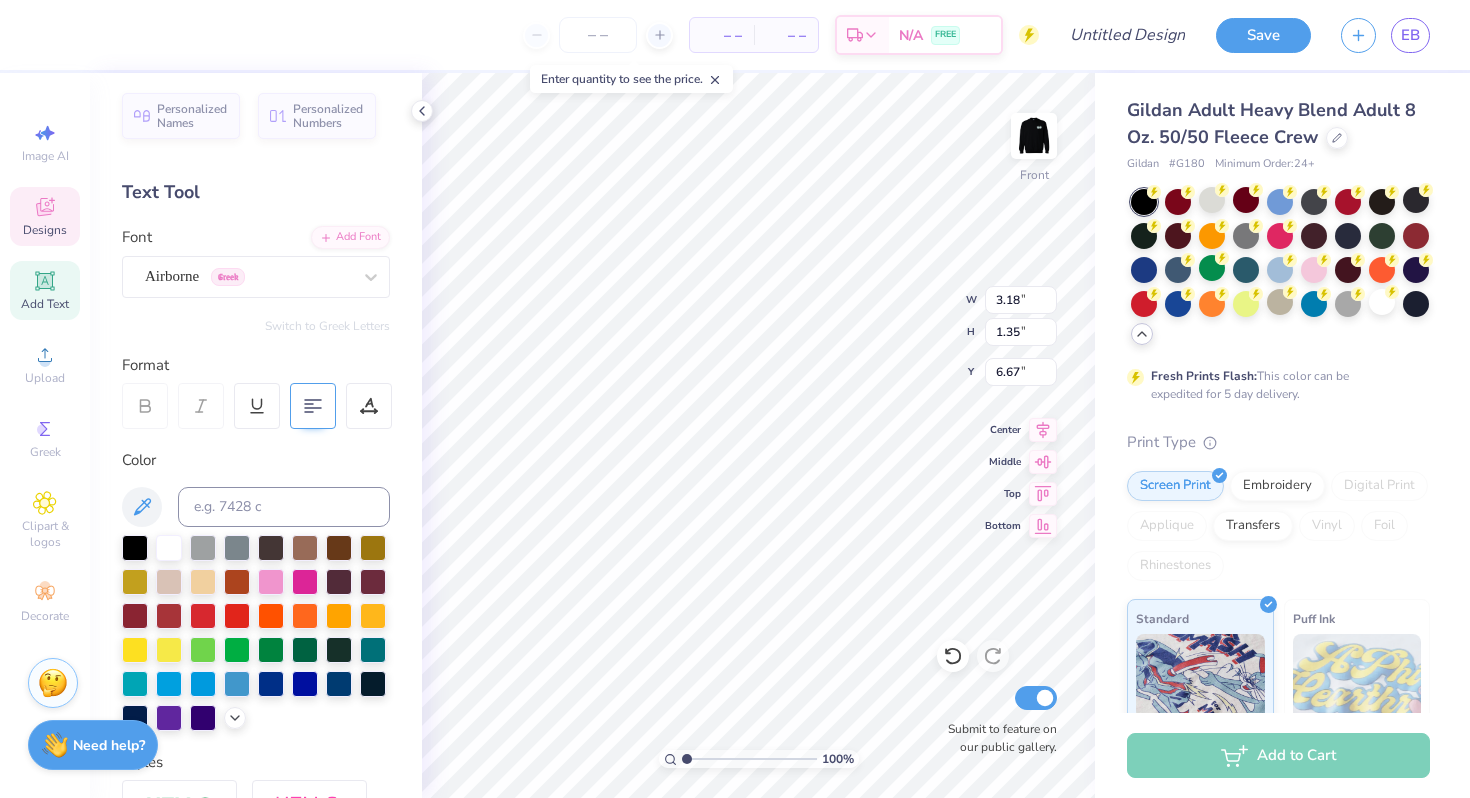 type on "2.75" 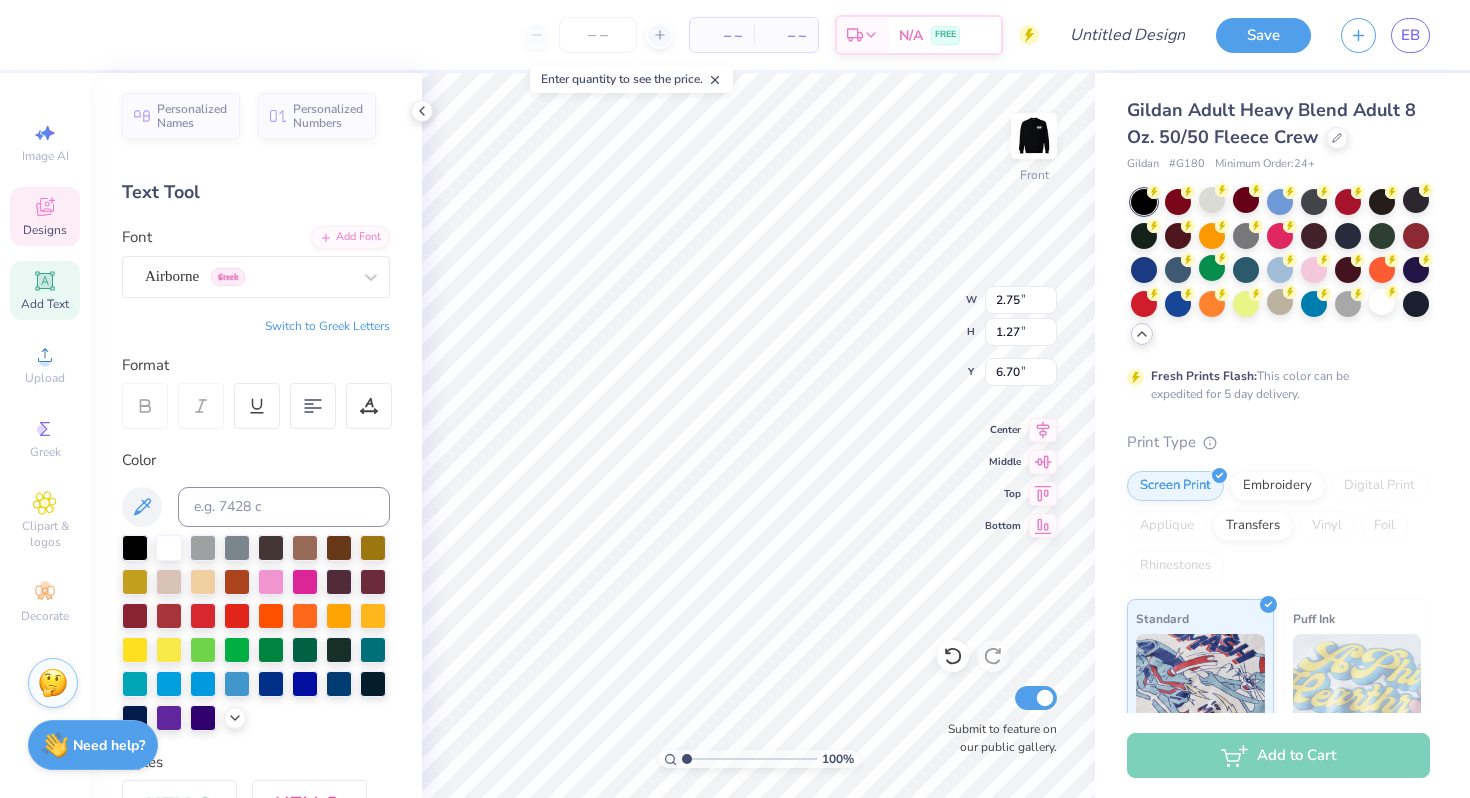 click on "Switch to Greek Letters" at bounding box center (327, 326) 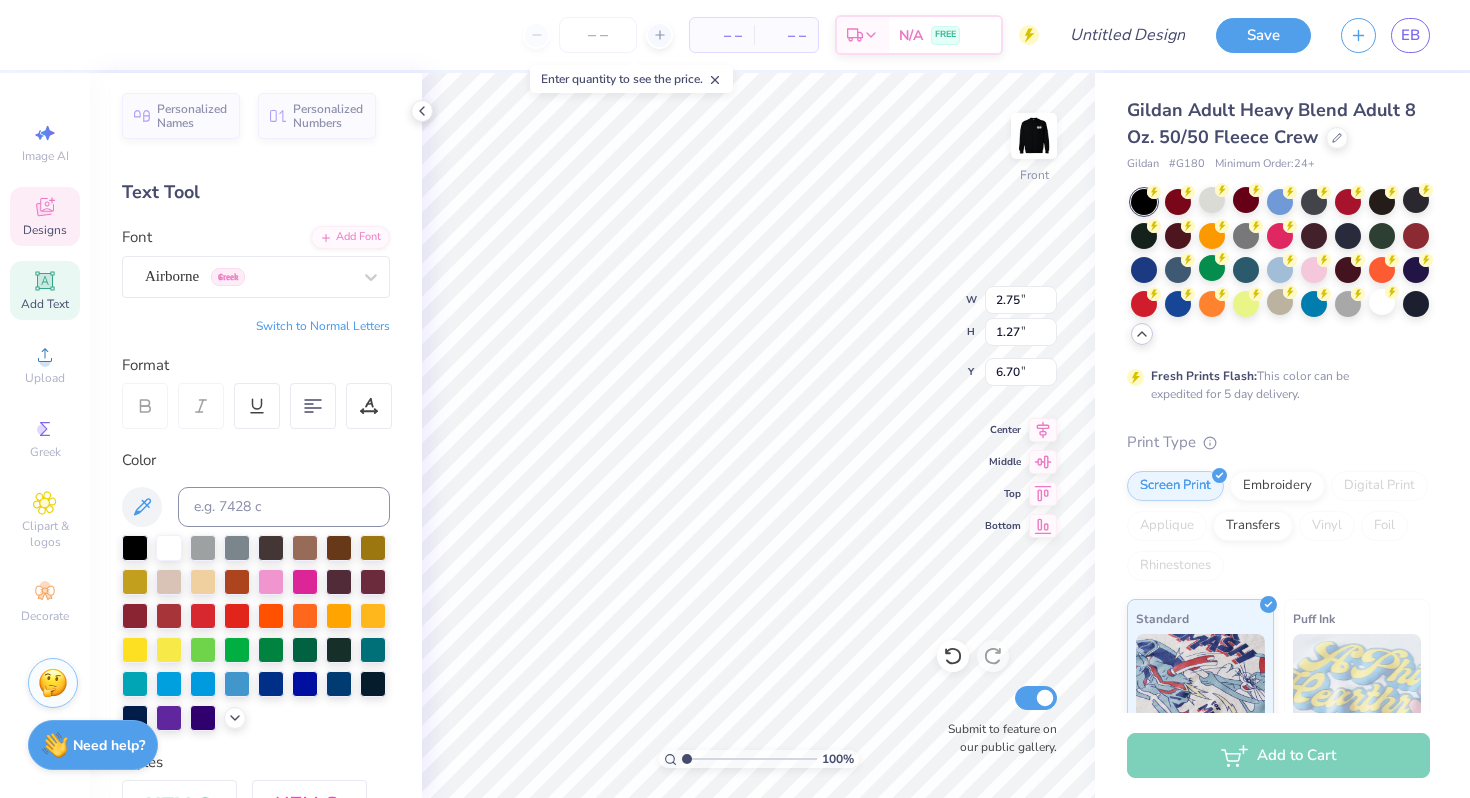 type on "2.84" 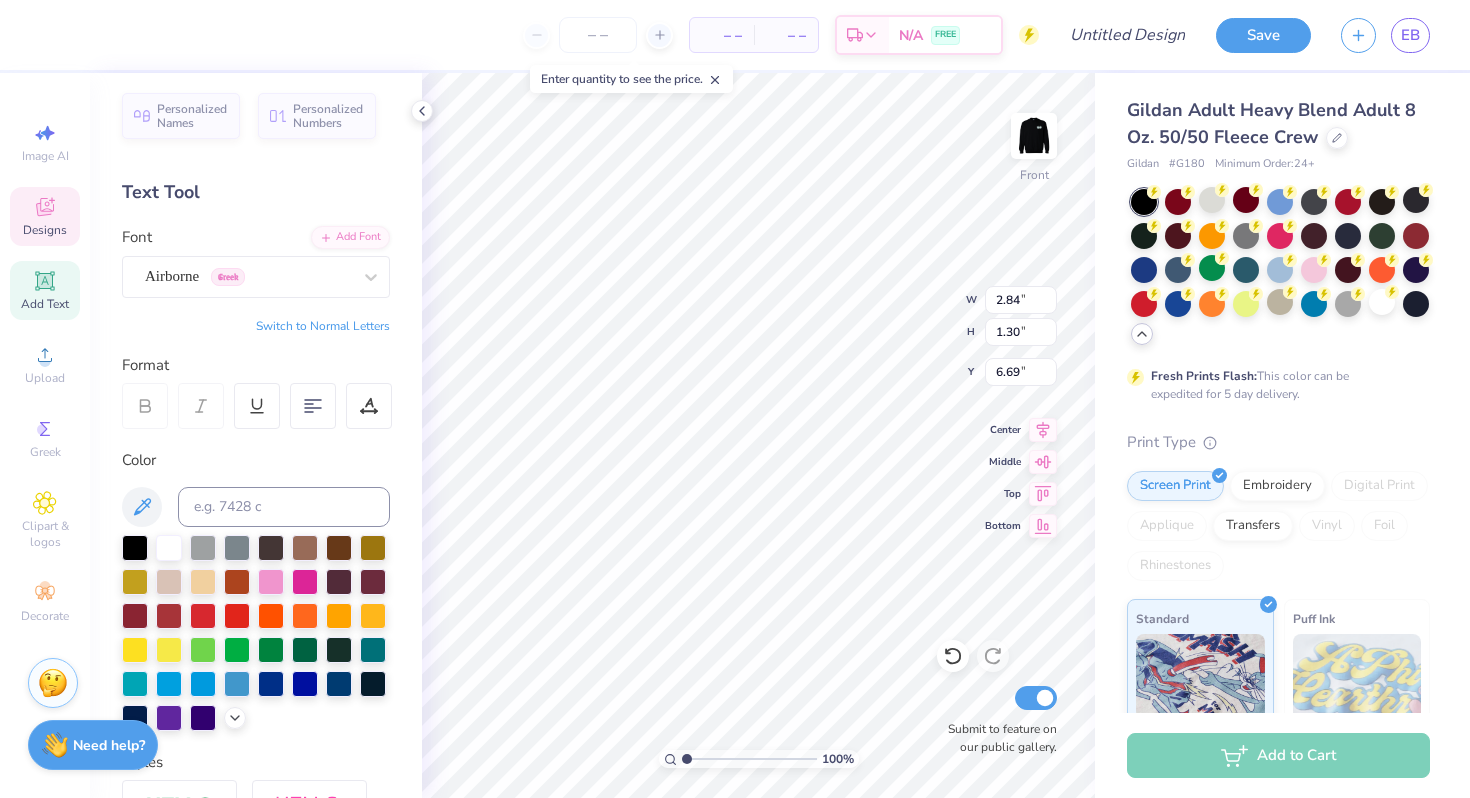 scroll, scrollTop: 0, scrollLeft: 0, axis: both 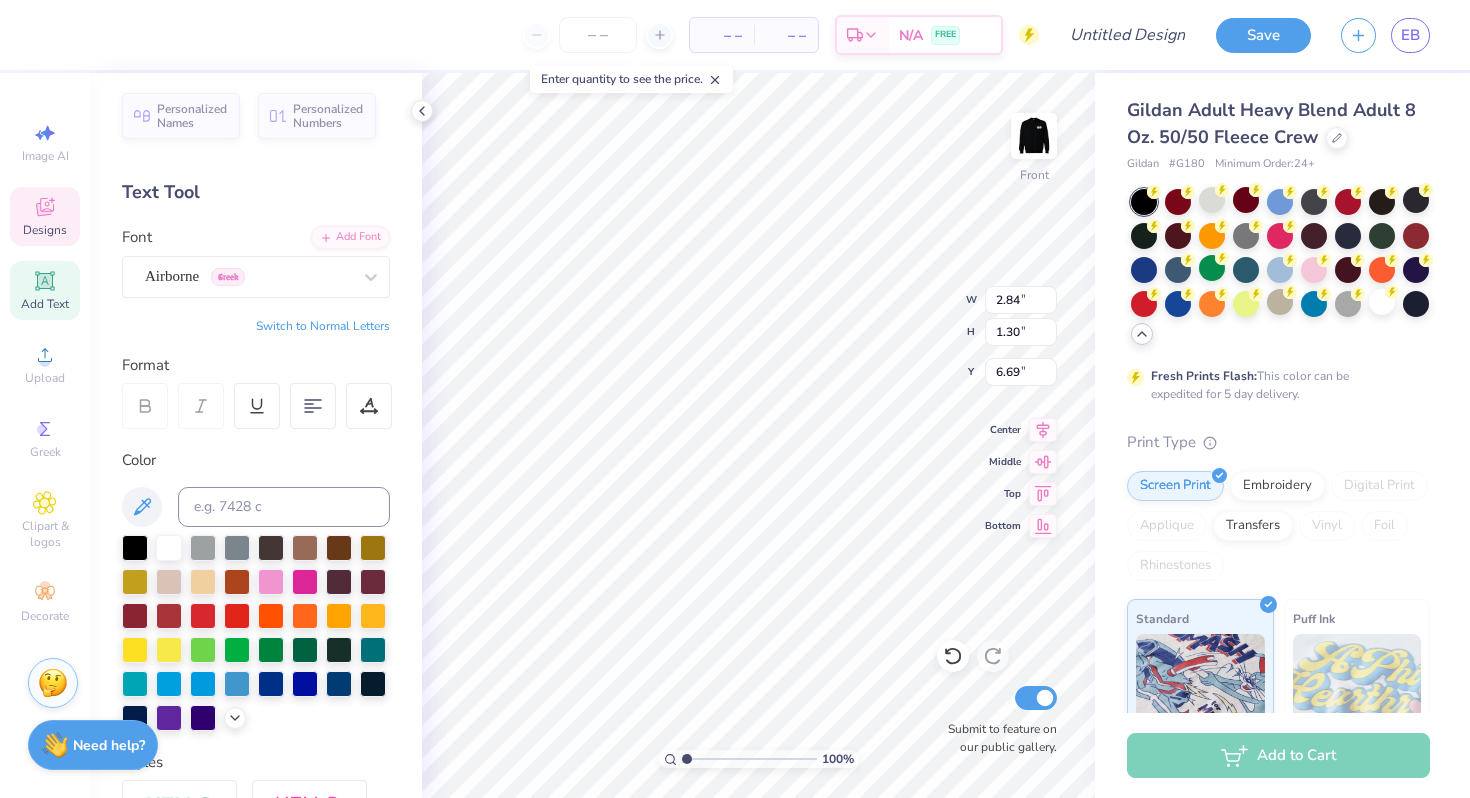 type on "Π" 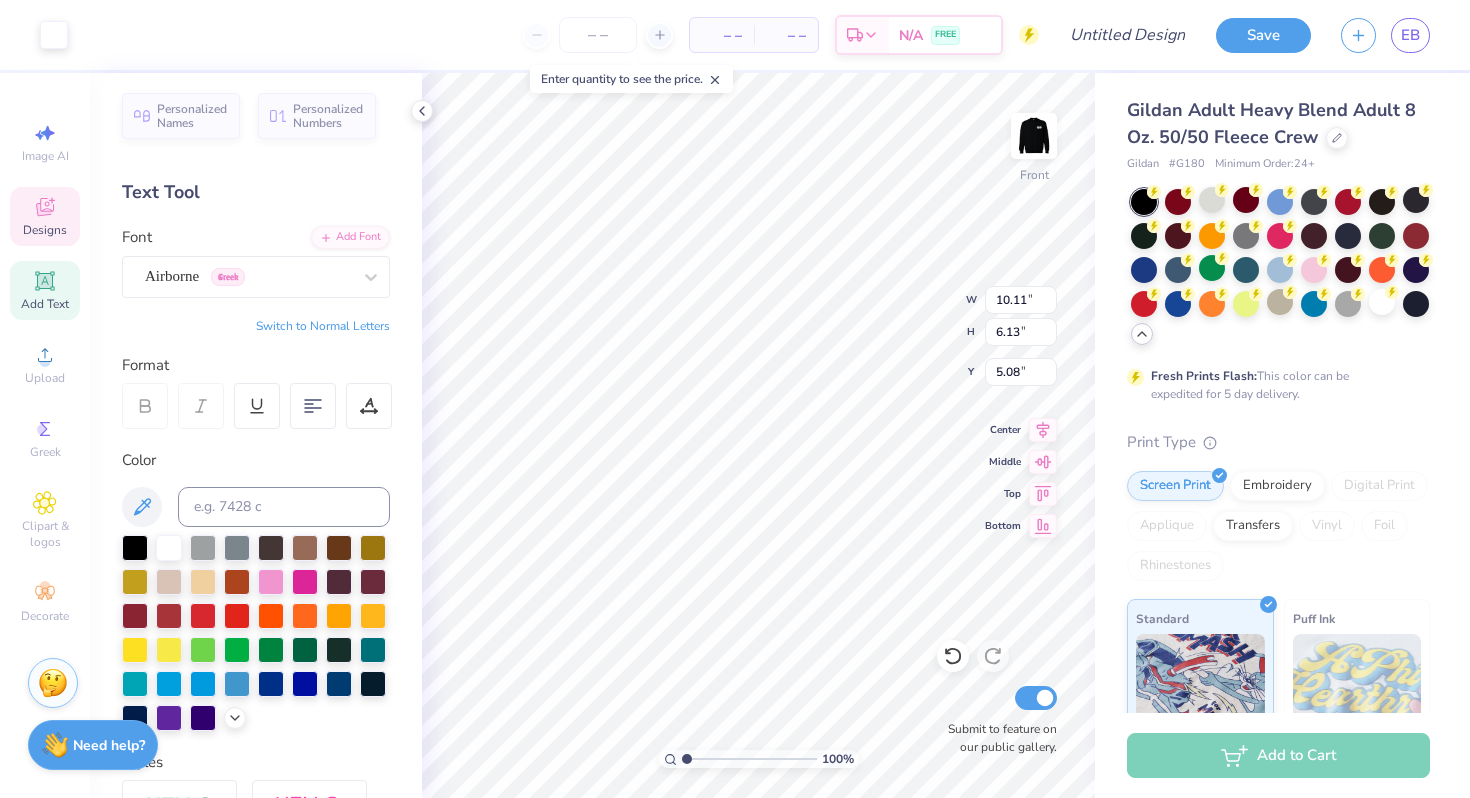 type on "0.64" 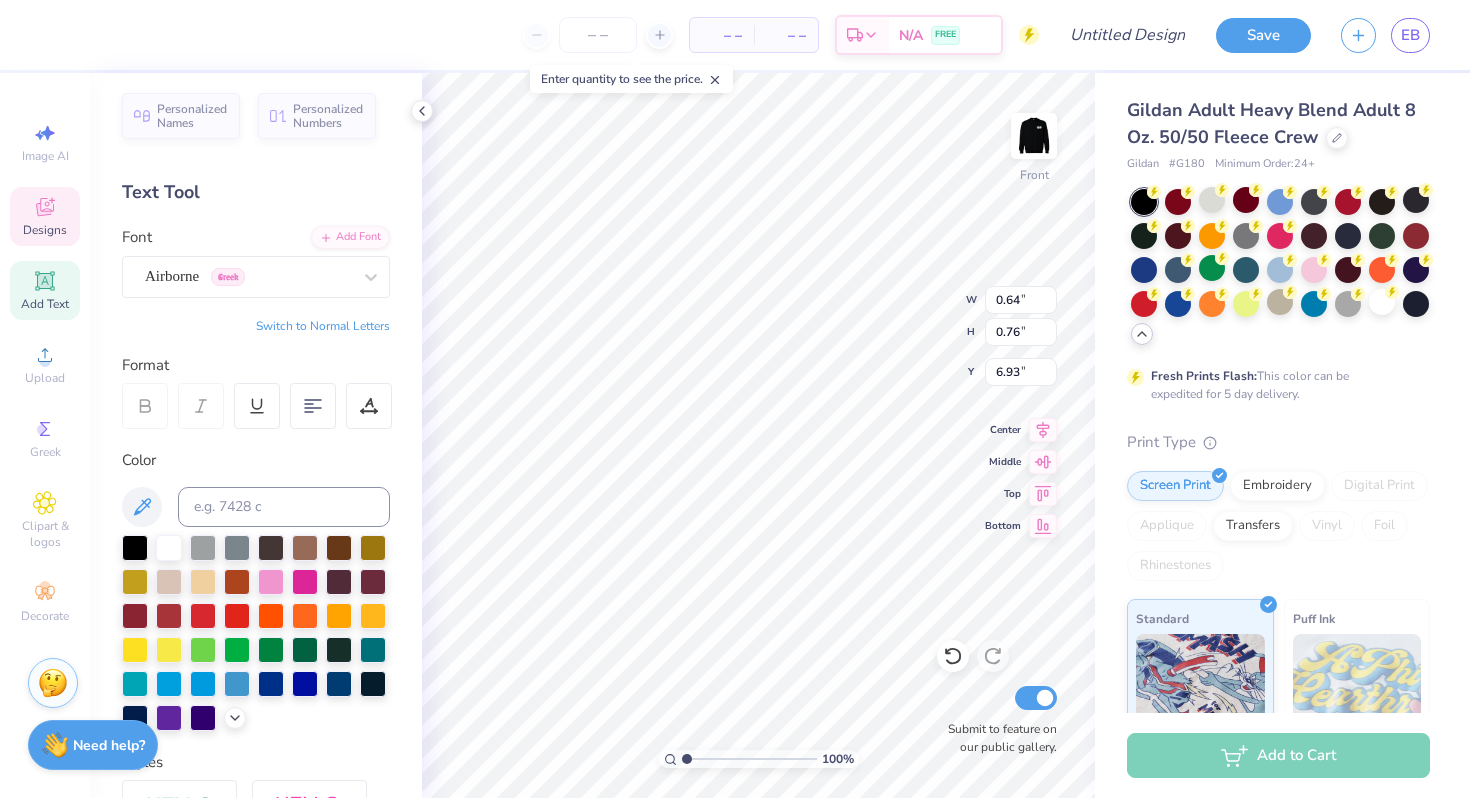 type on "1.04" 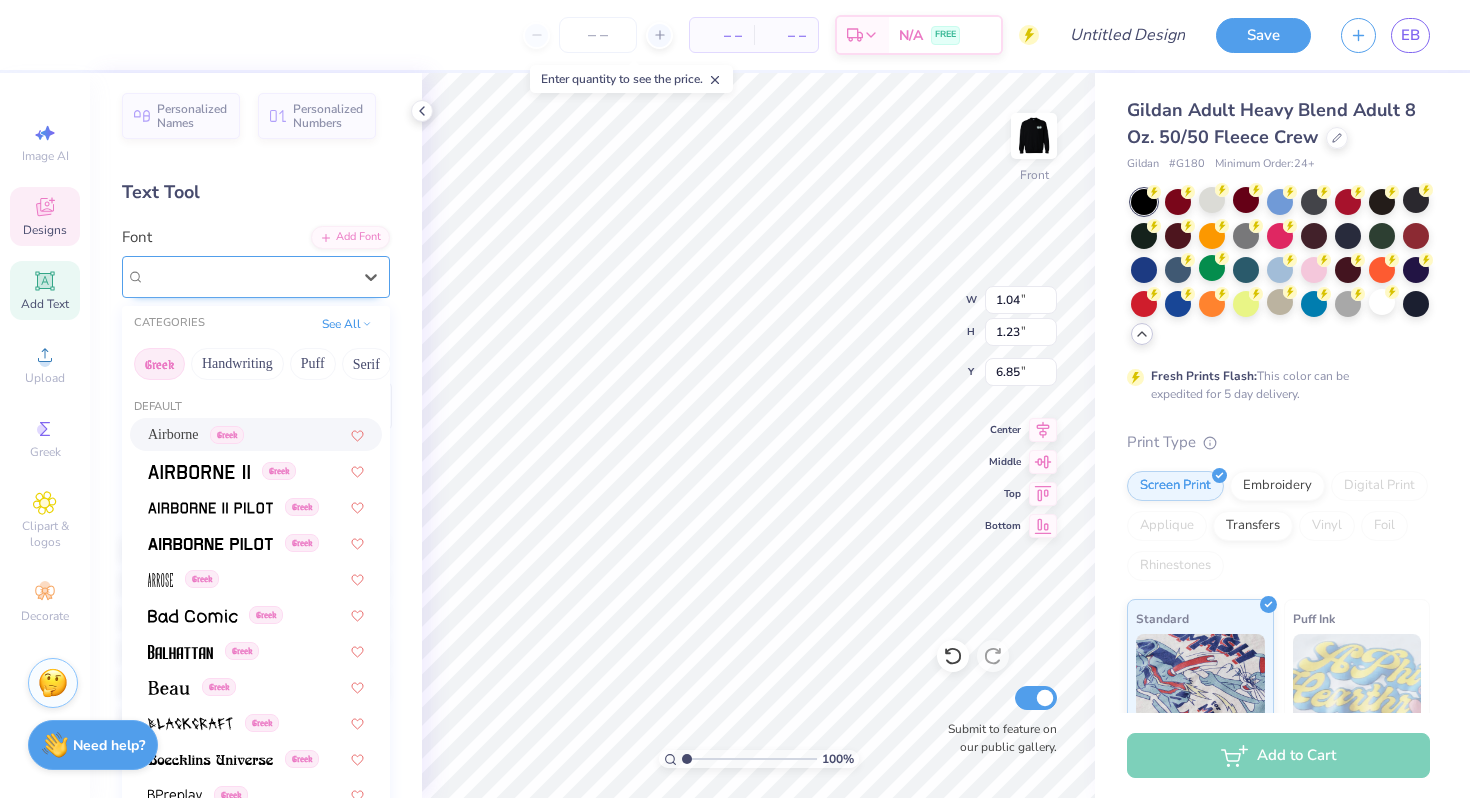 click at bounding box center (248, 276) 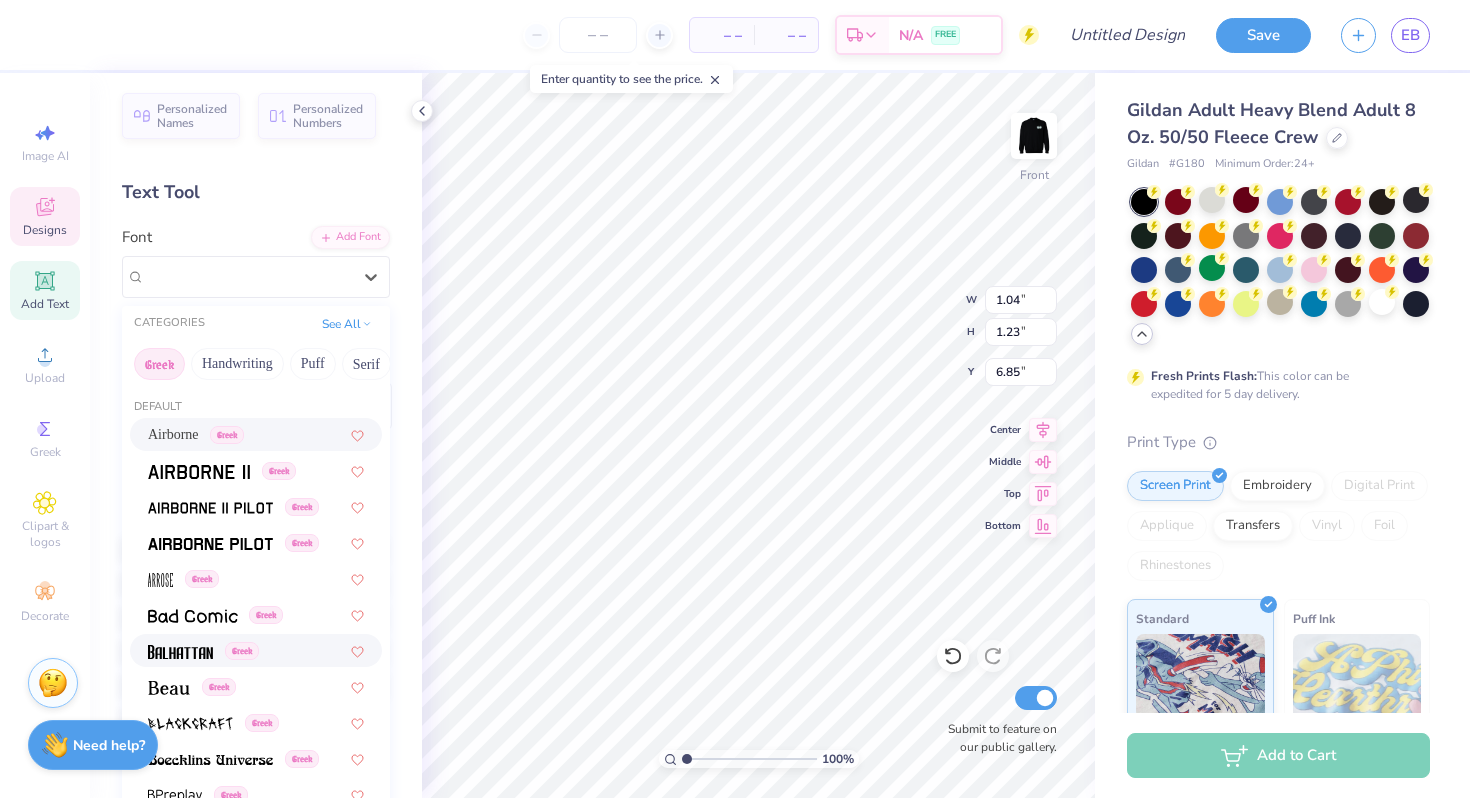 click on "Greek" at bounding box center (256, 650) 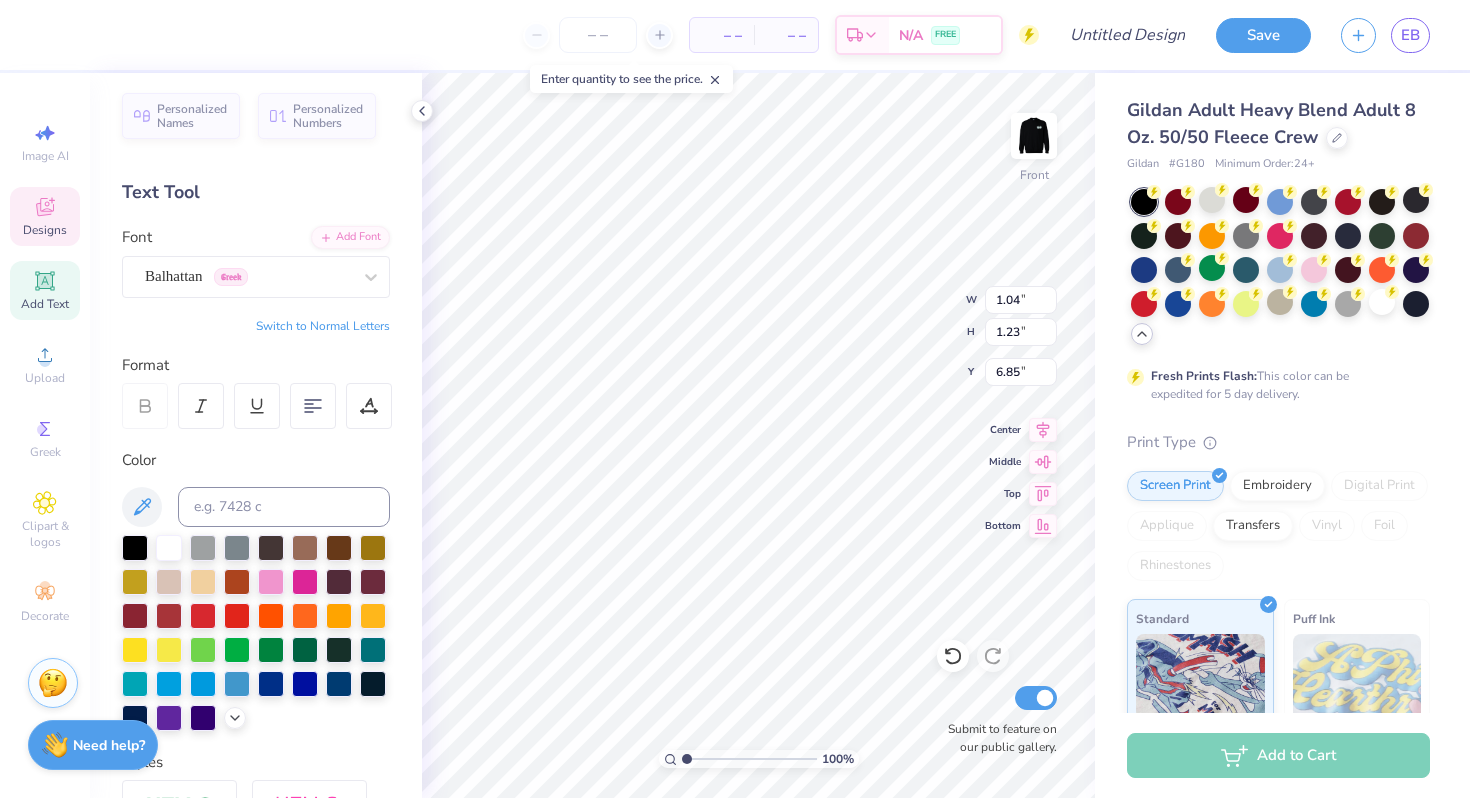 type on "0.83" 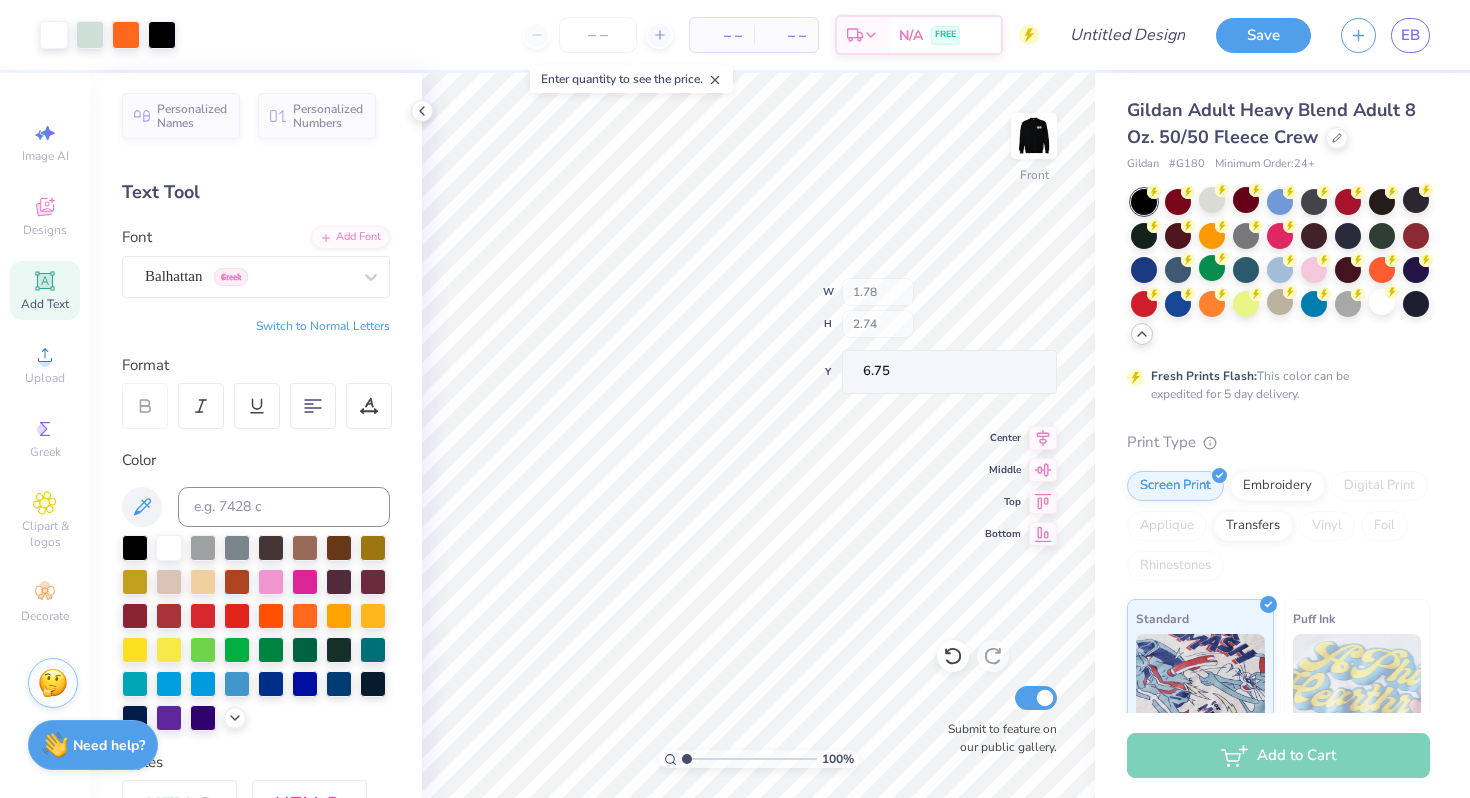 type on "1.78" 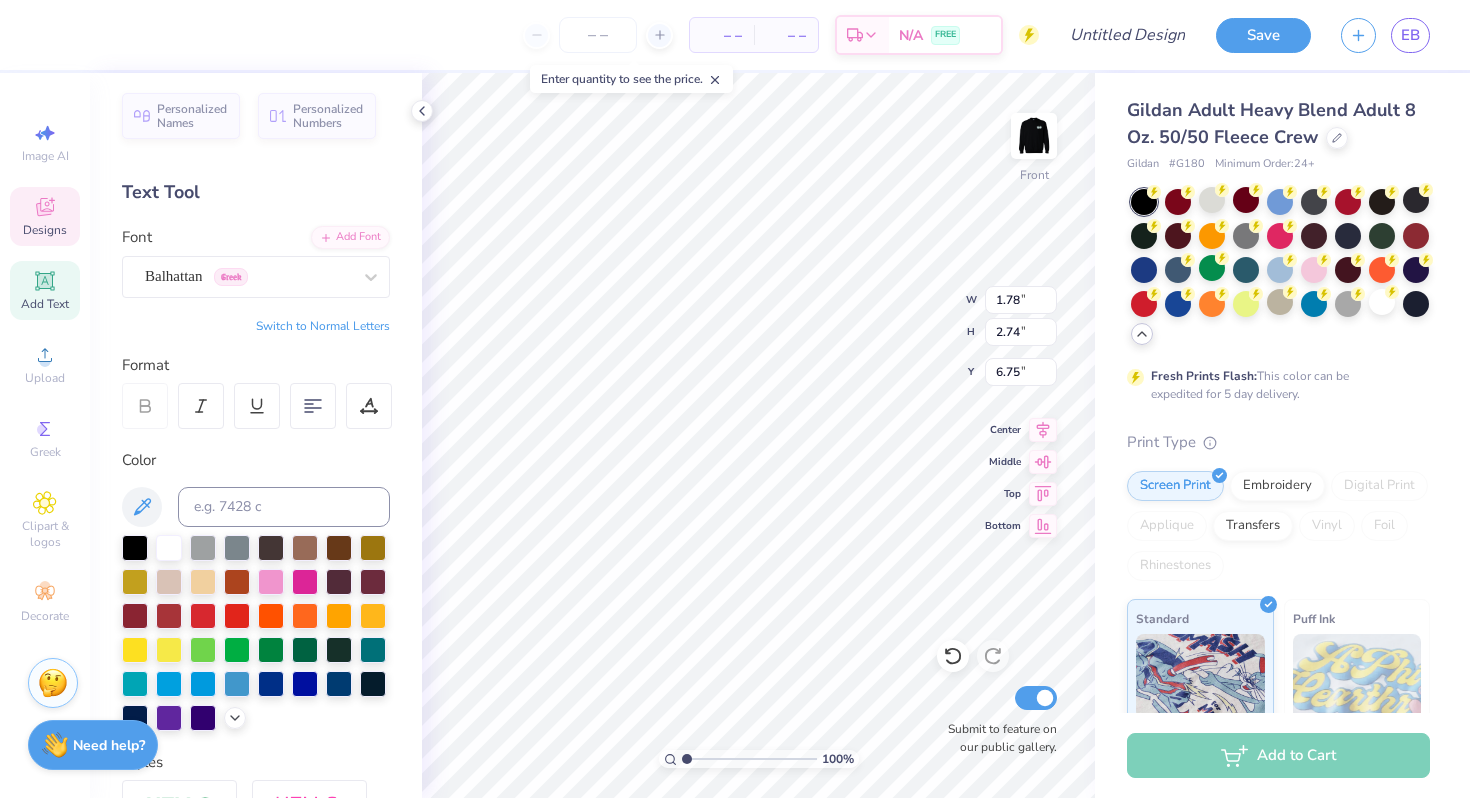 type on "6.18" 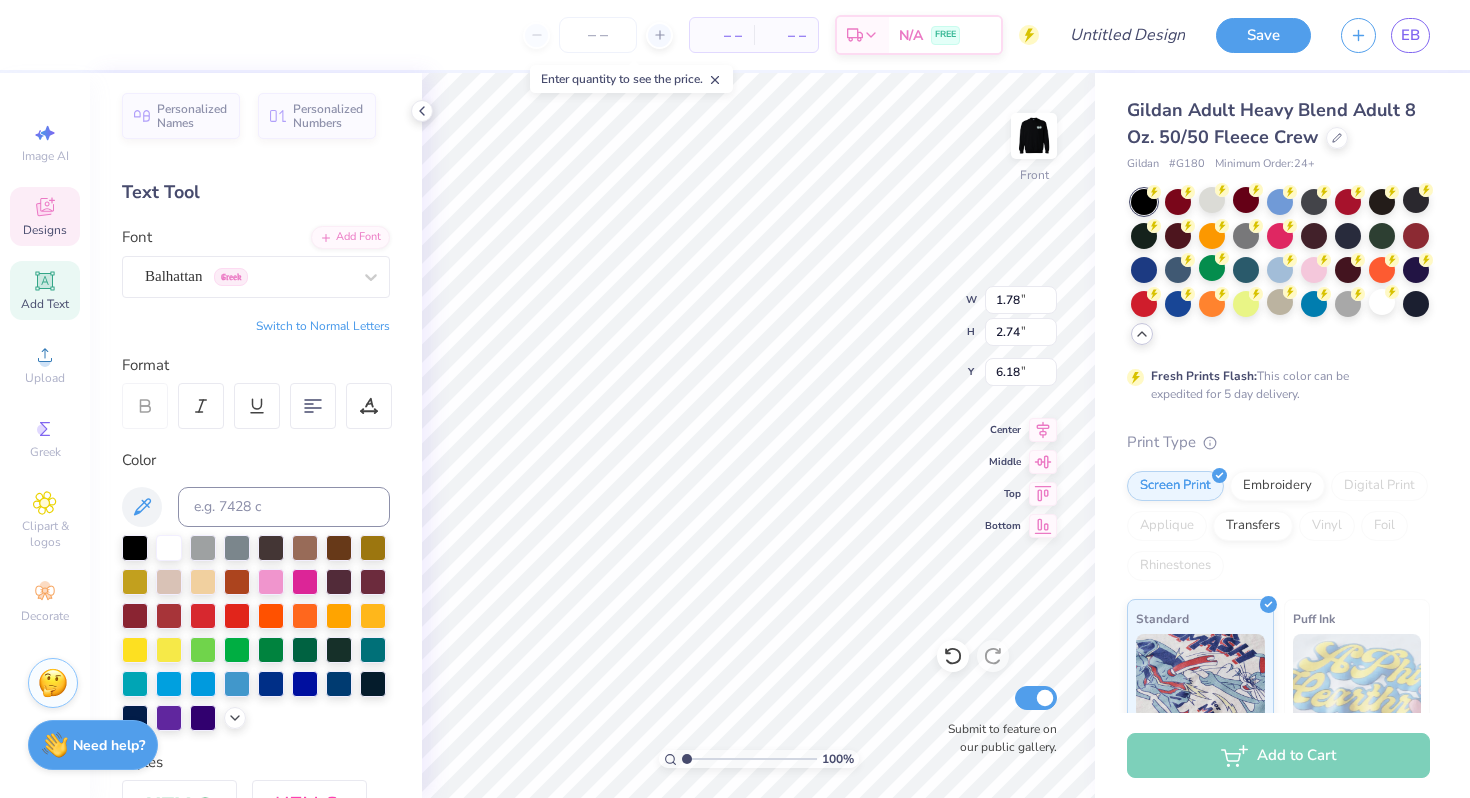 type on "9.75" 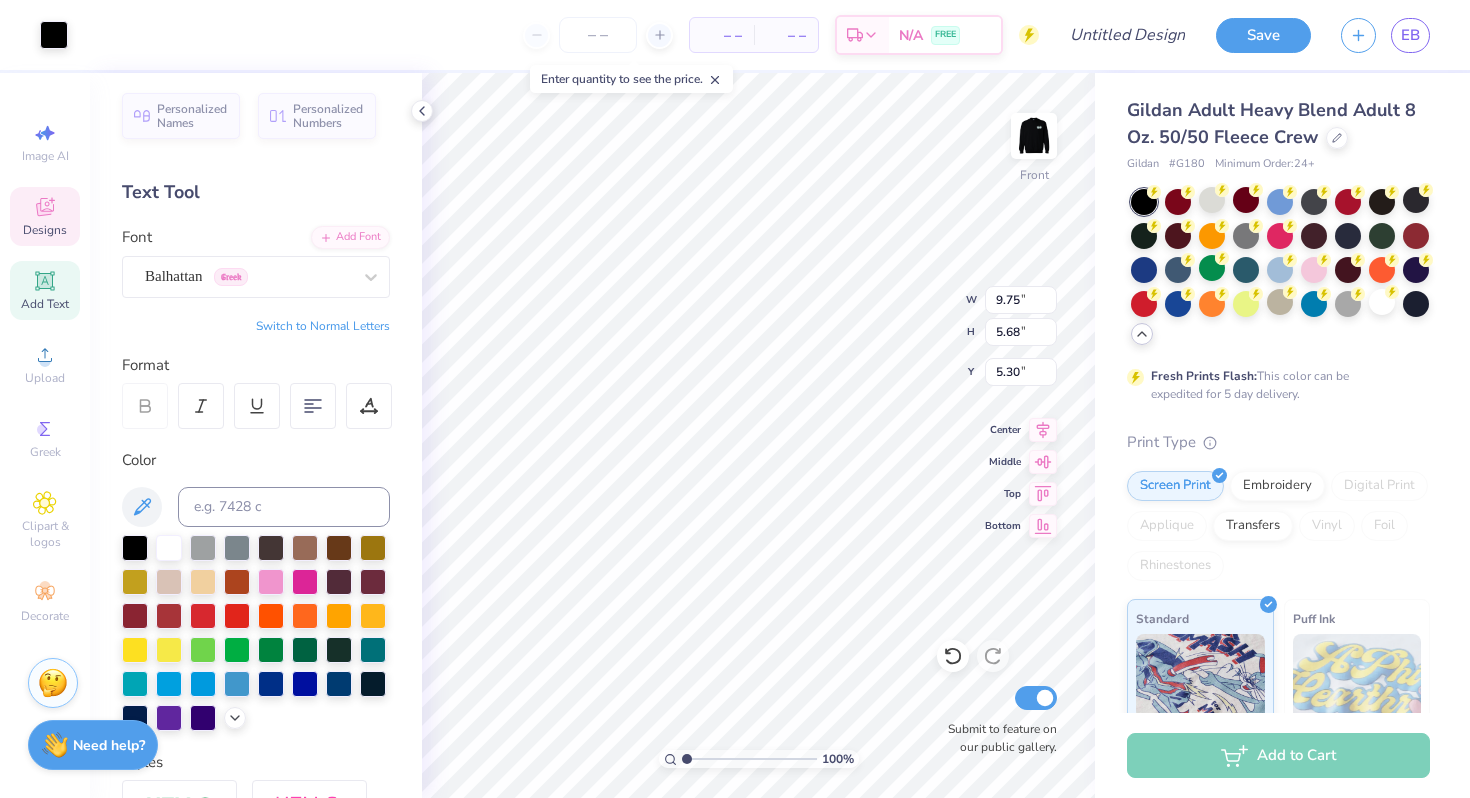 type on "1.78" 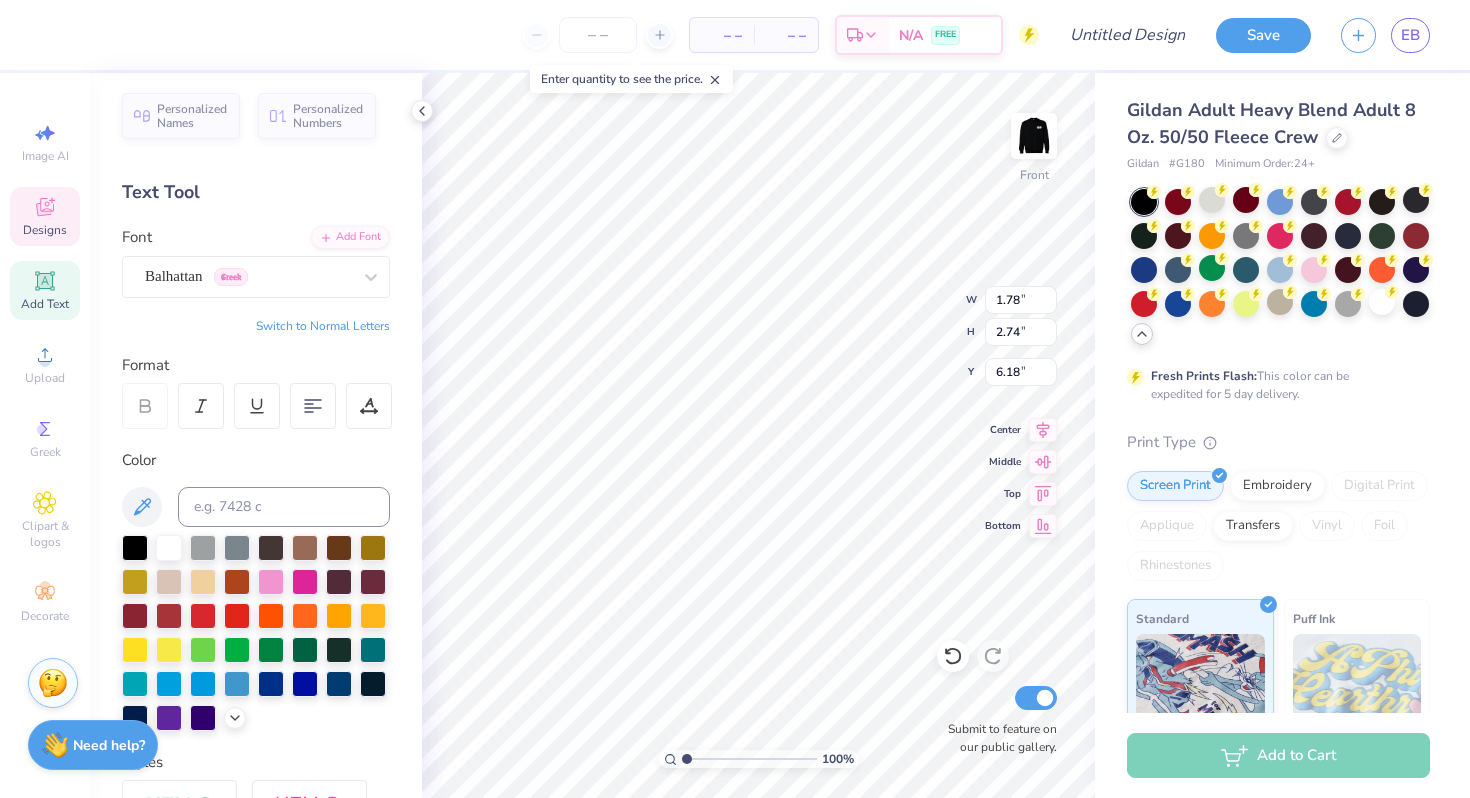 type on "5.30" 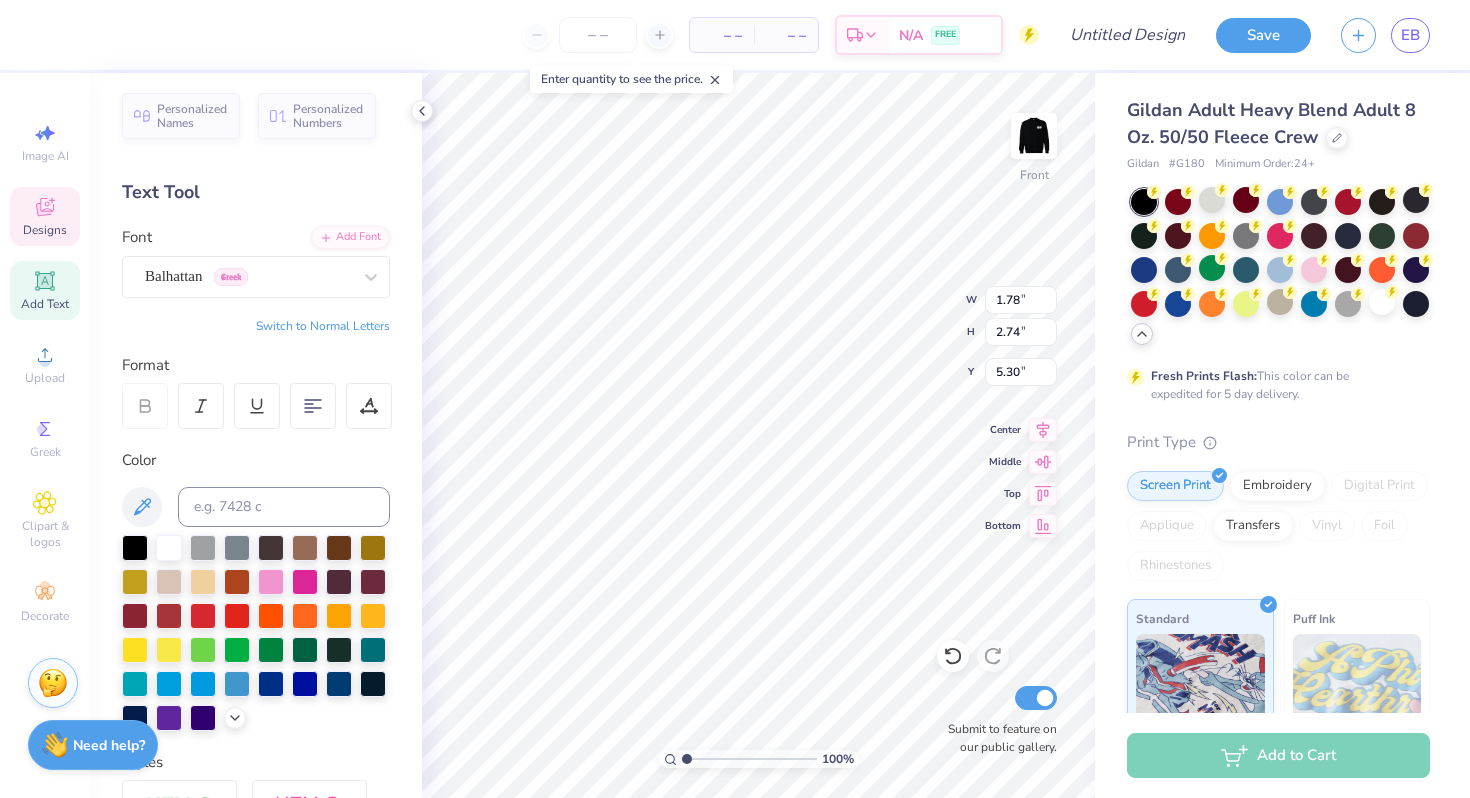 type on "1.25" 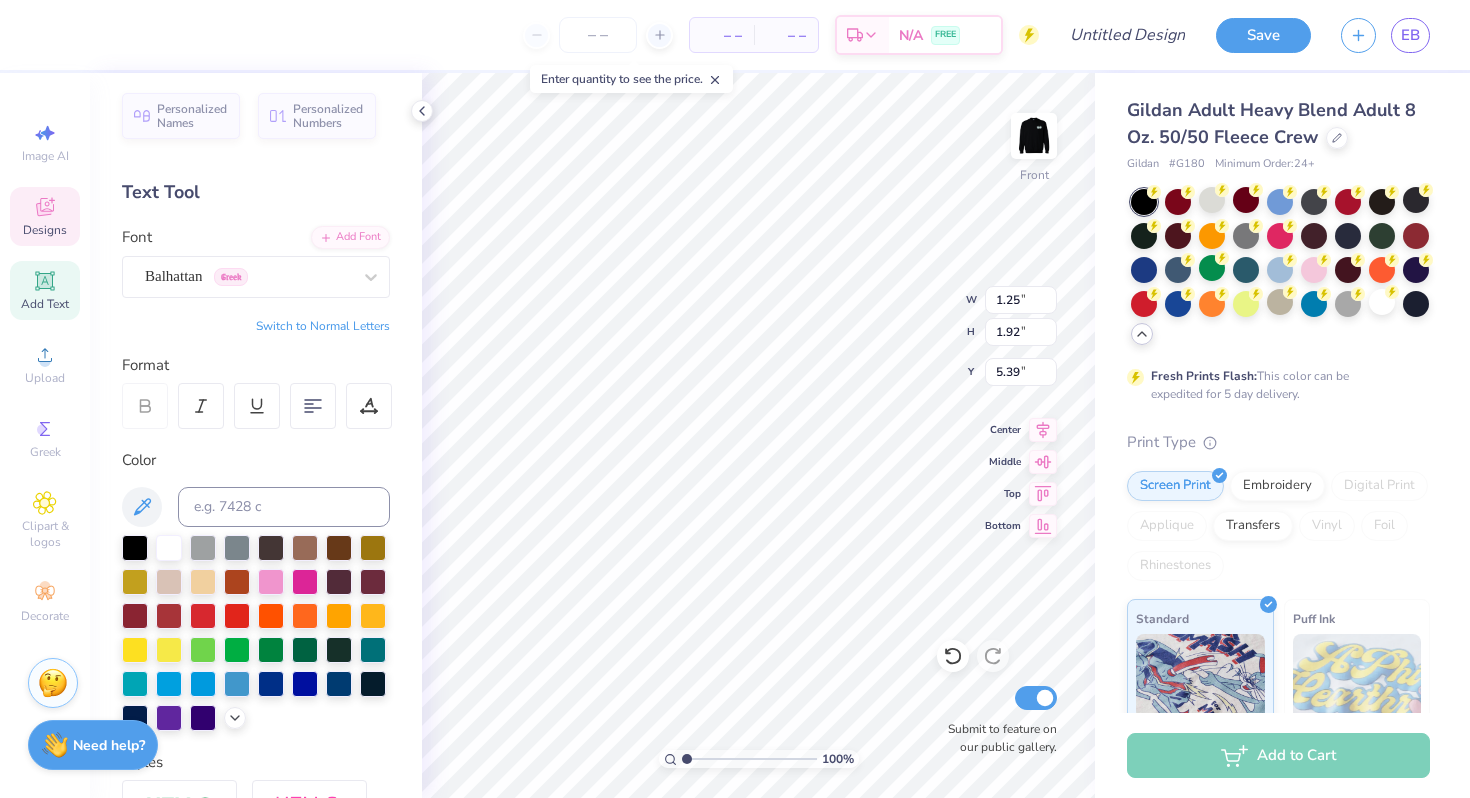 type on "6.31" 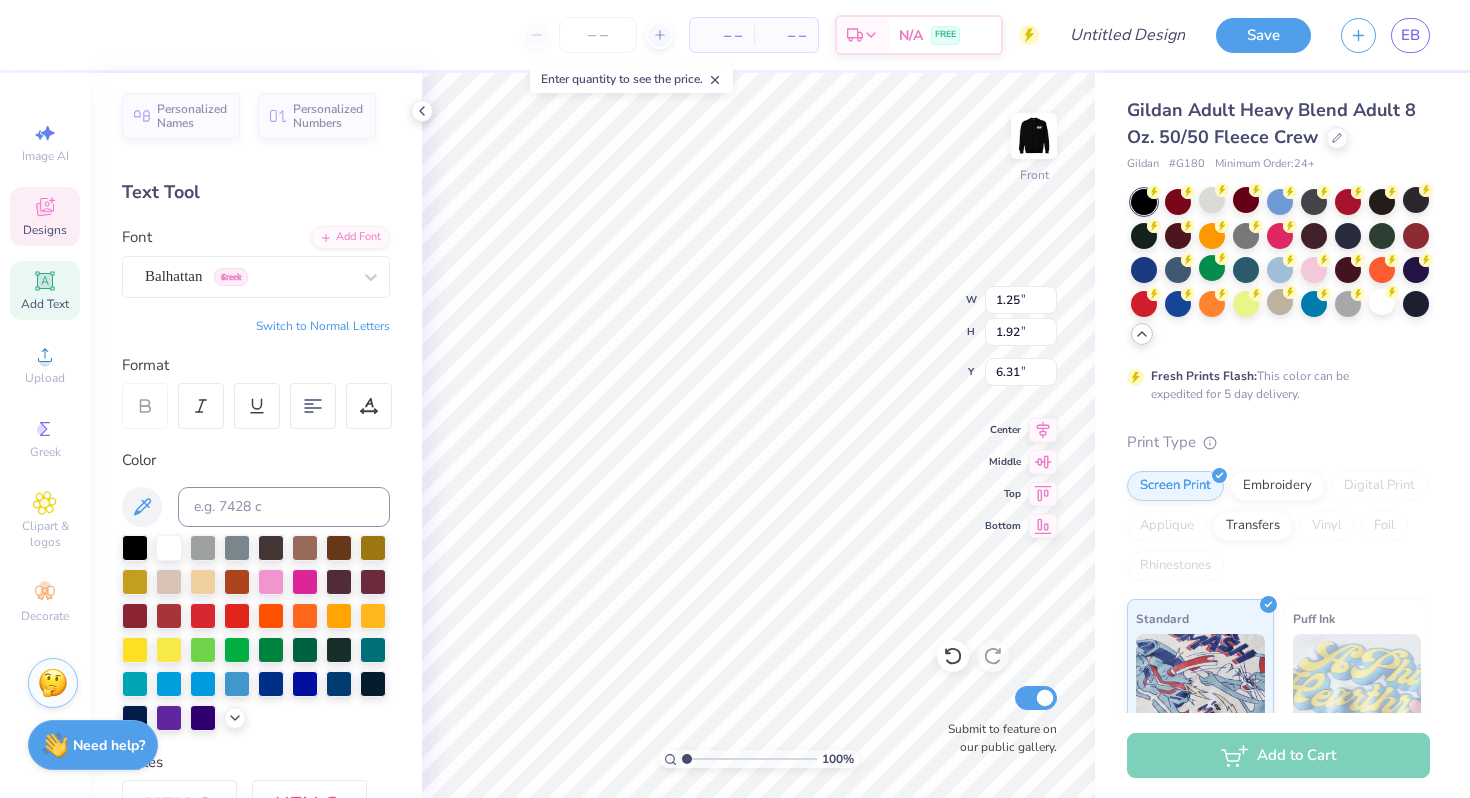type on "2.18" 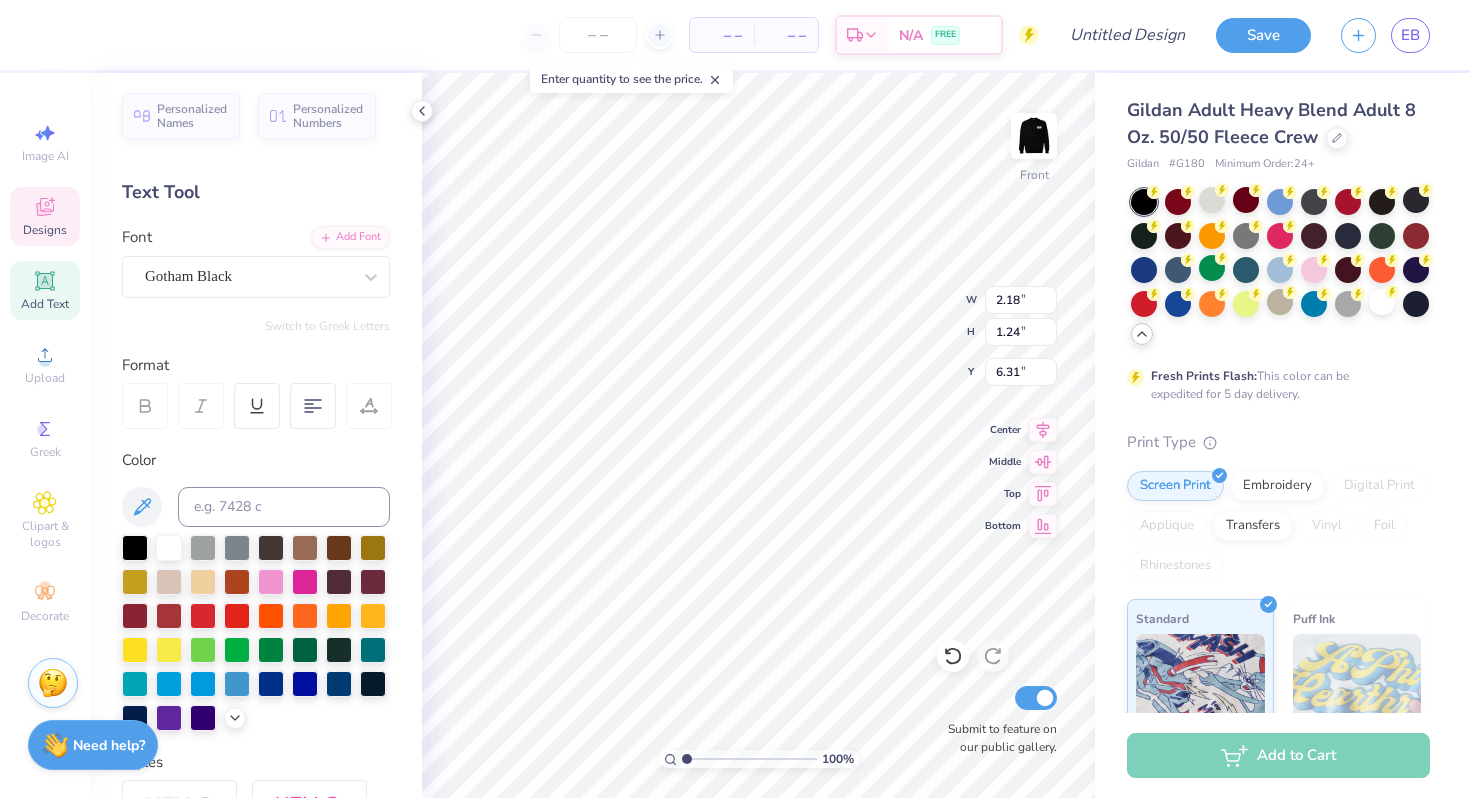 type on "E" 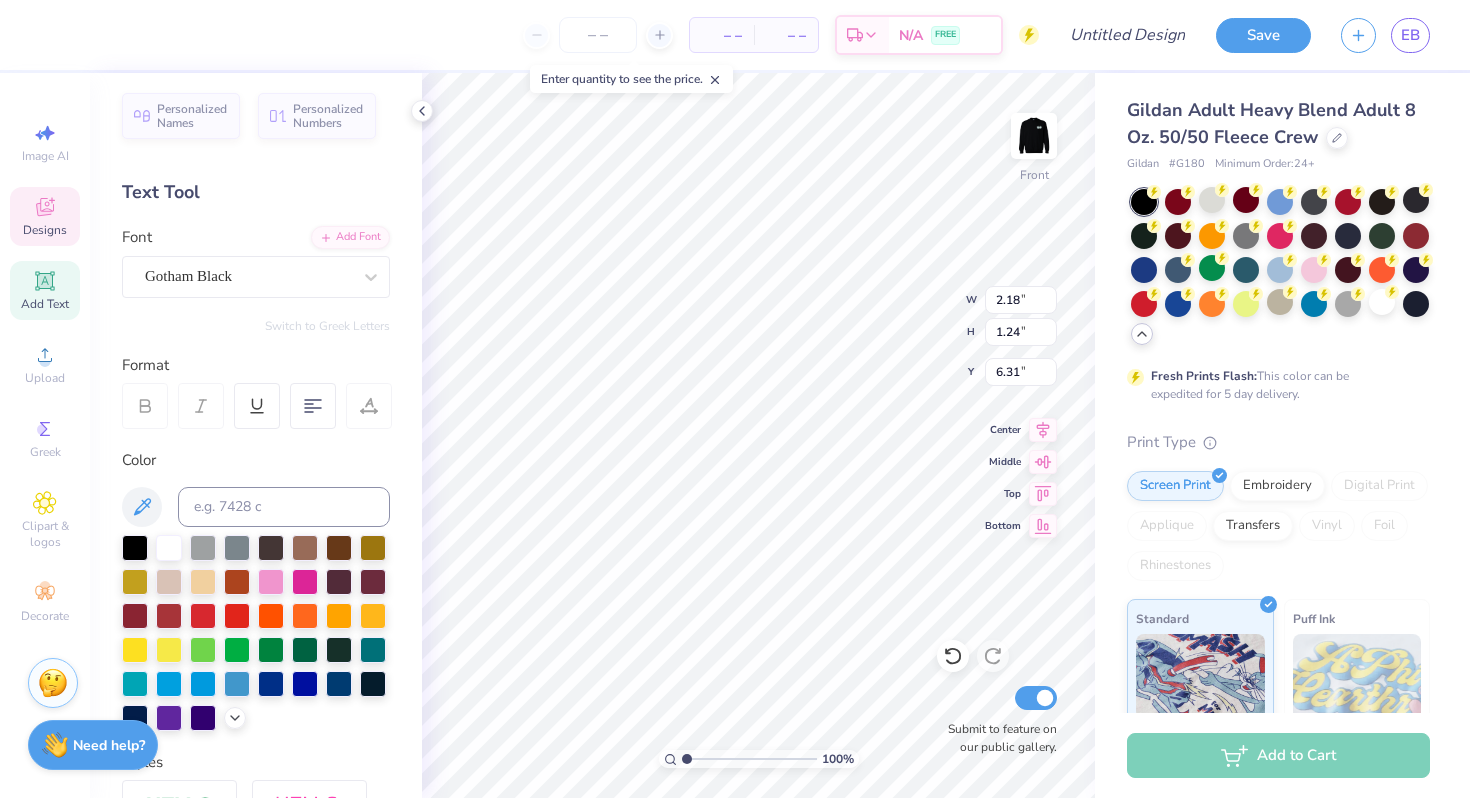 type on "S" 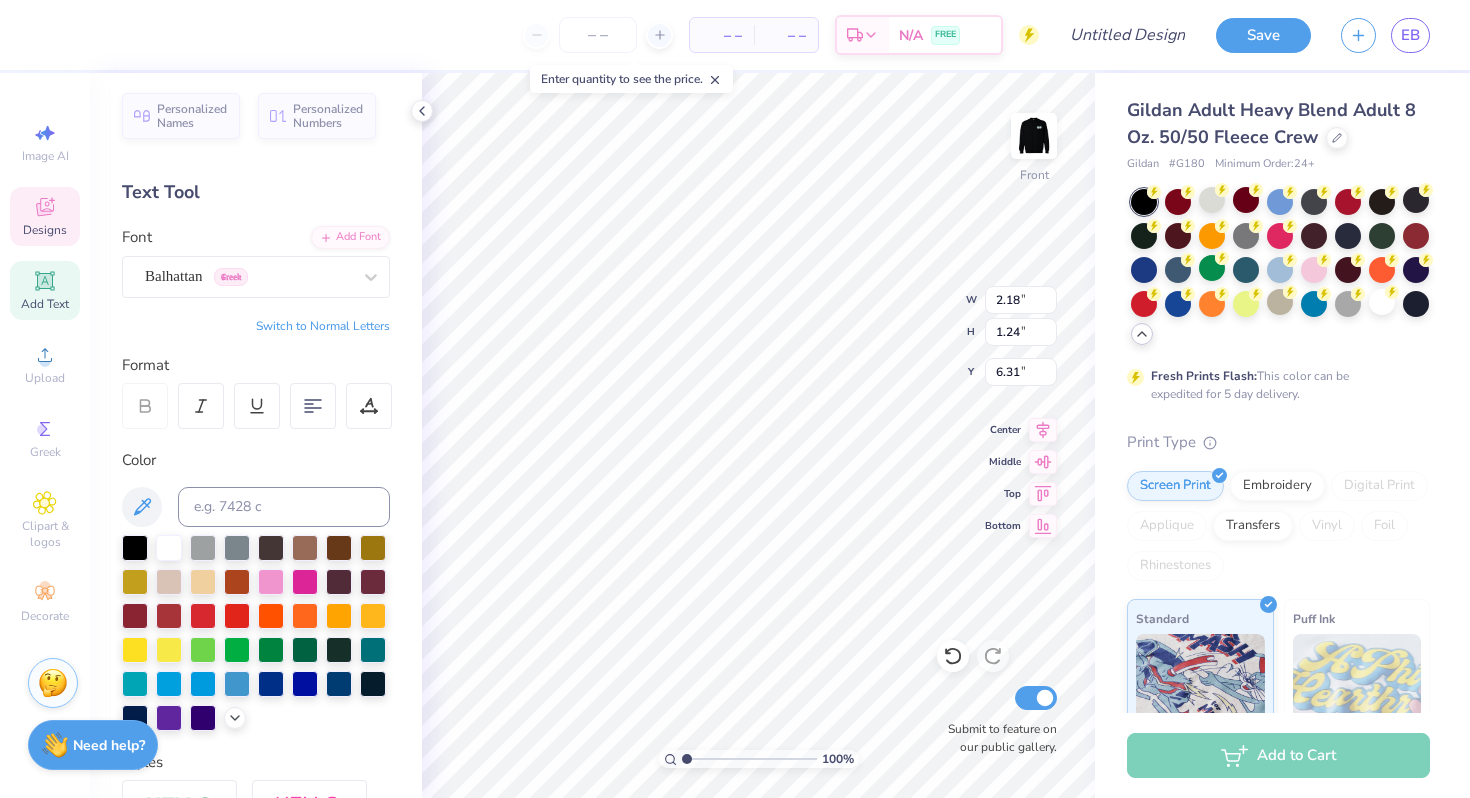 type on "1.25" 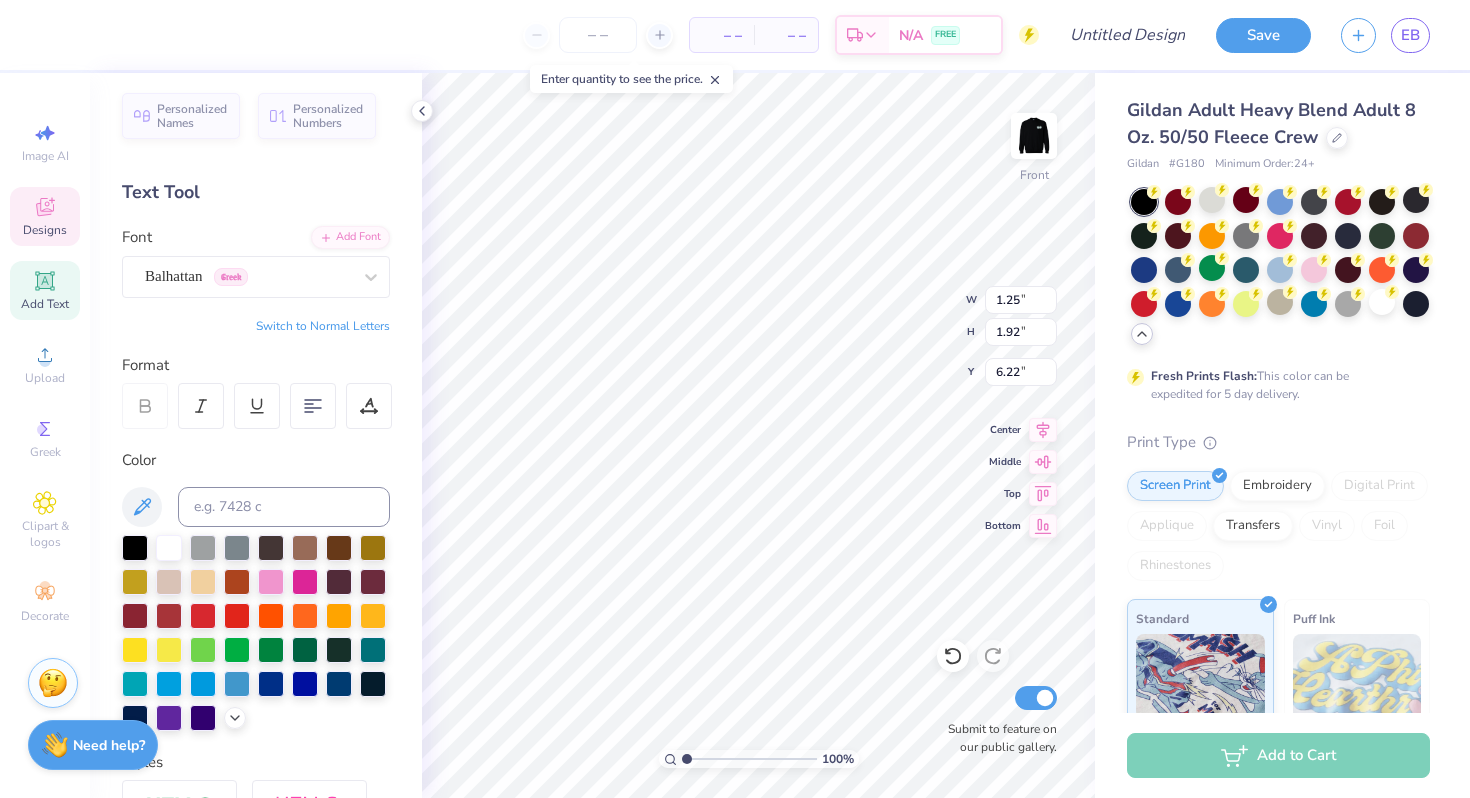 type on "10.11" 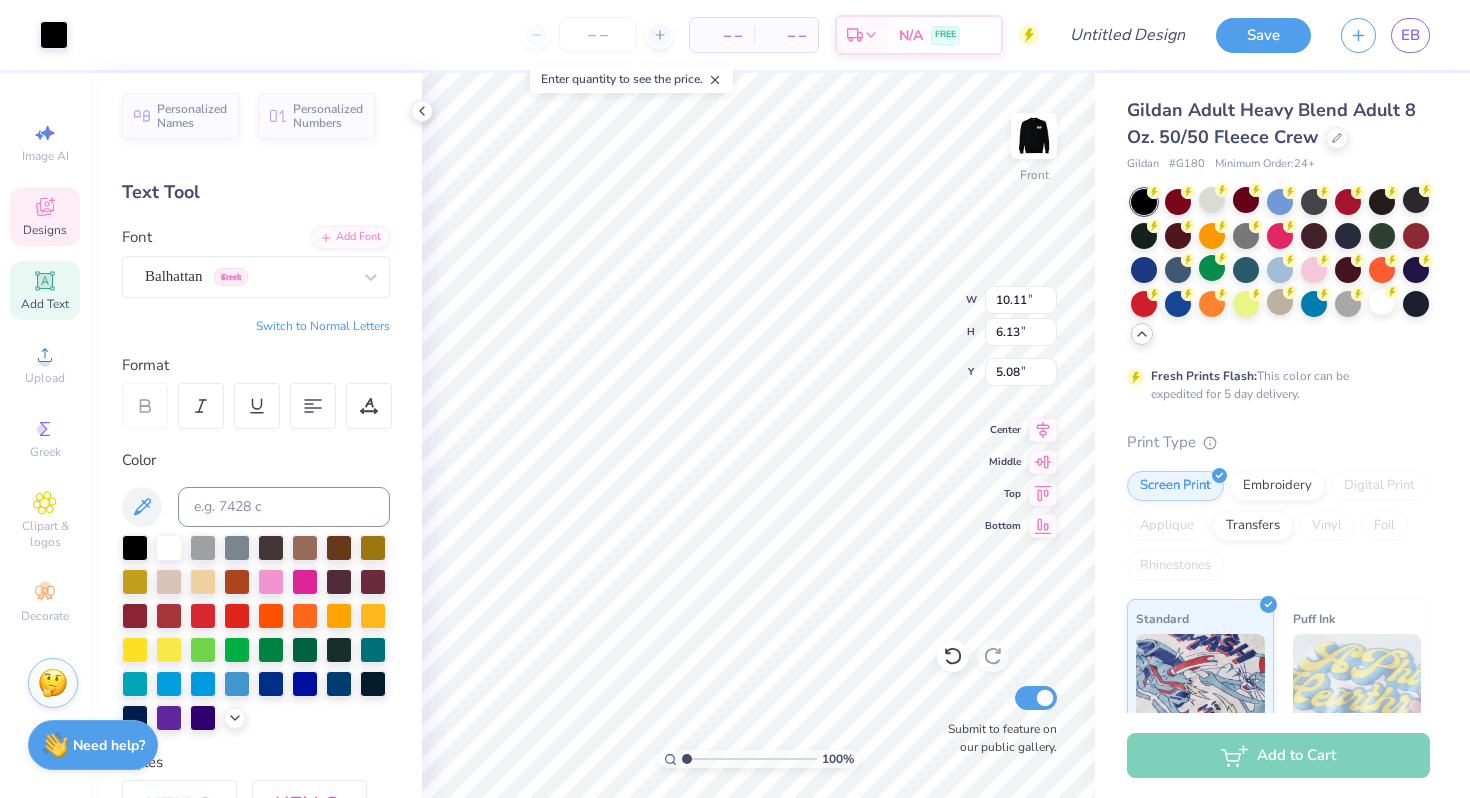 type on "1.25" 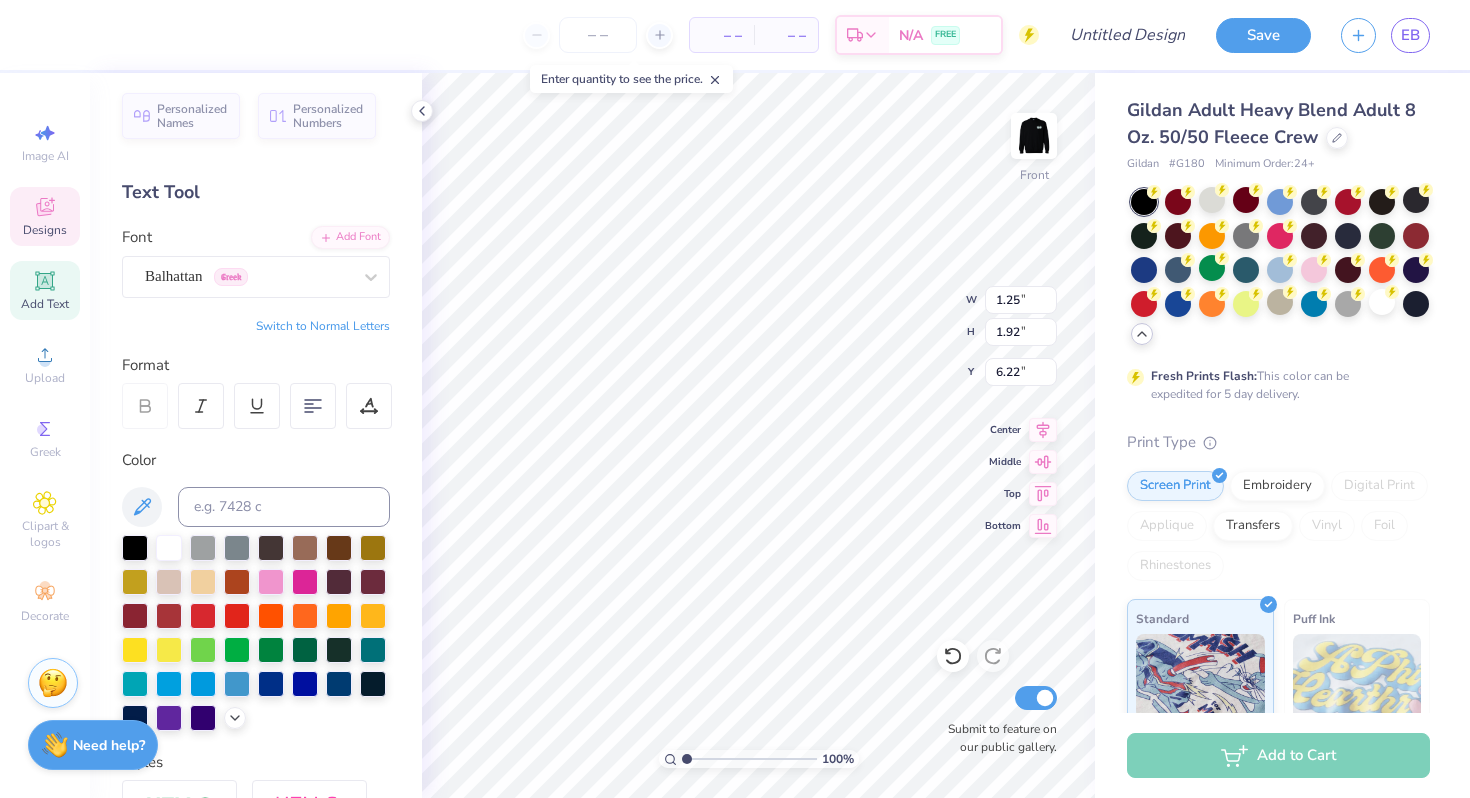 type on "5.76" 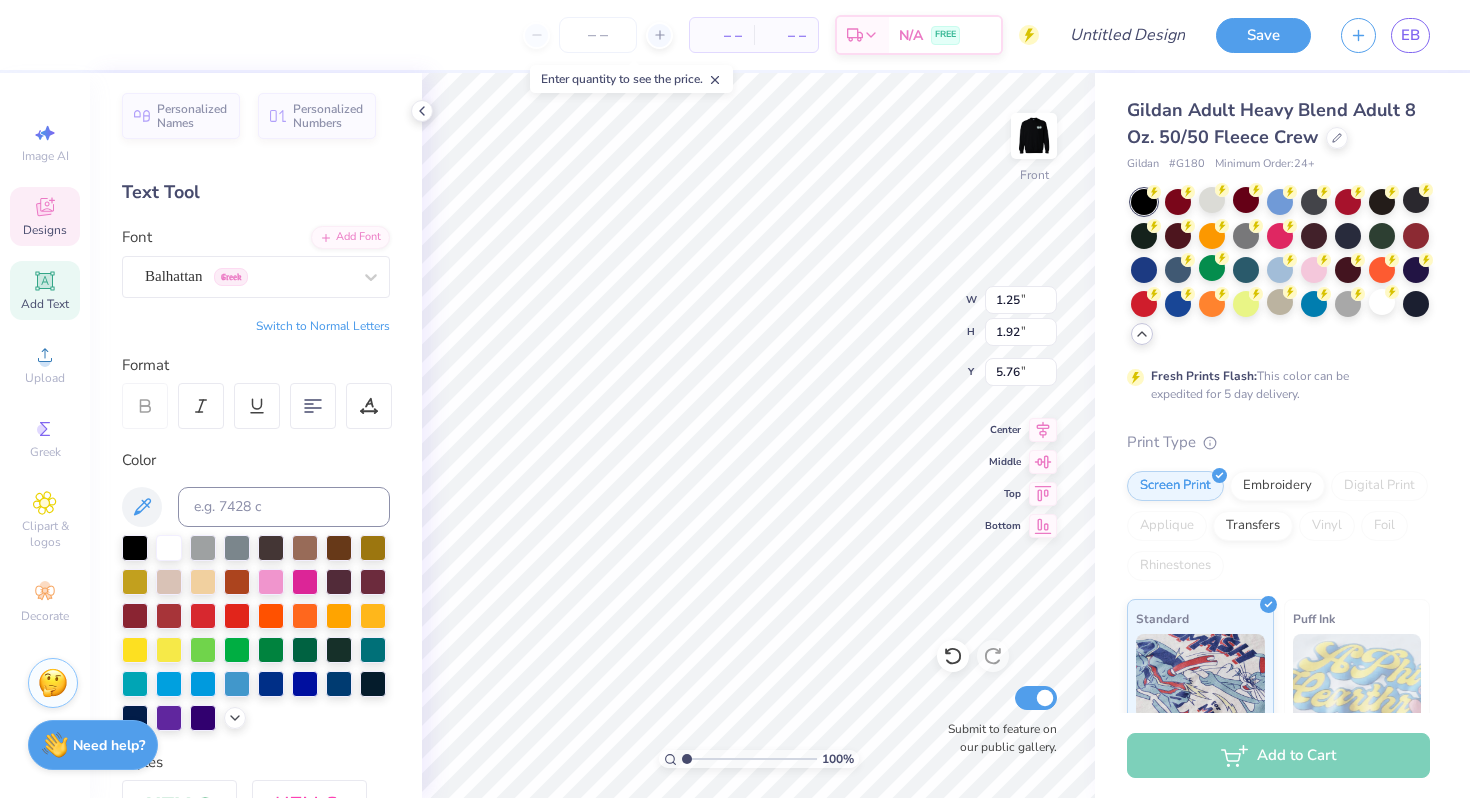 type on "1.47" 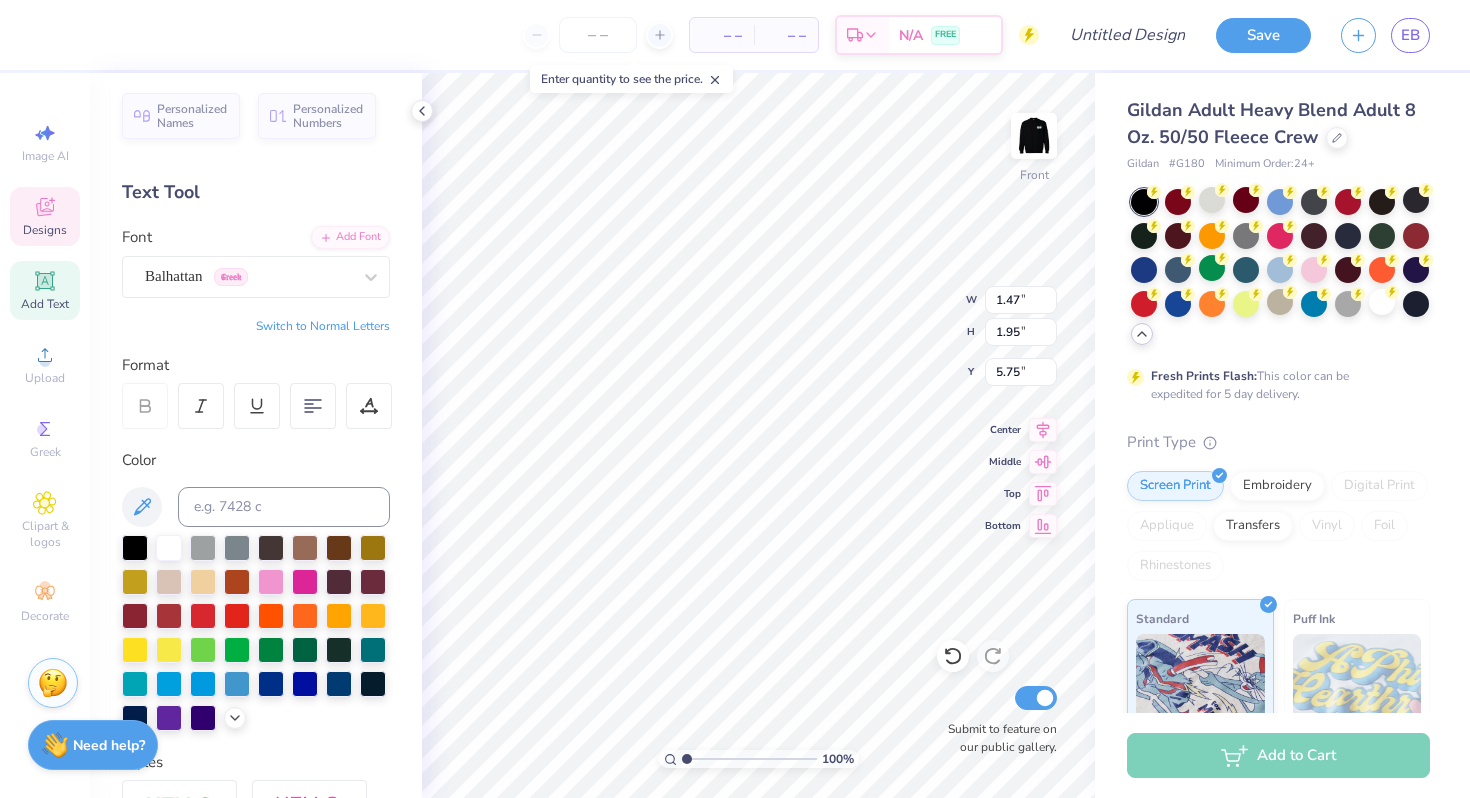 type on "Ε" 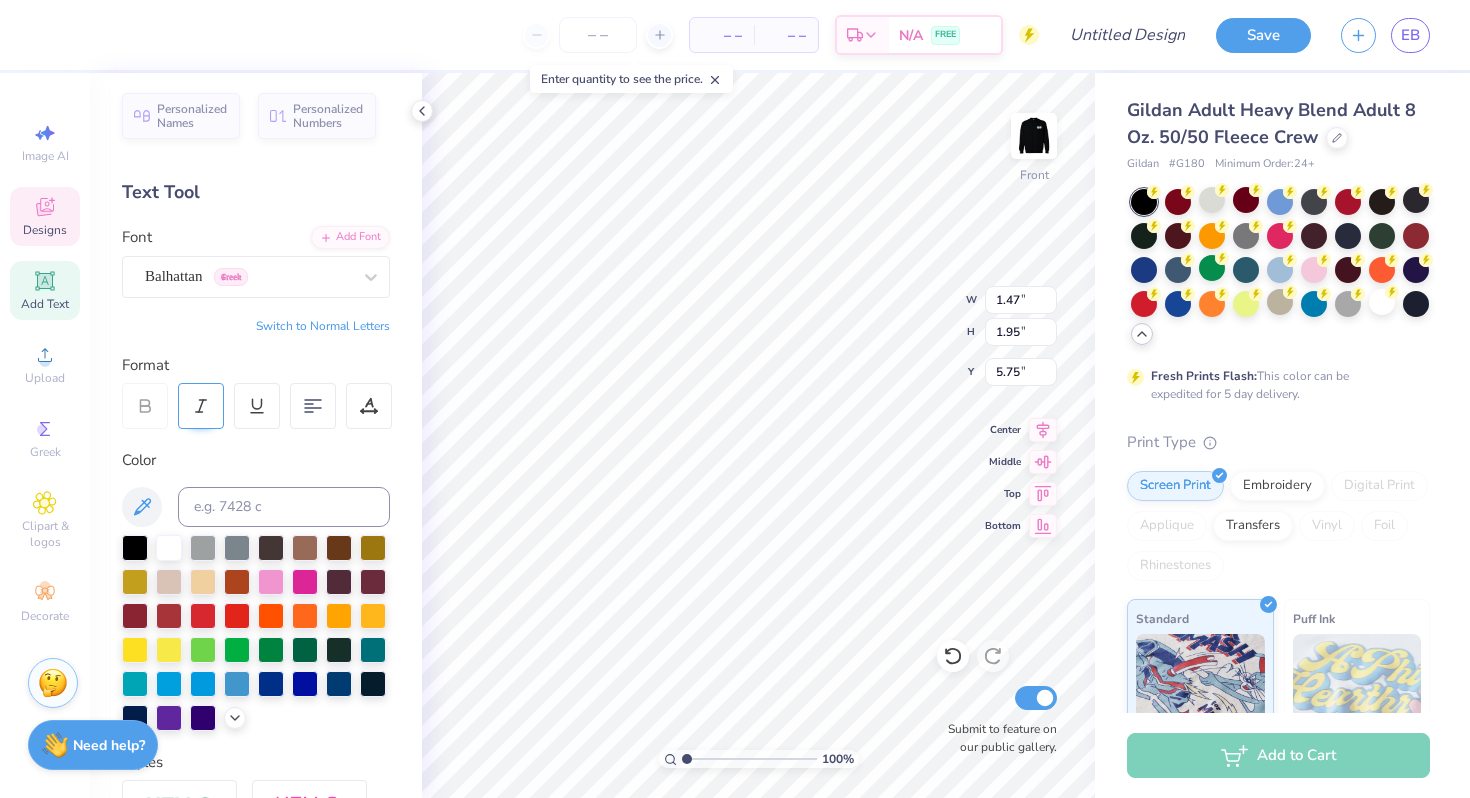 click at bounding box center (201, 406) 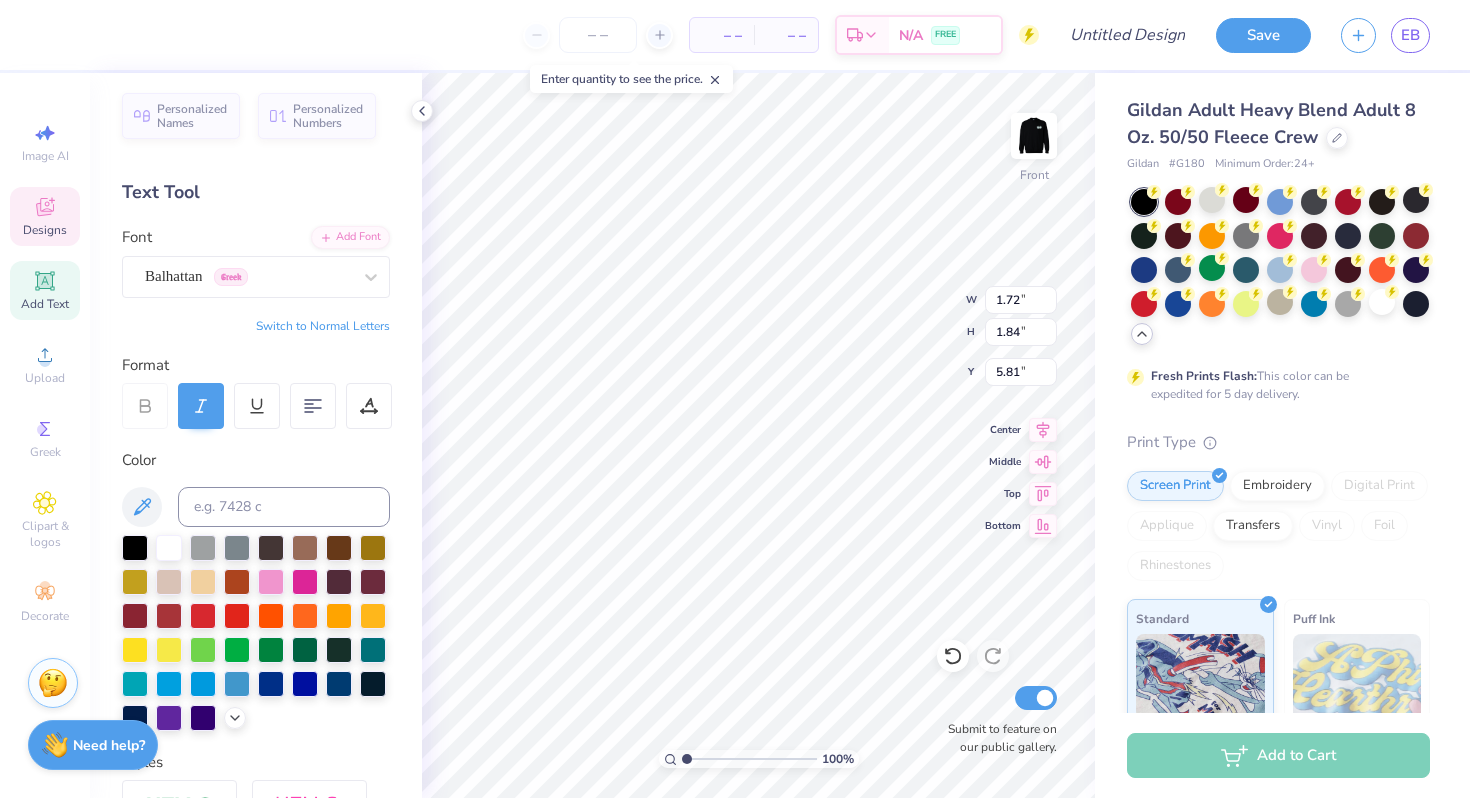 type on "1.72" 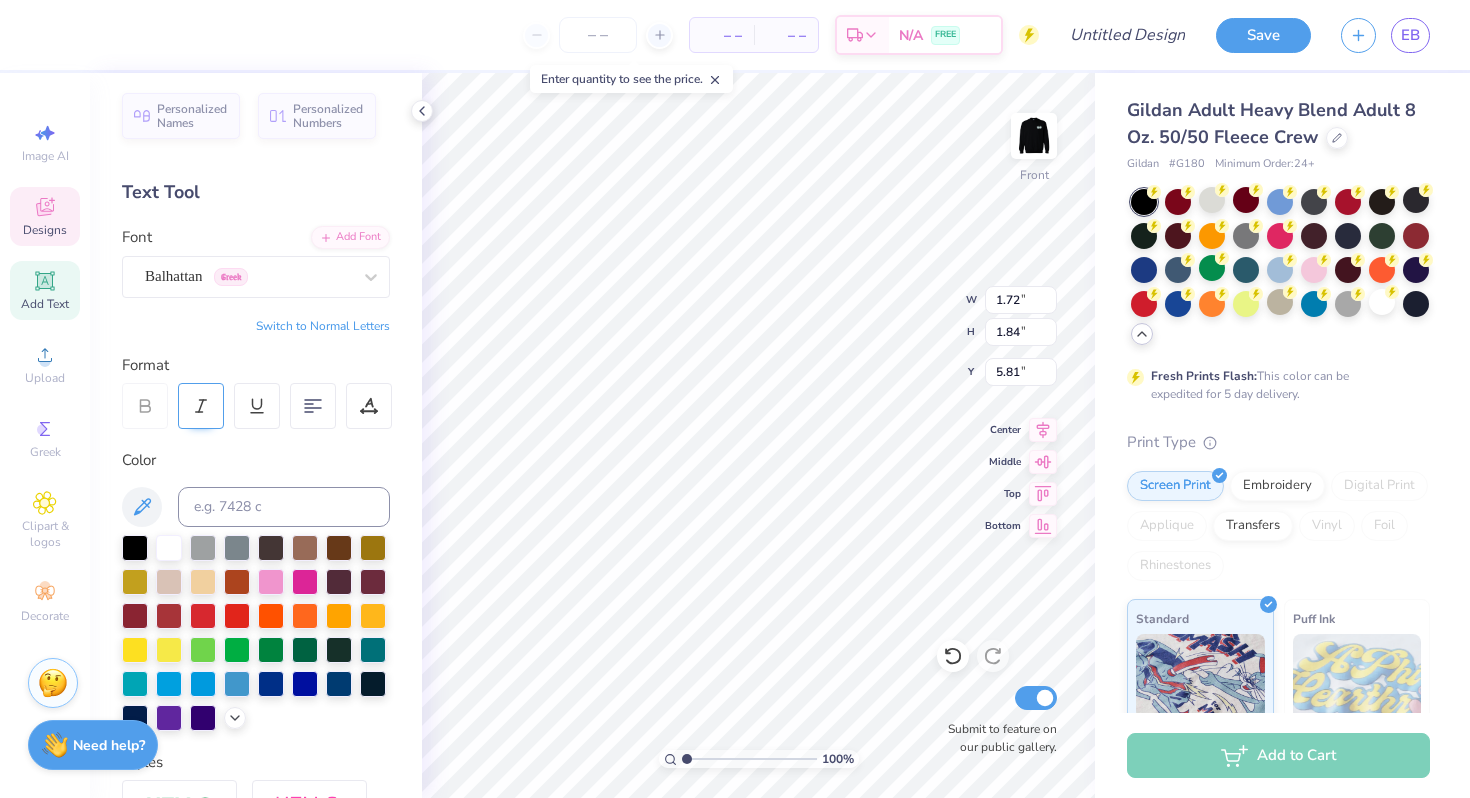 type on "1.47" 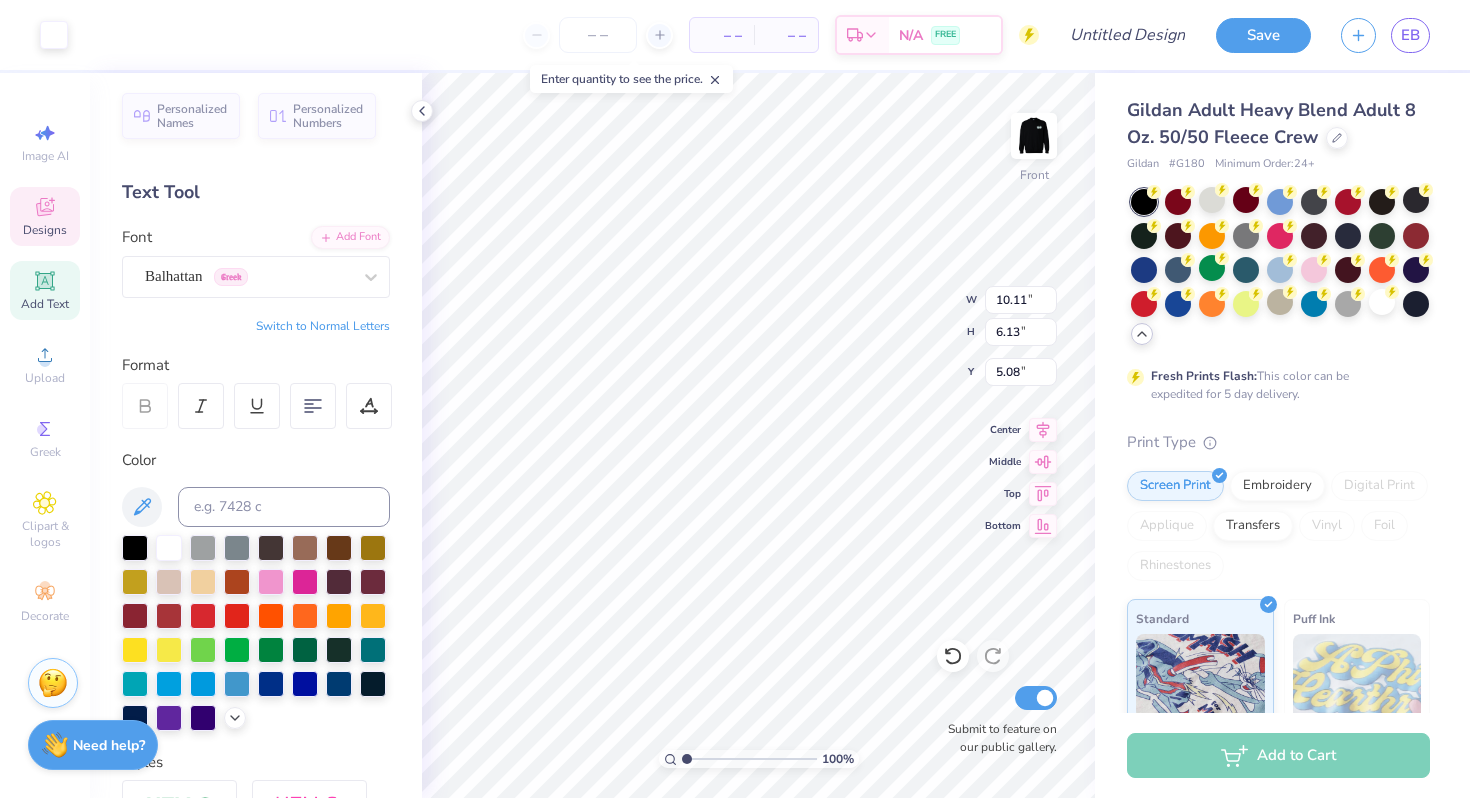 type on "10.11" 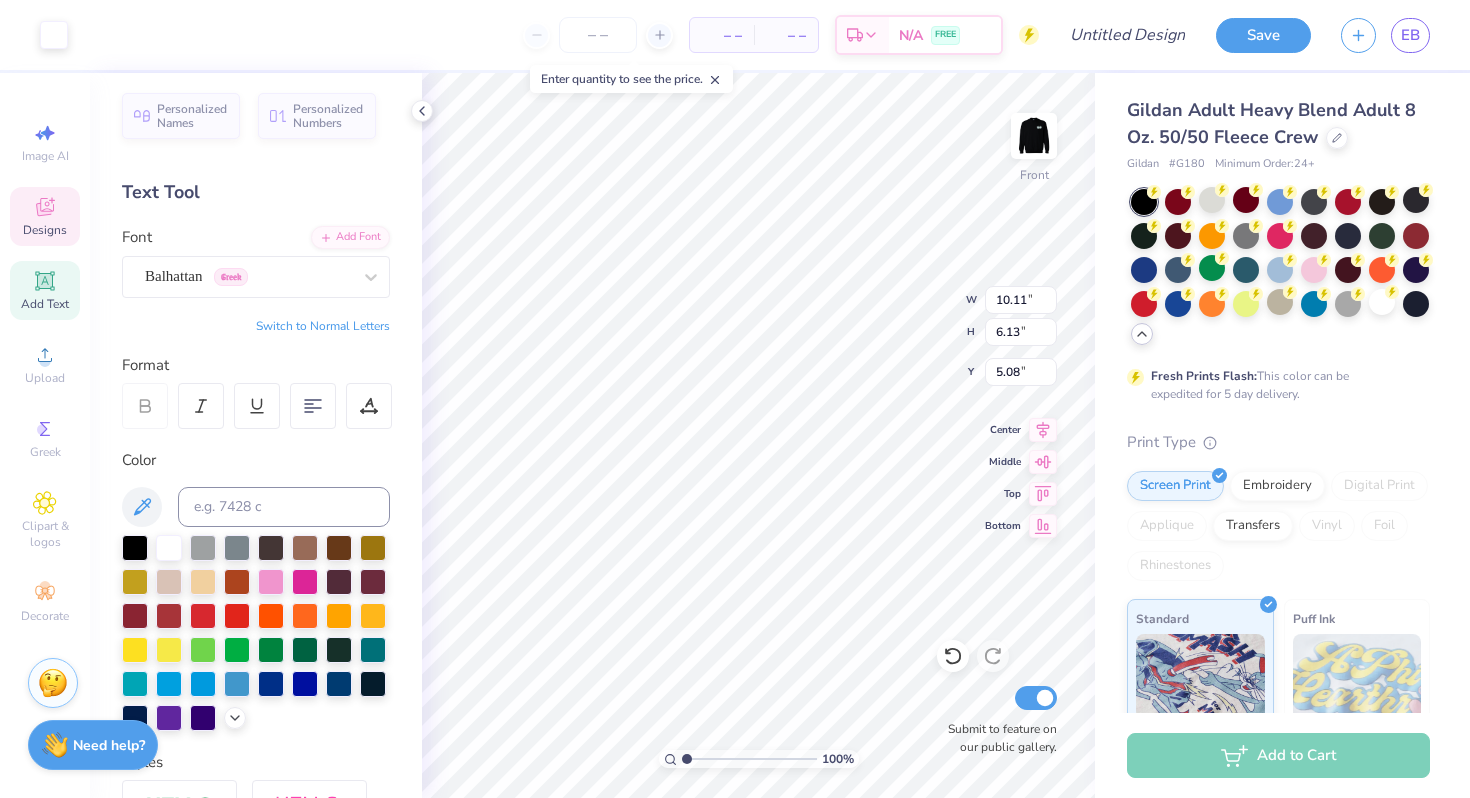 type on "10.11" 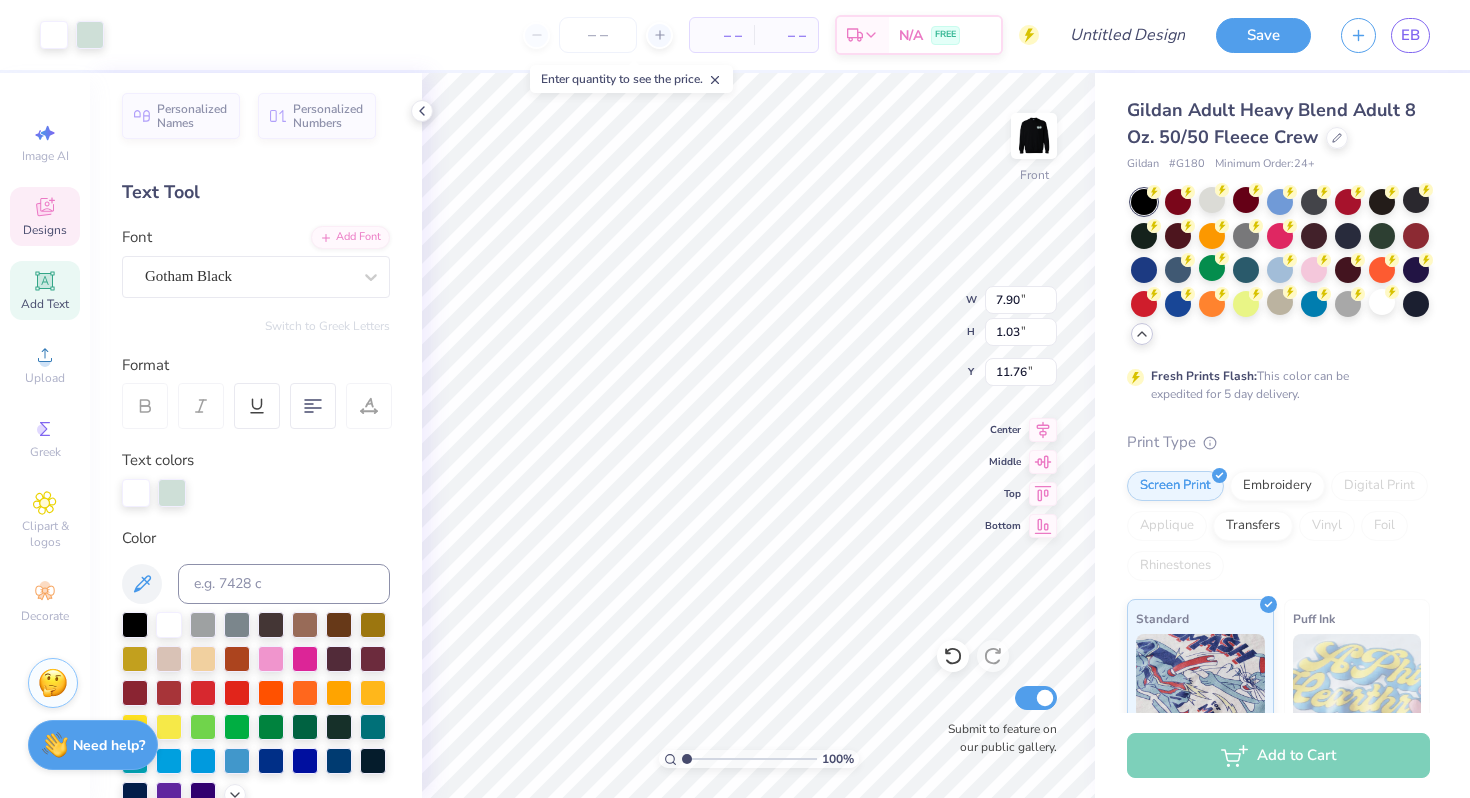 type on "7.90" 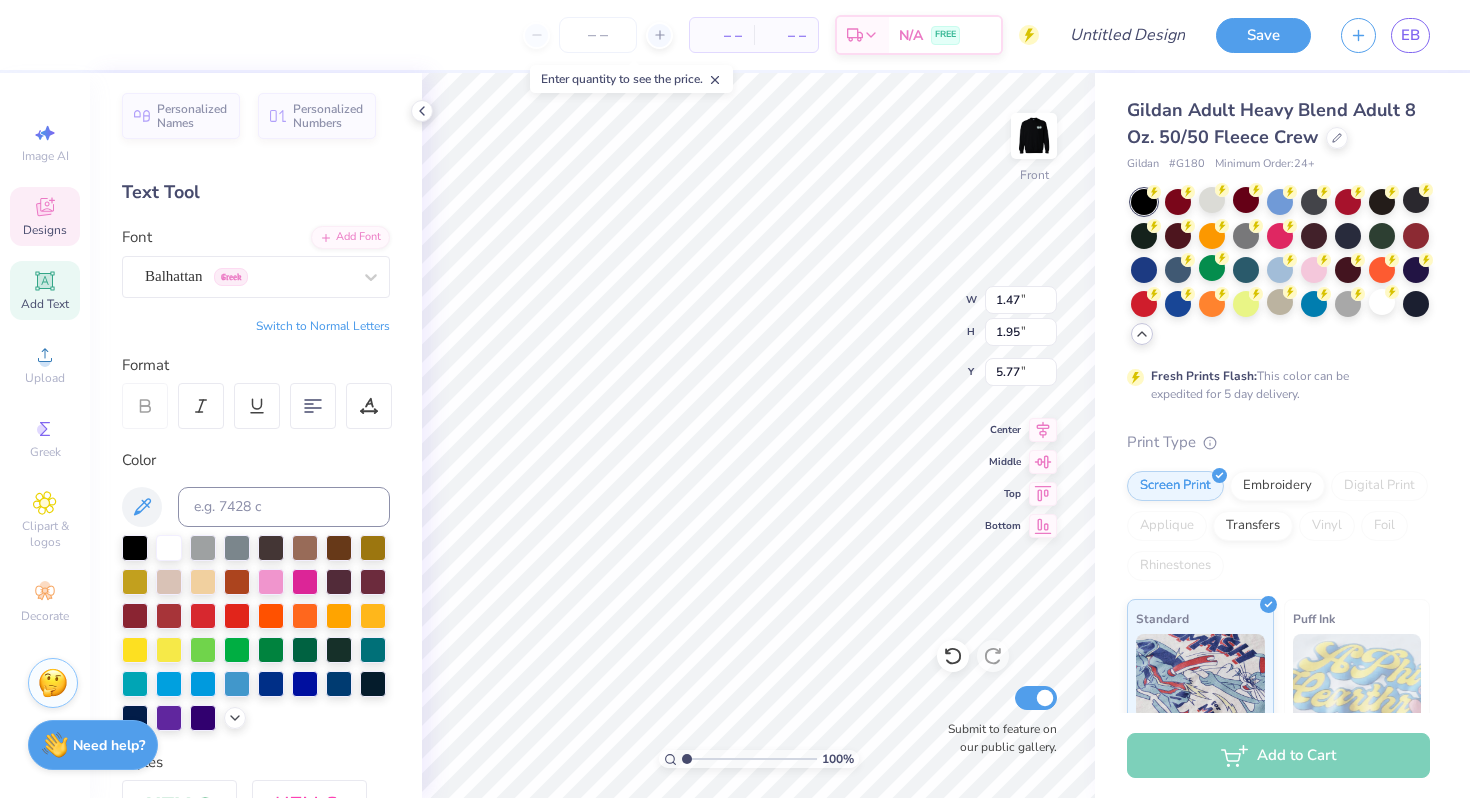 type on "5.77" 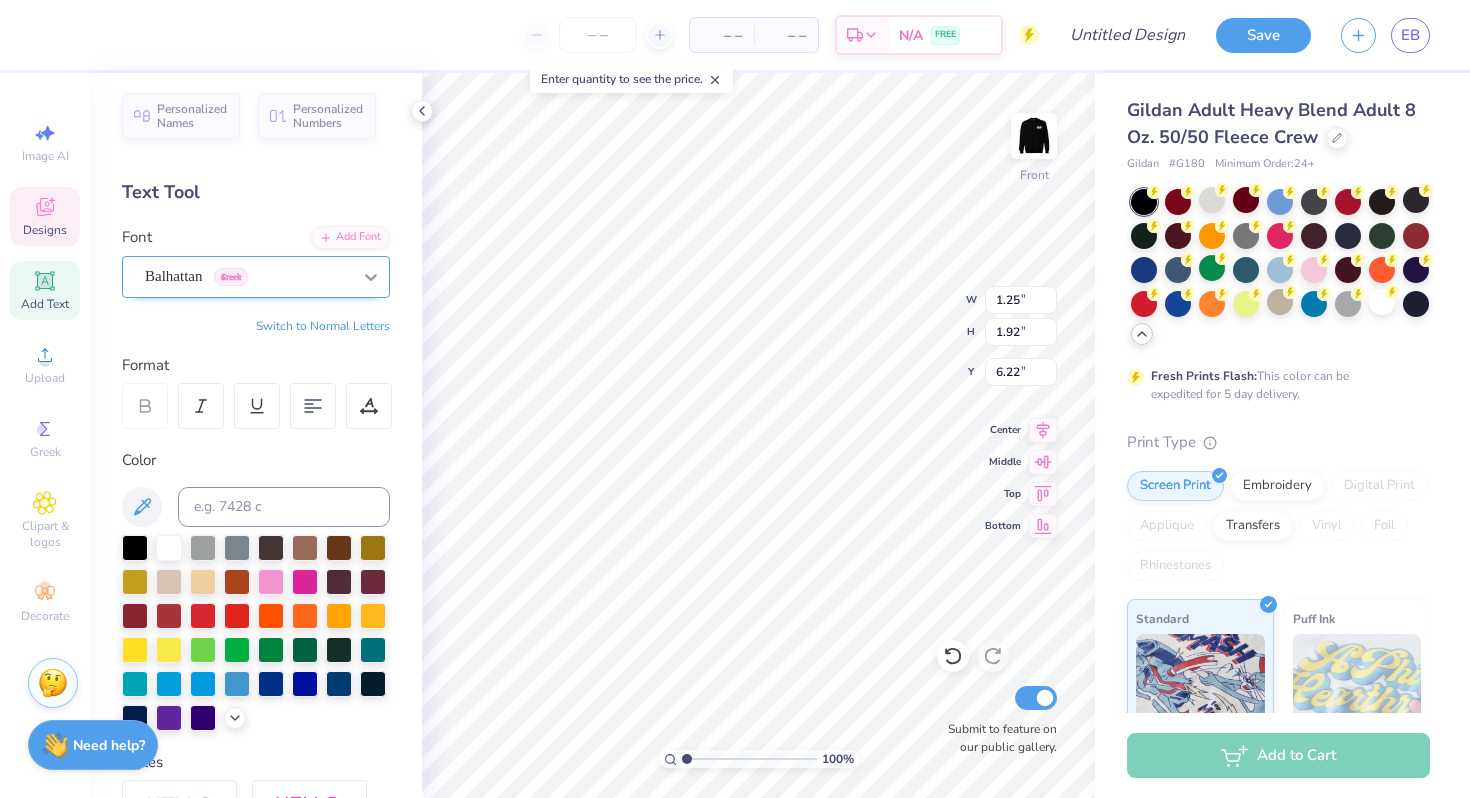click 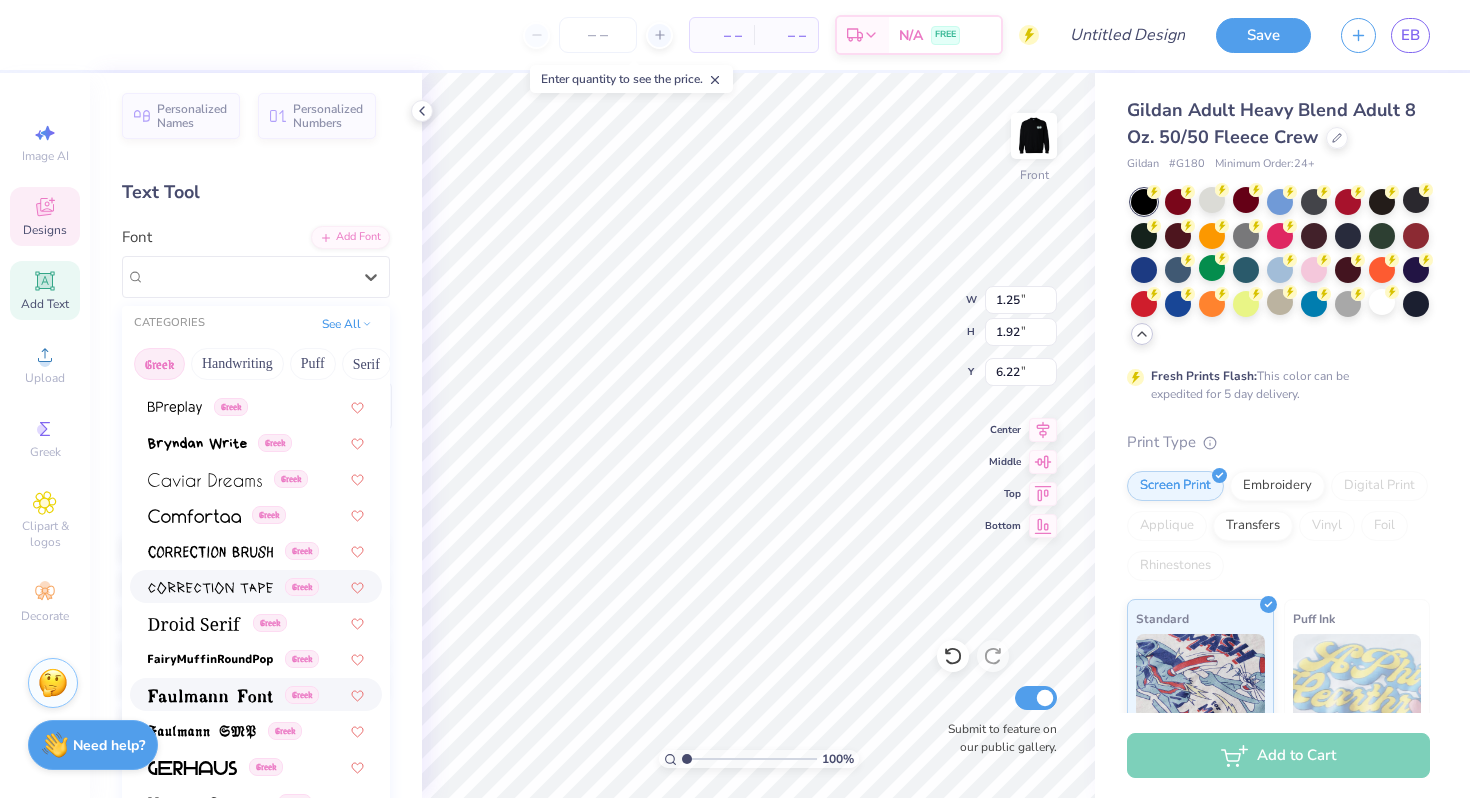 scroll, scrollTop: 478, scrollLeft: 0, axis: vertical 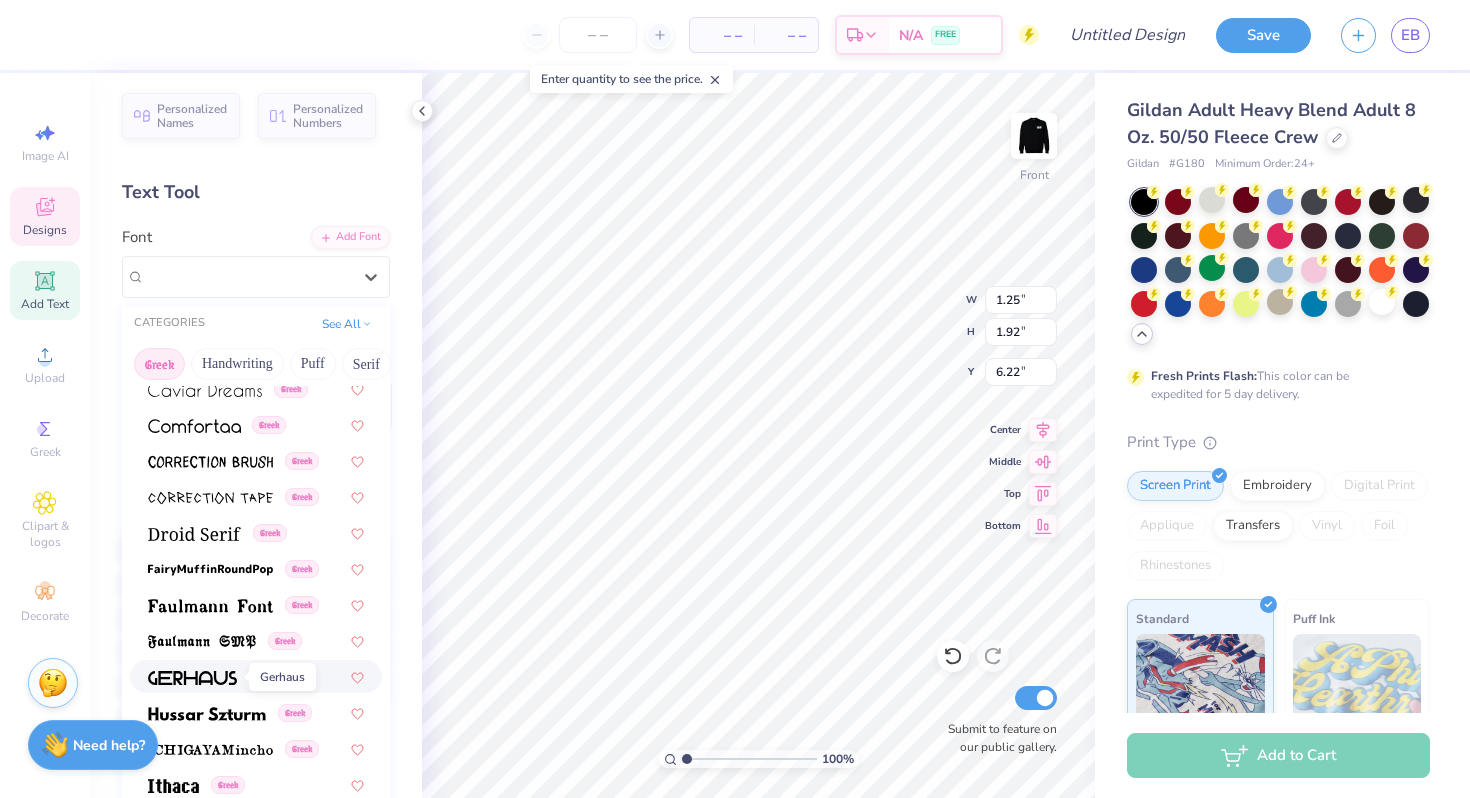 click at bounding box center [192, 678] 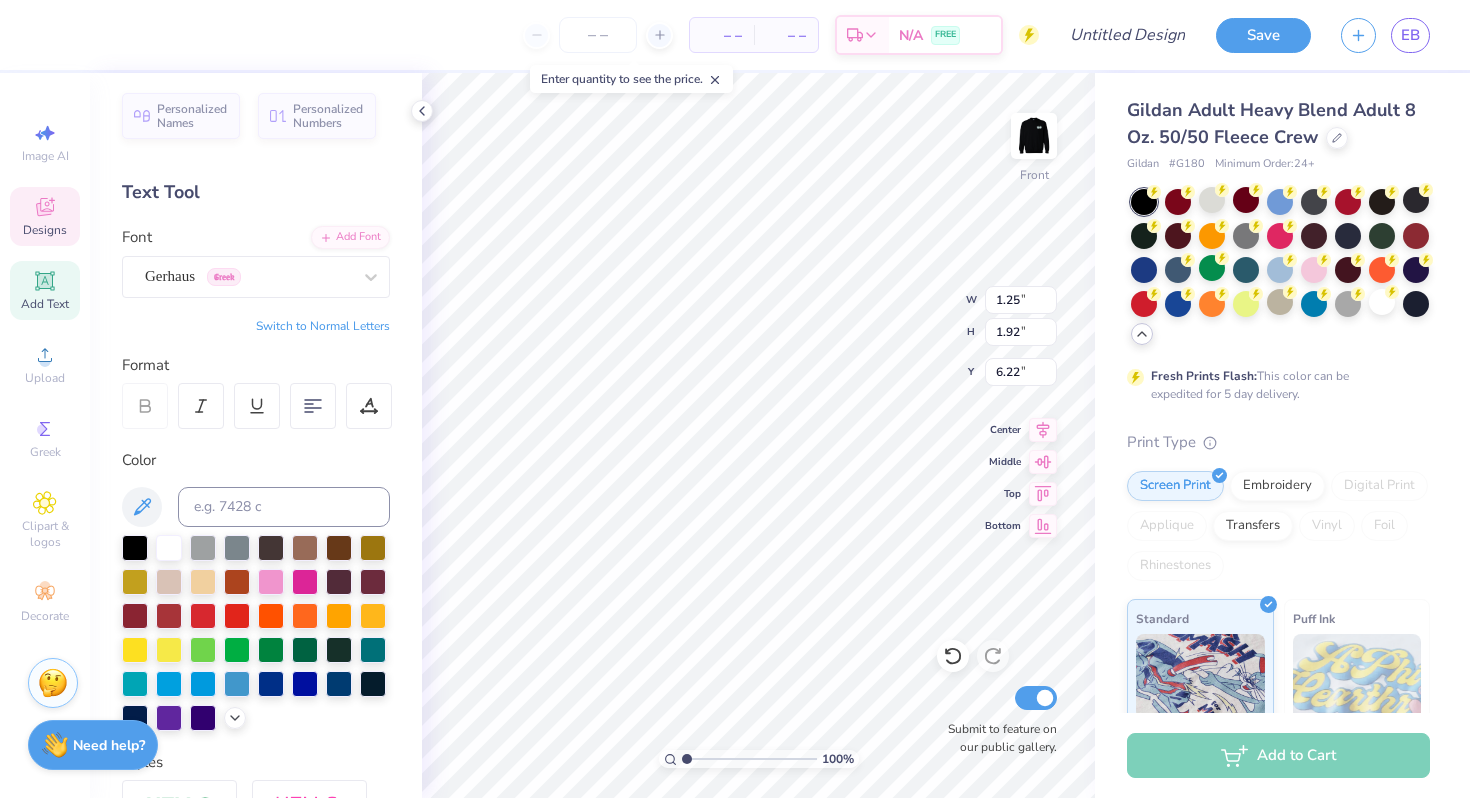 type on "1.39" 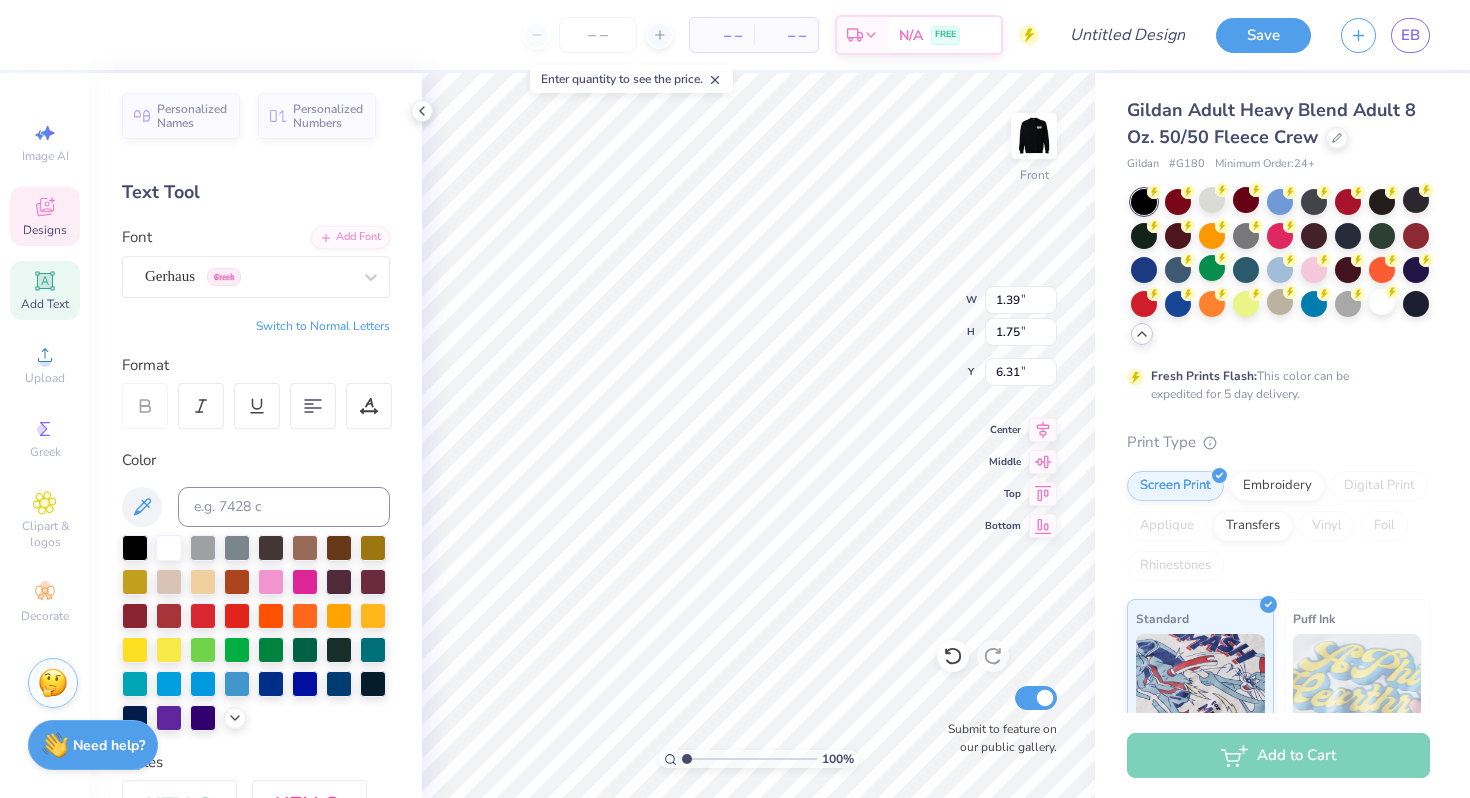 type on "1.47" 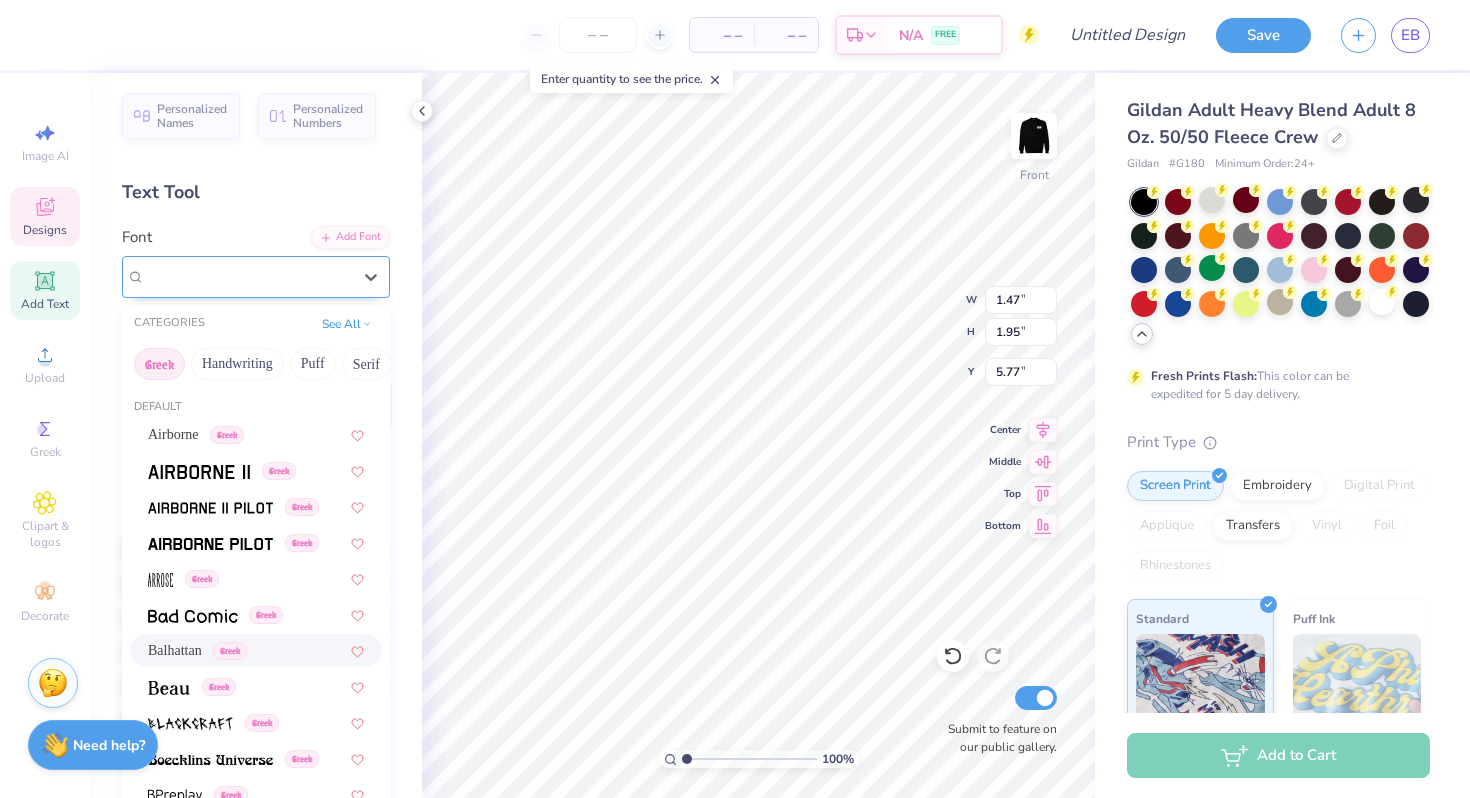 click on "Balhattan Greek" at bounding box center (248, 276) 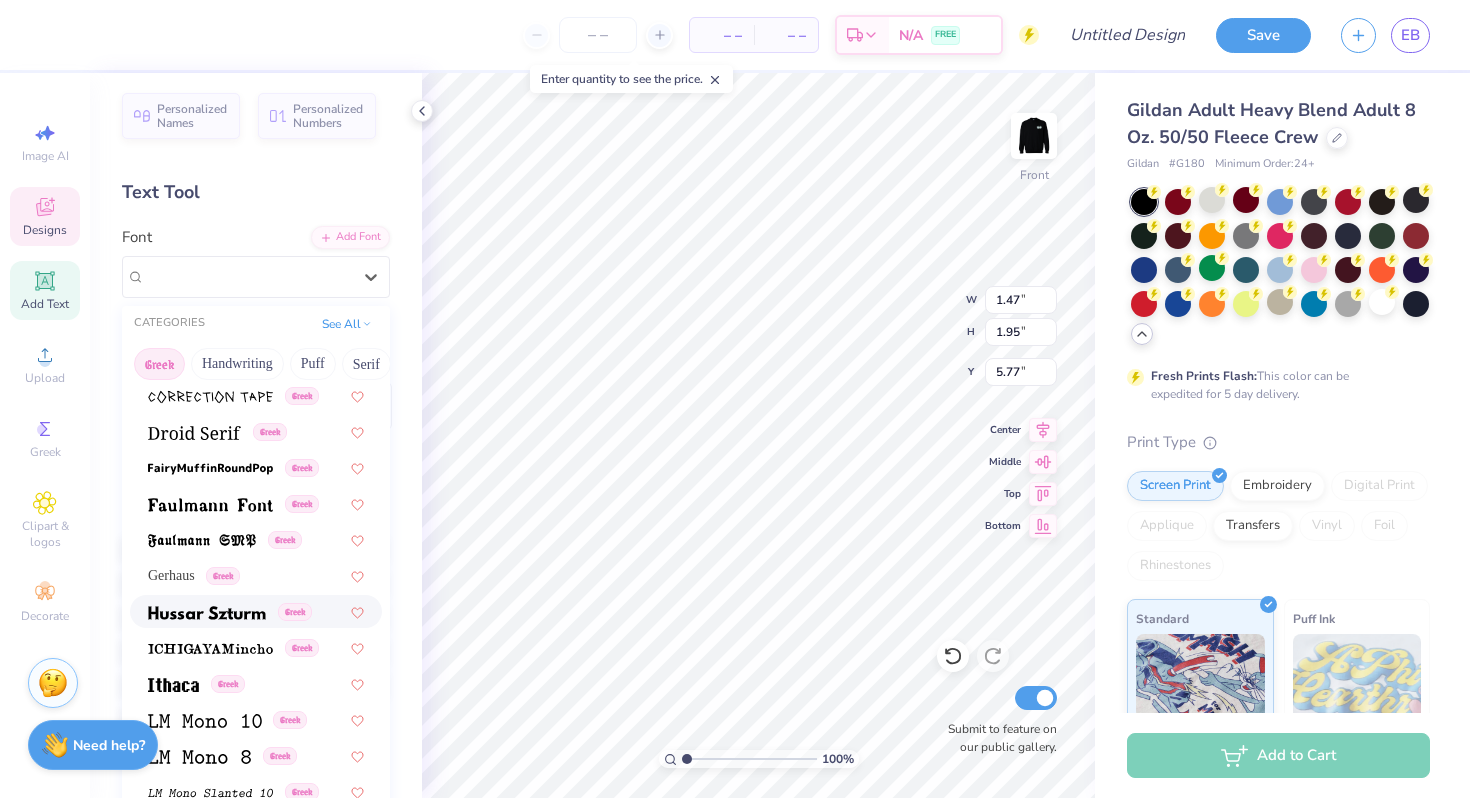 scroll, scrollTop: 581, scrollLeft: 0, axis: vertical 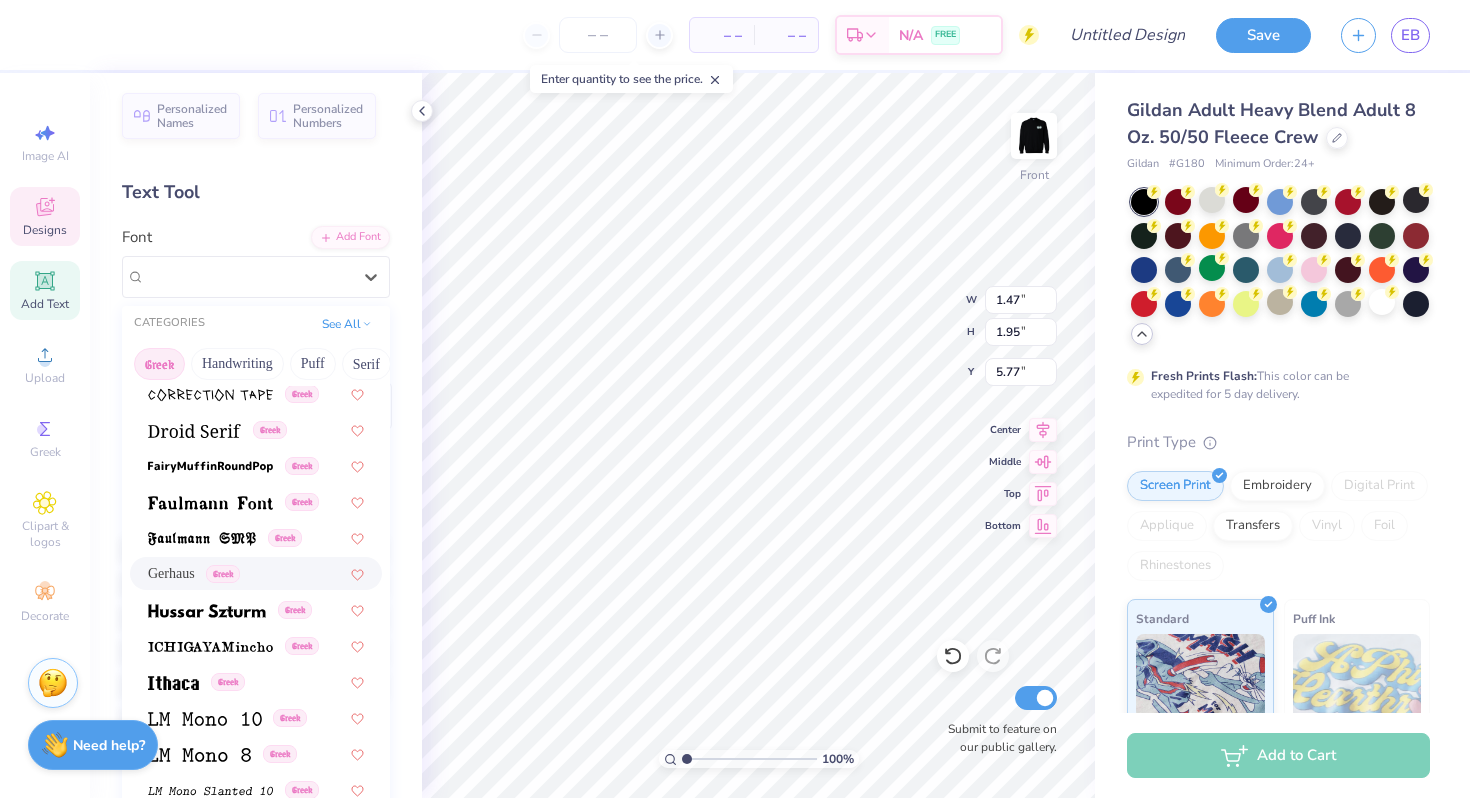 click on "Gerhaus Greek" at bounding box center [256, 573] 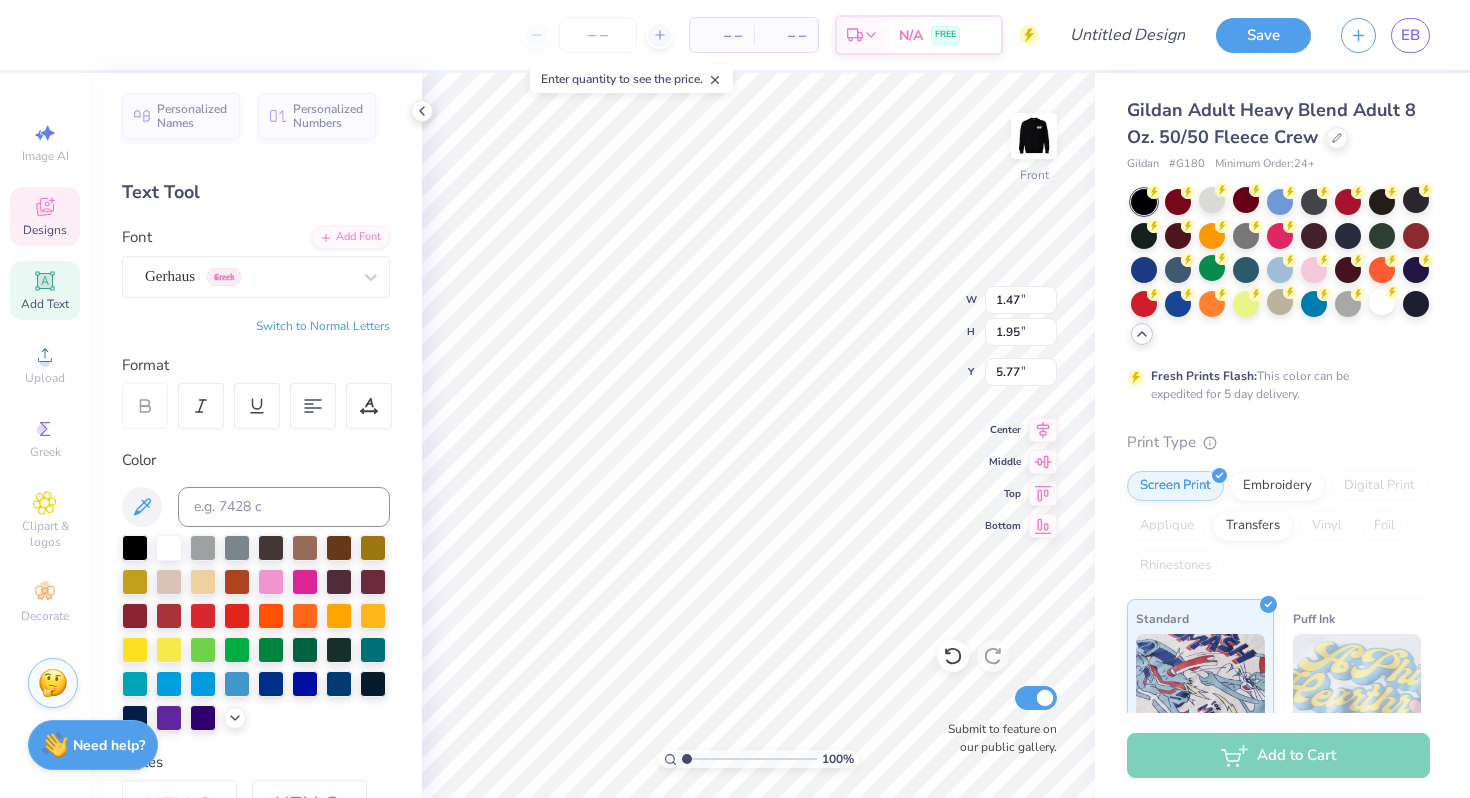 type on "1.33" 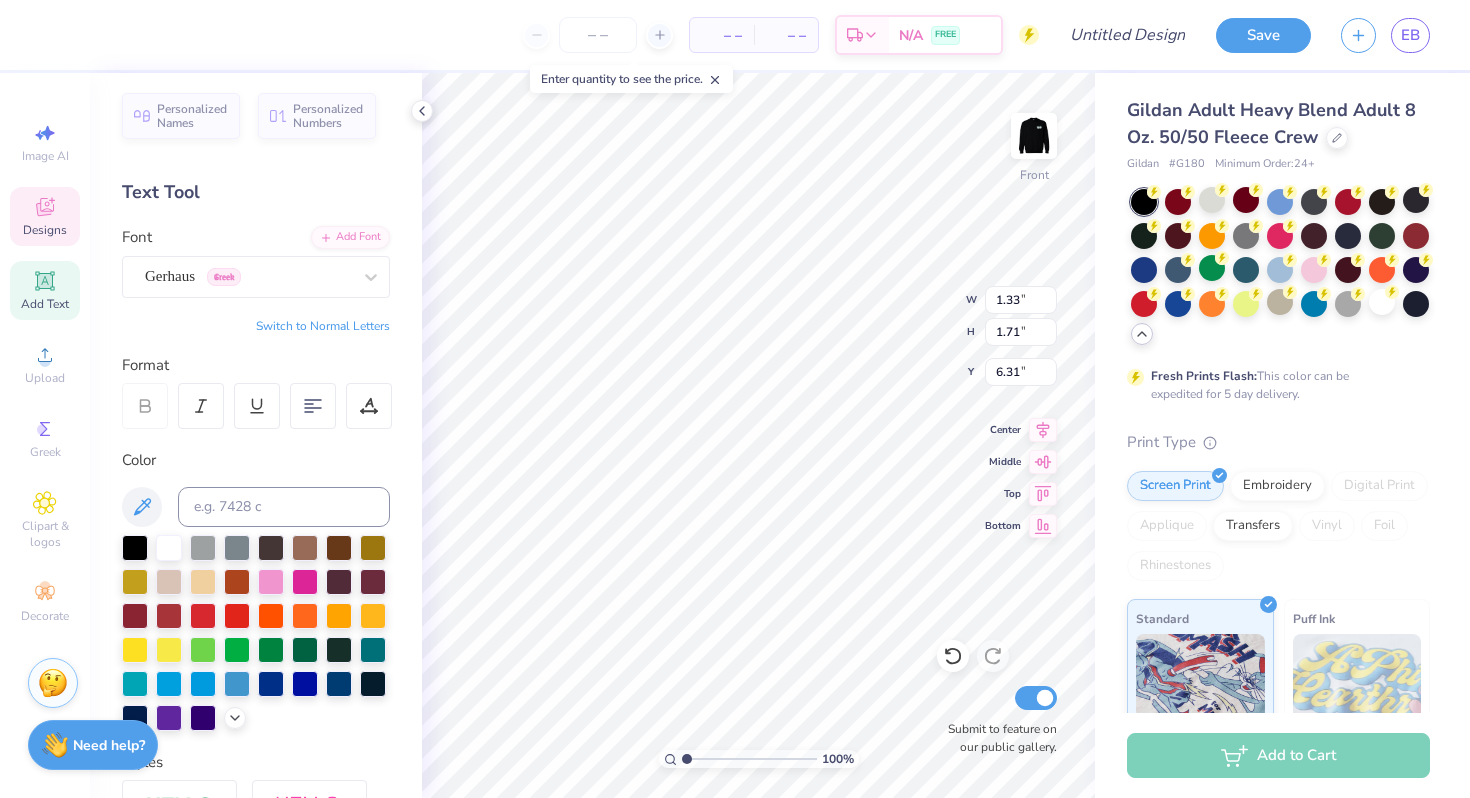 type on "6.31" 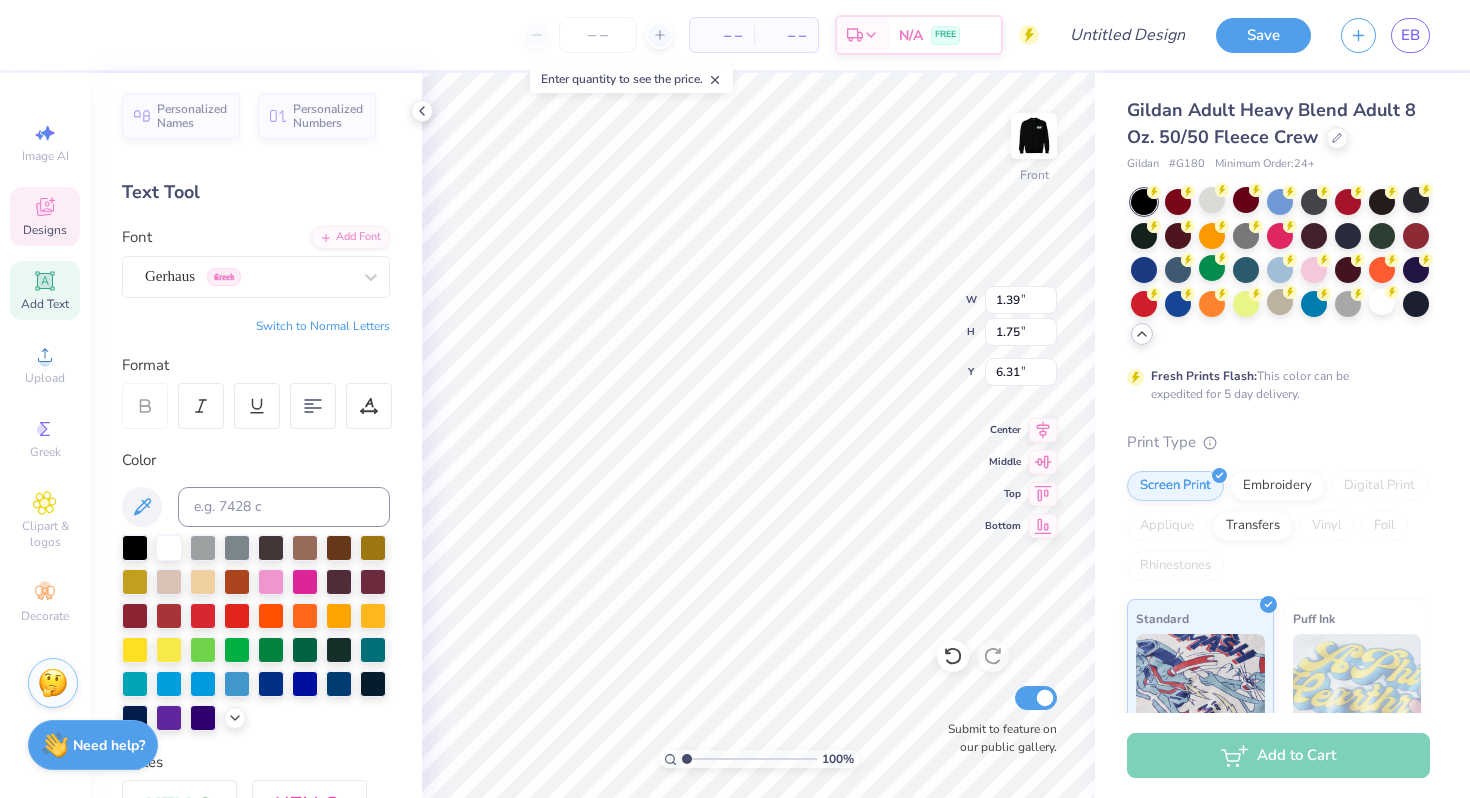 type on "6.40" 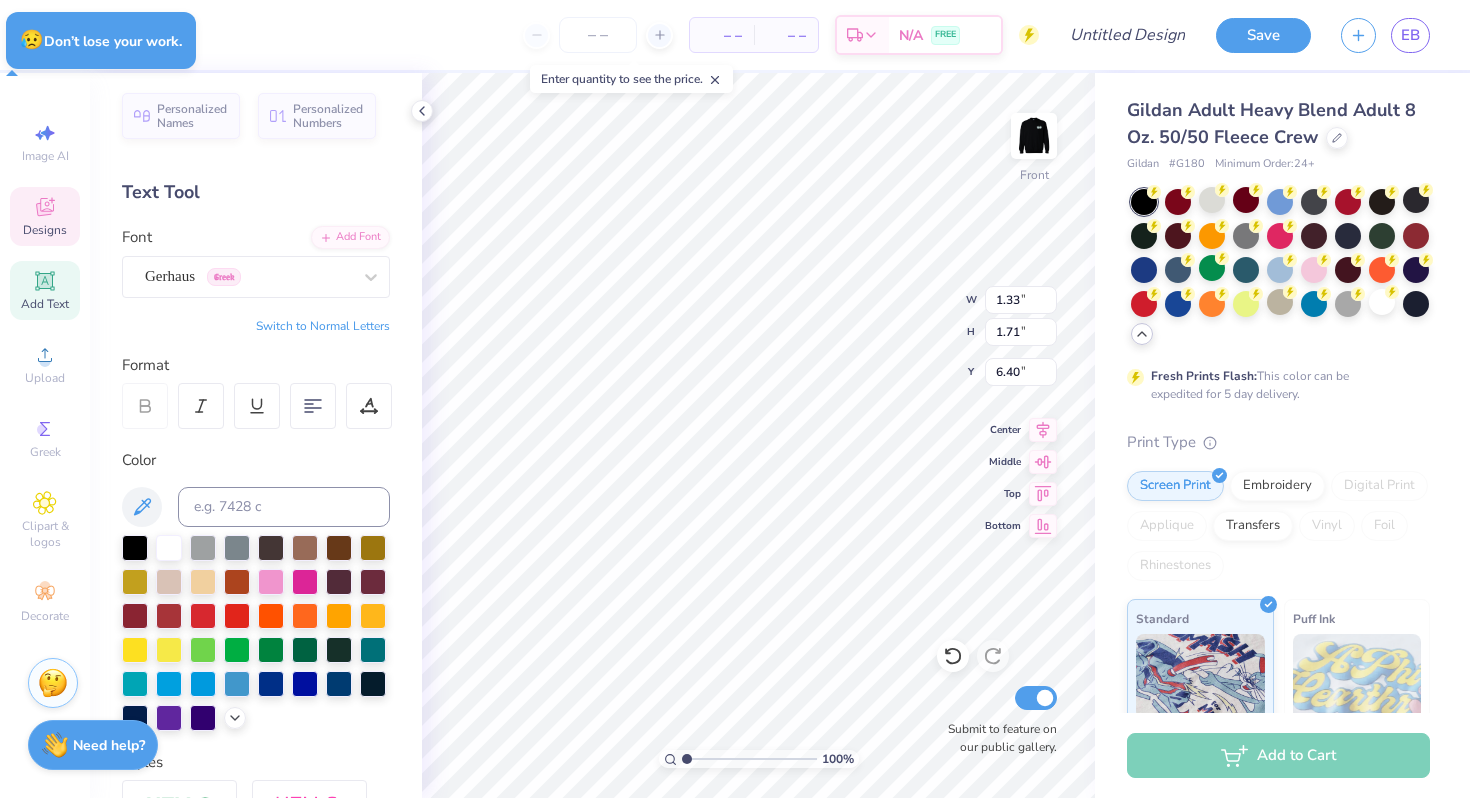 type on "1.33" 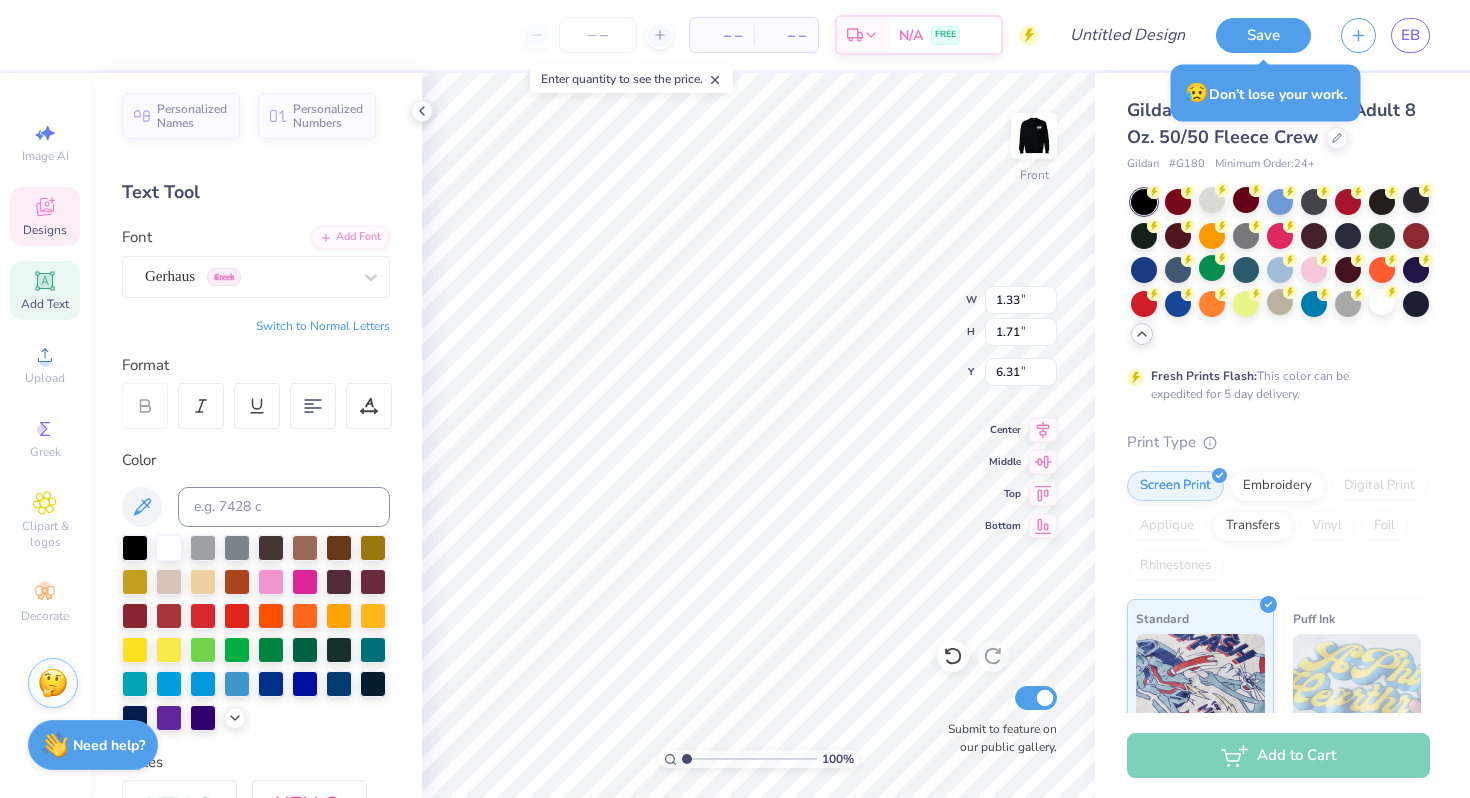 type on "1.15" 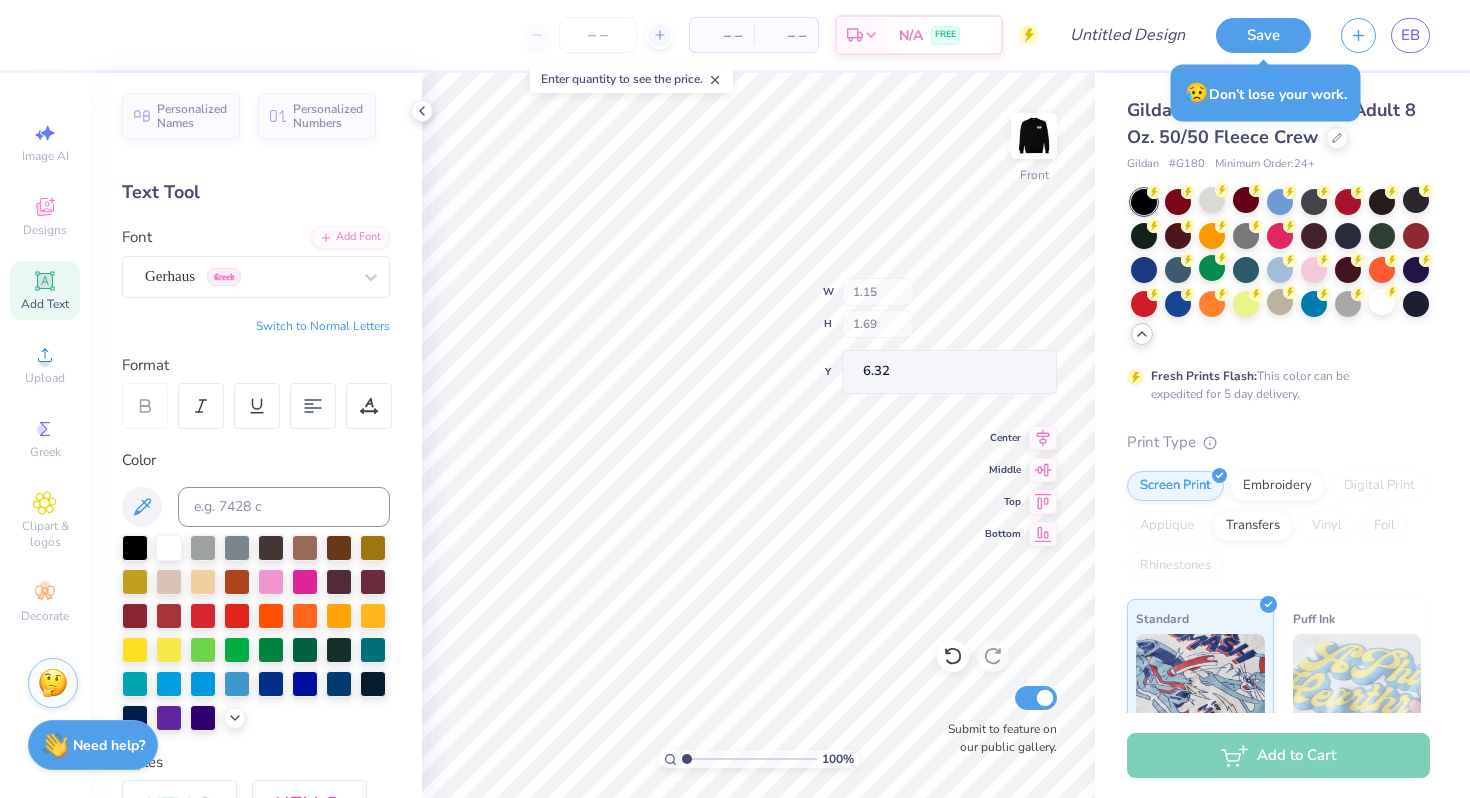 type on "6.17" 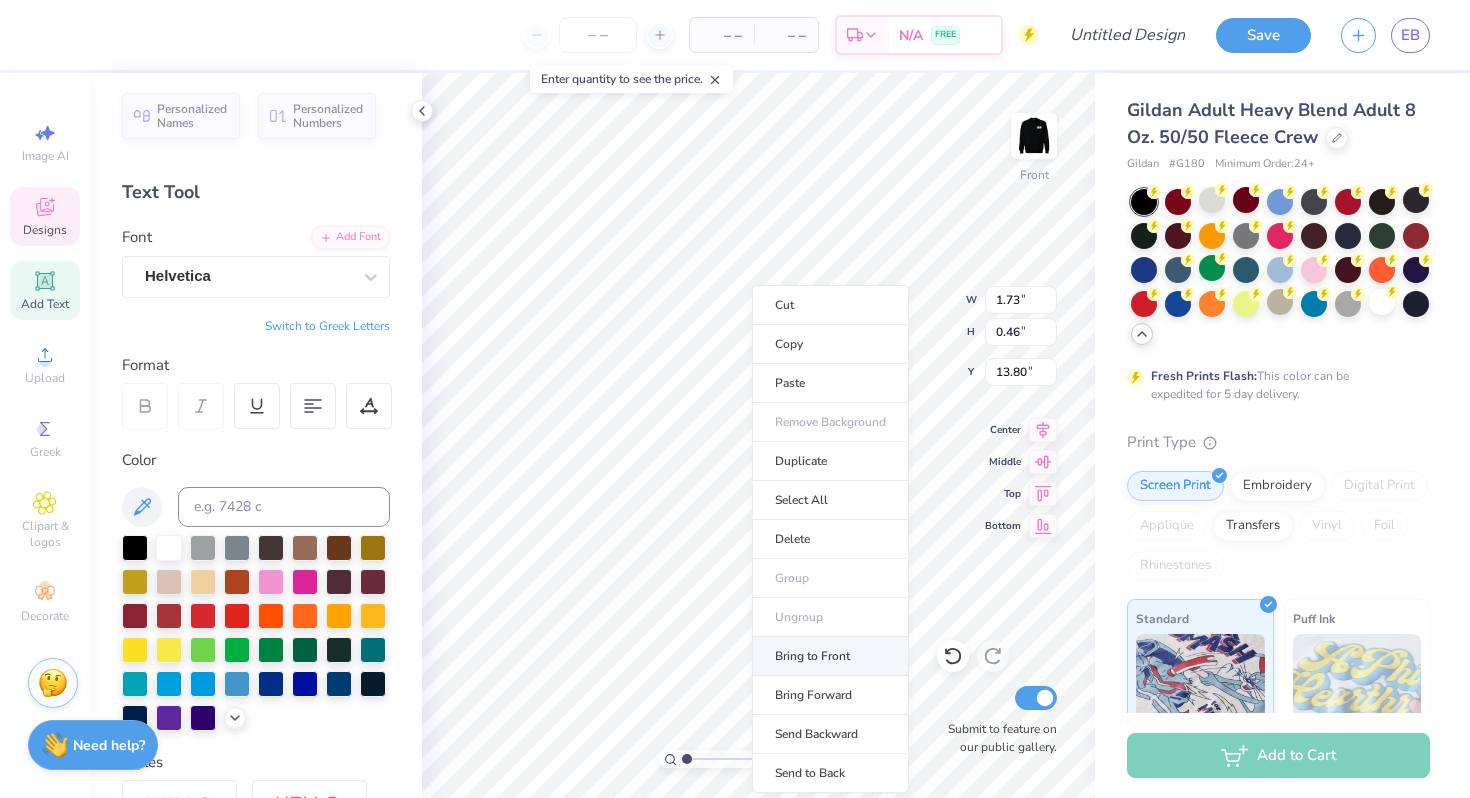 click on "Bring to Front" at bounding box center (830, 656) 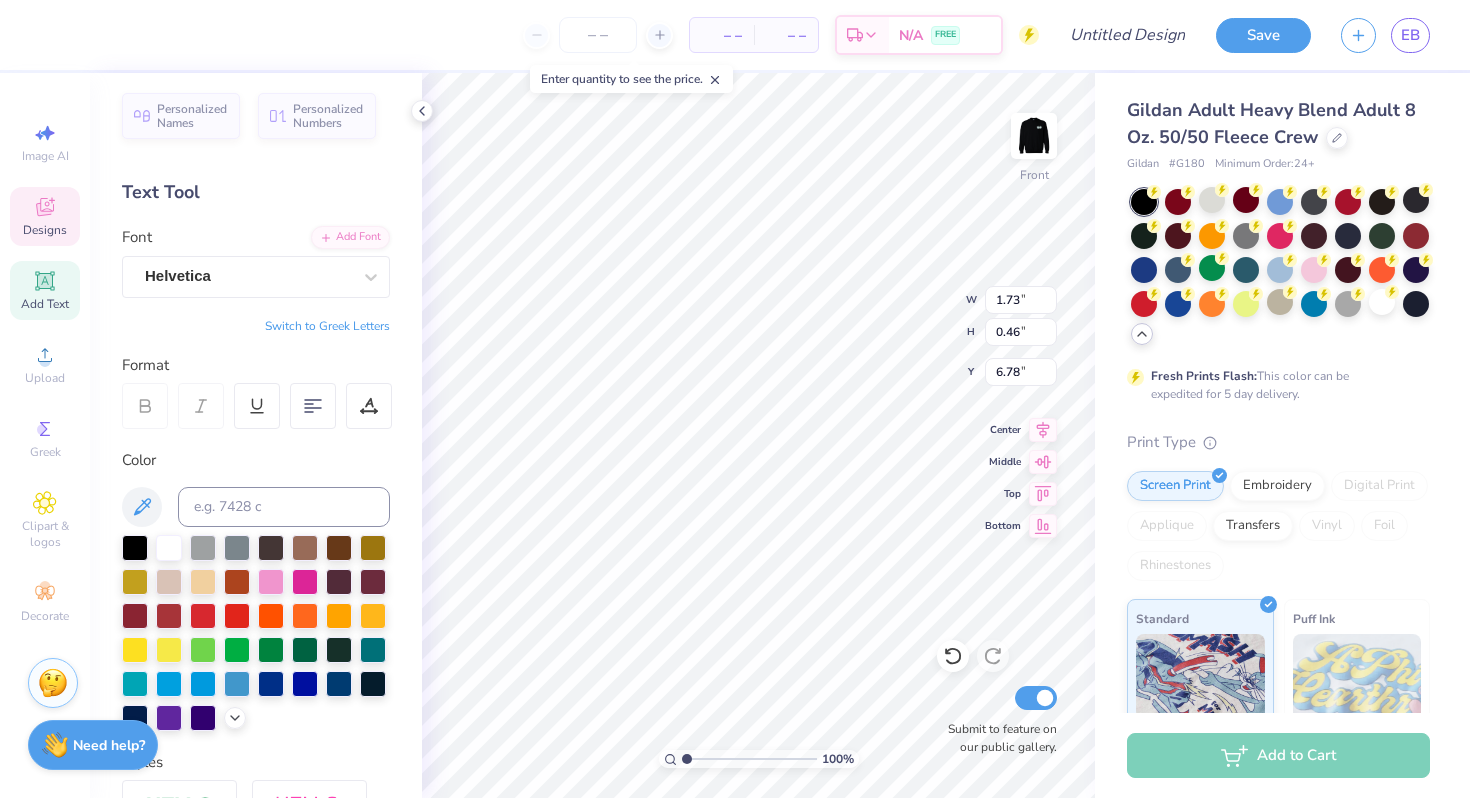 type on "13.25" 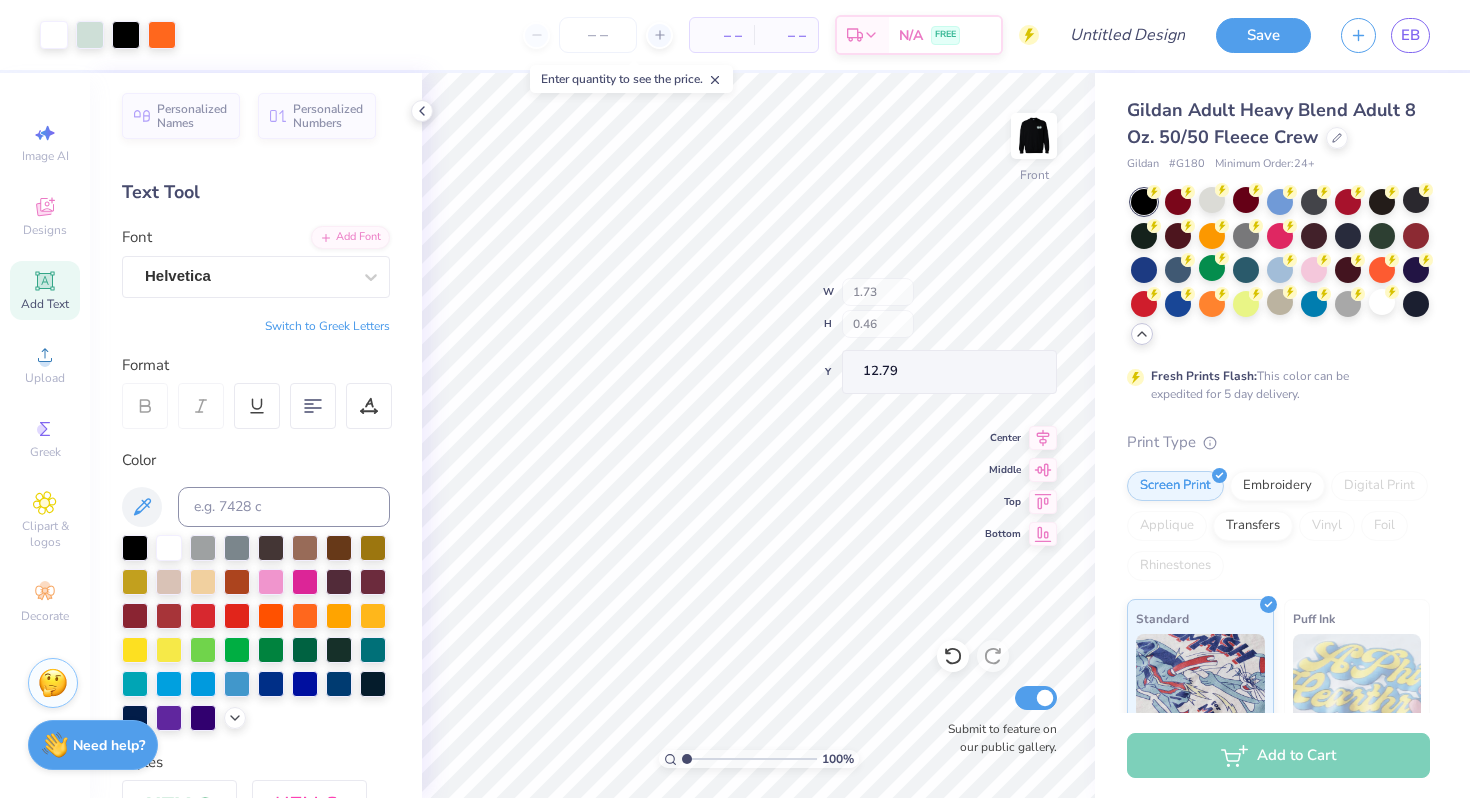 type on "12.79" 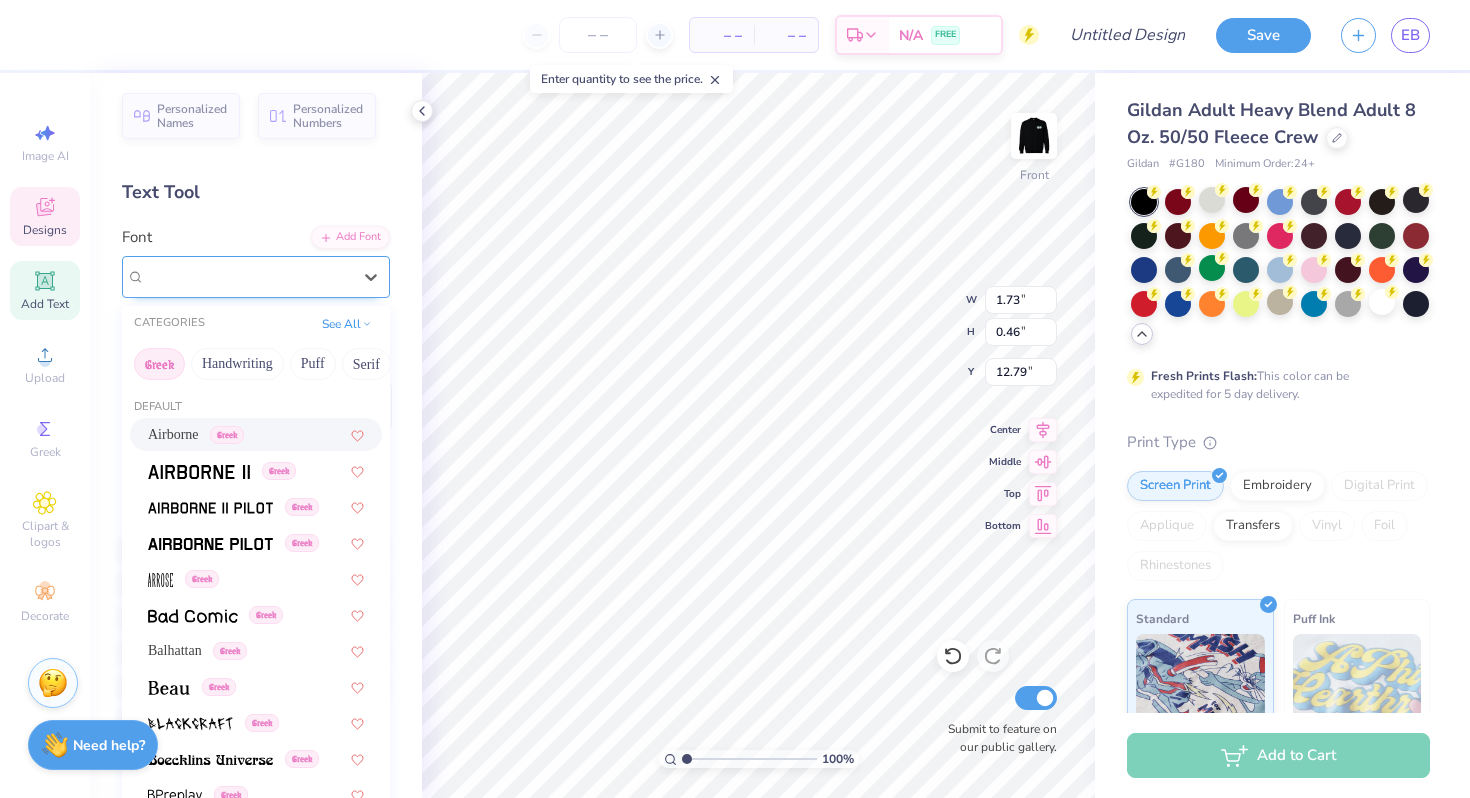 click on "Helvetica" at bounding box center (248, 276) 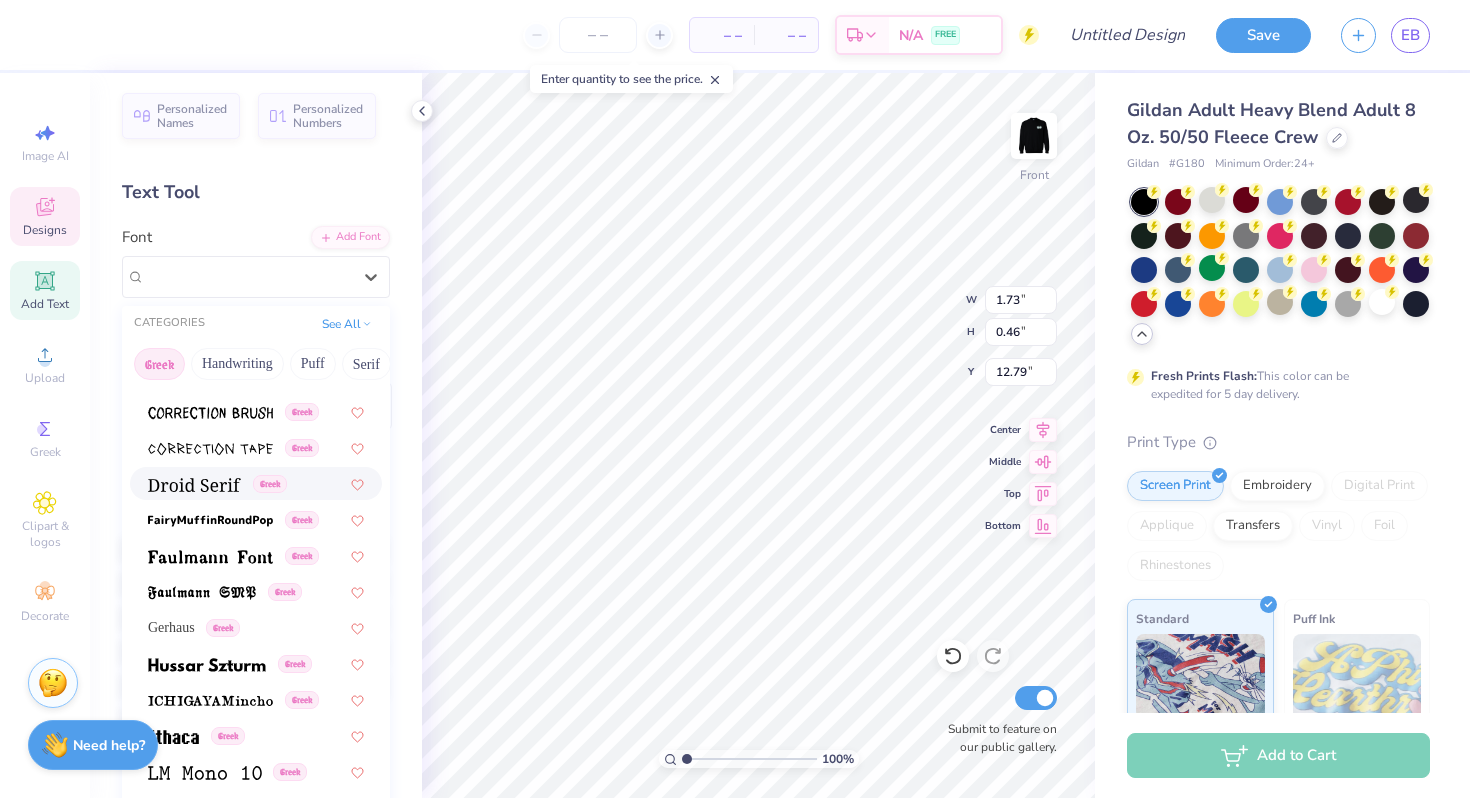 scroll, scrollTop: 555, scrollLeft: 0, axis: vertical 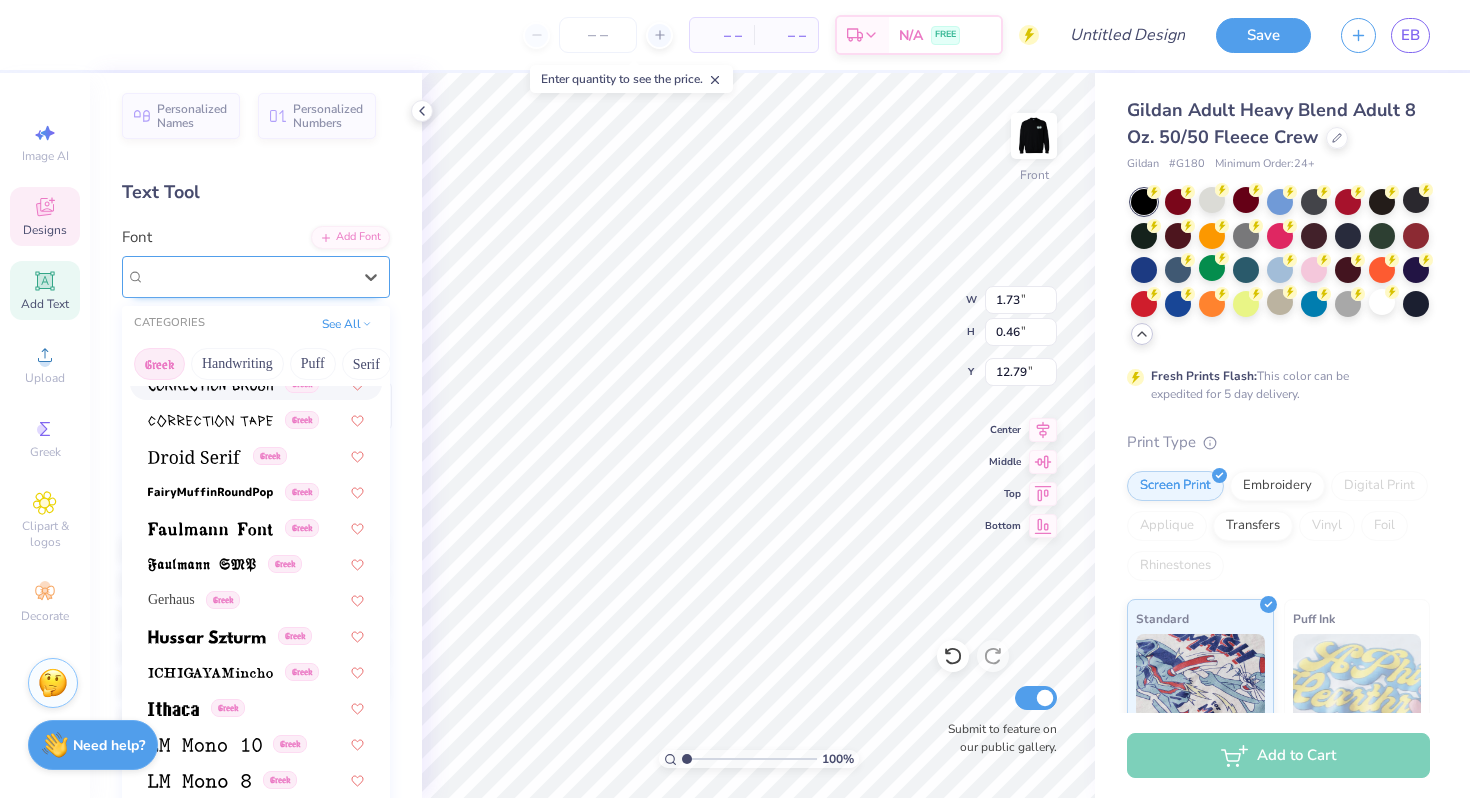 click on "Helvetica" at bounding box center [248, 276] 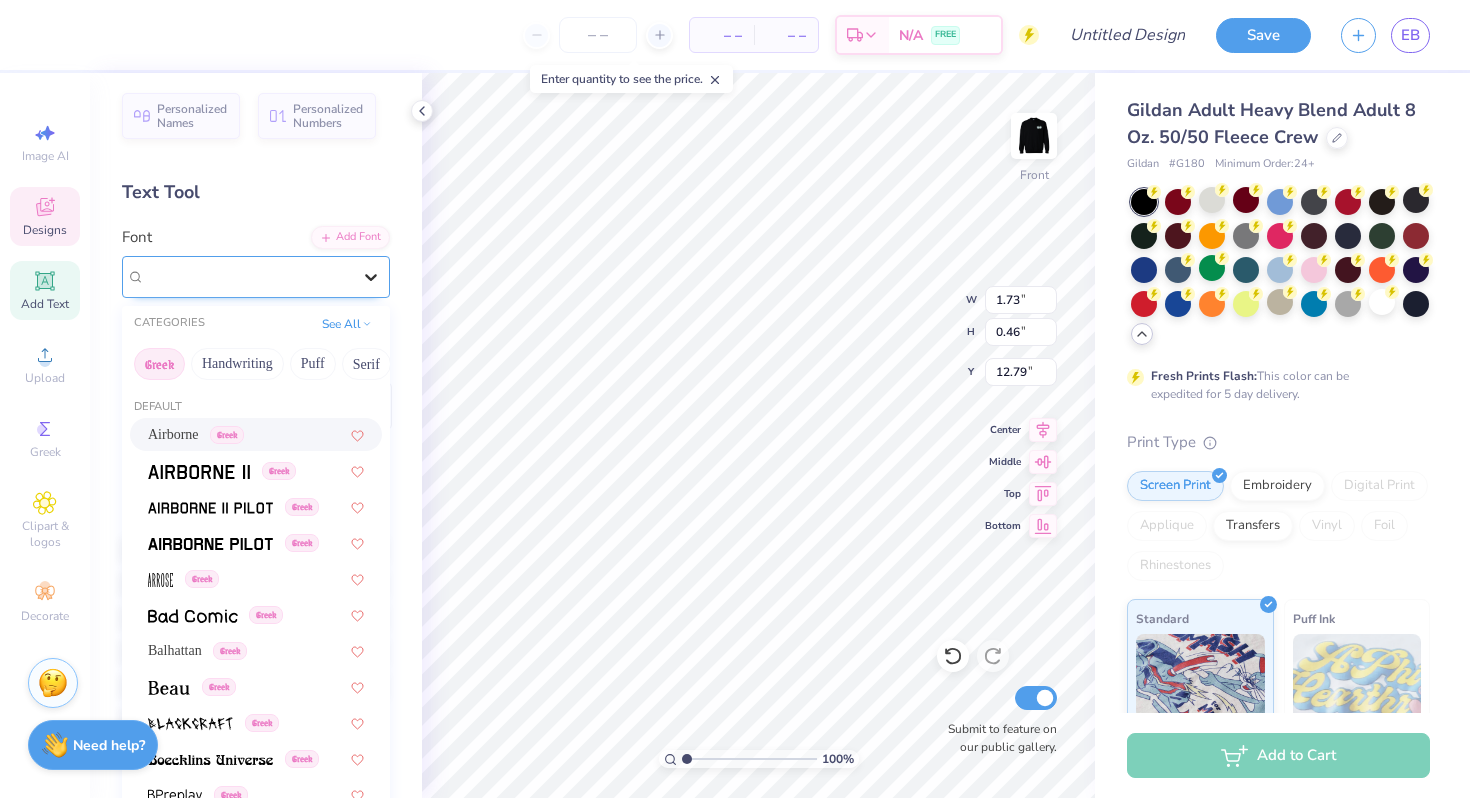 click 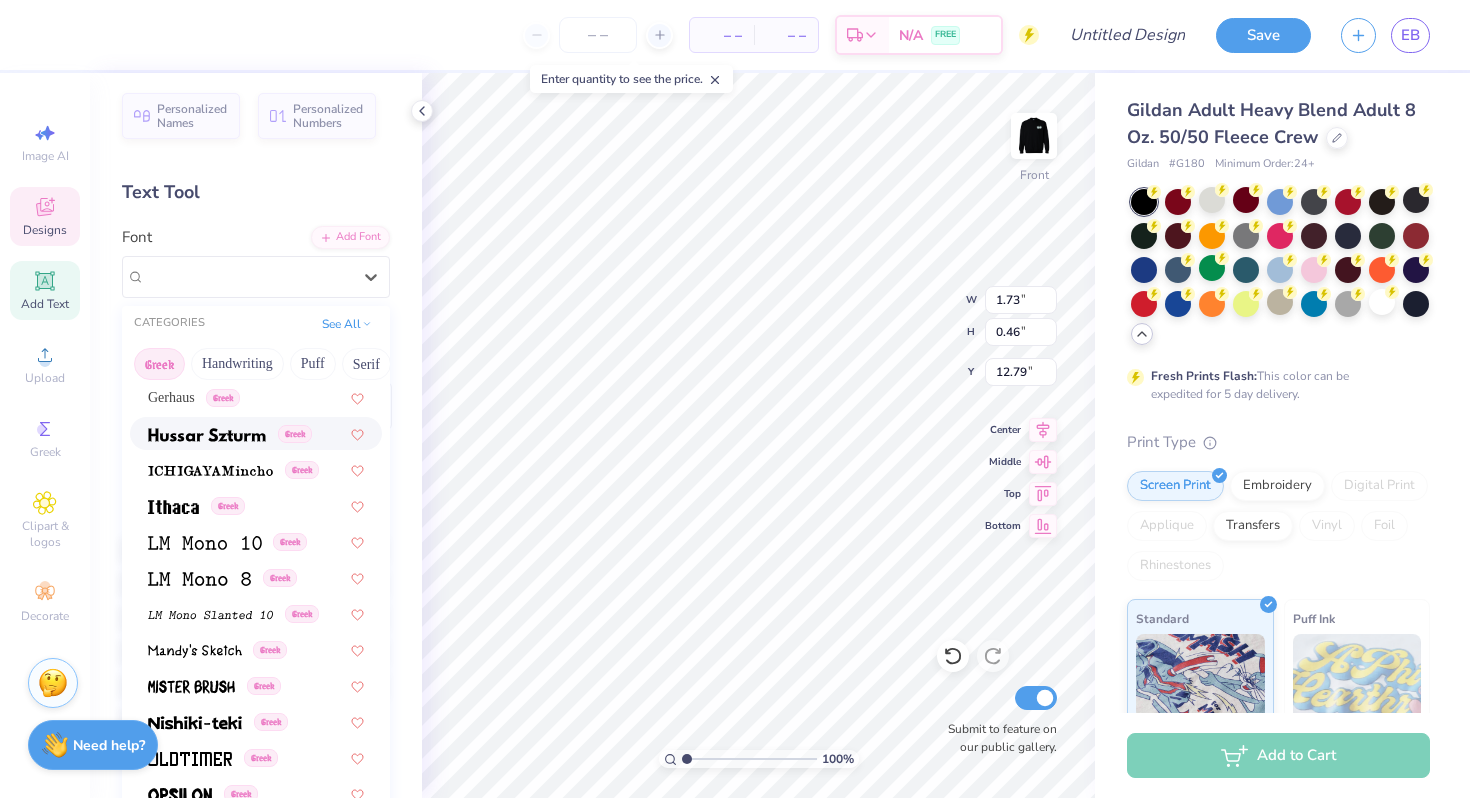 scroll, scrollTop: 1210, scrollLeft: 0, axis: vertical 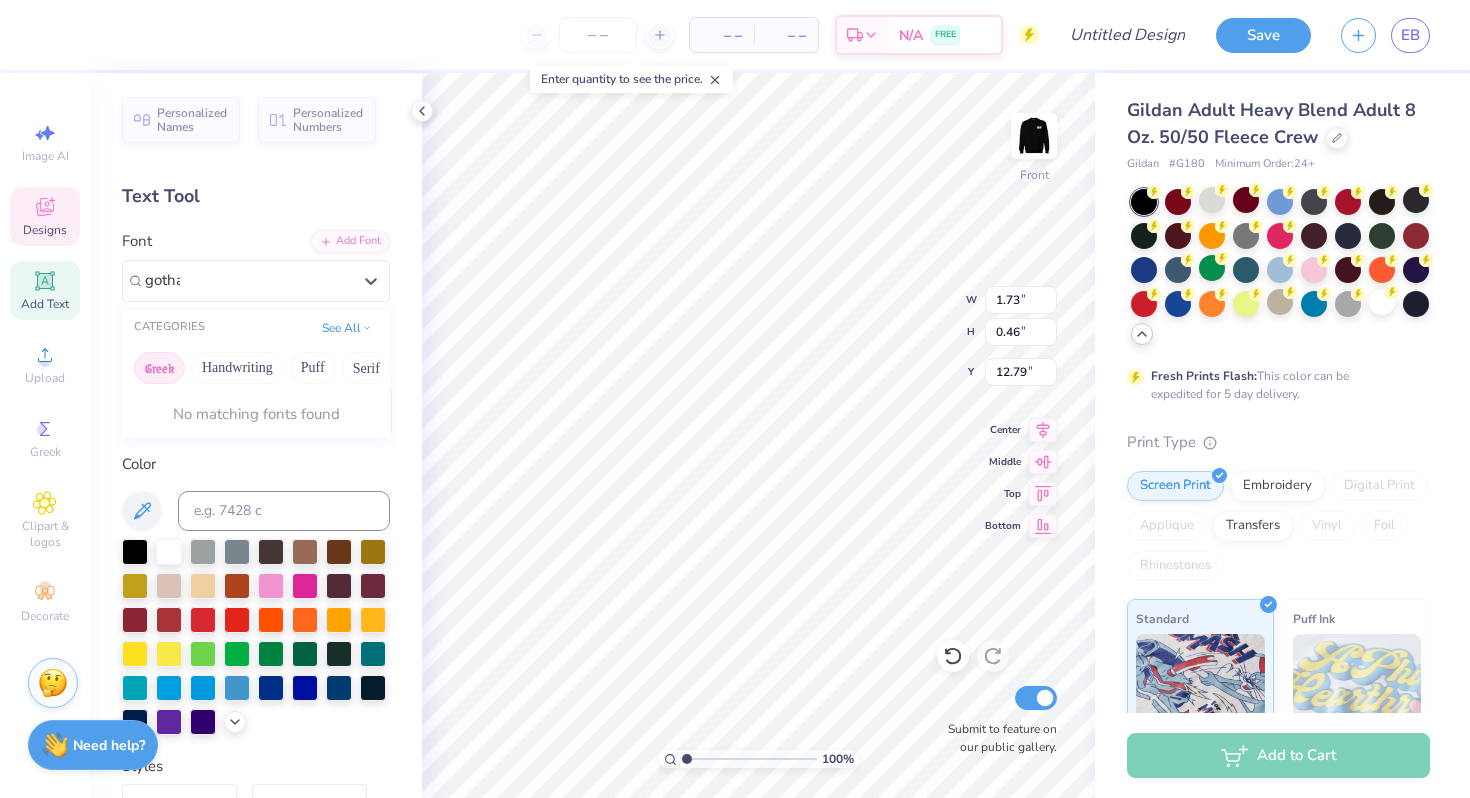type on "gotham" 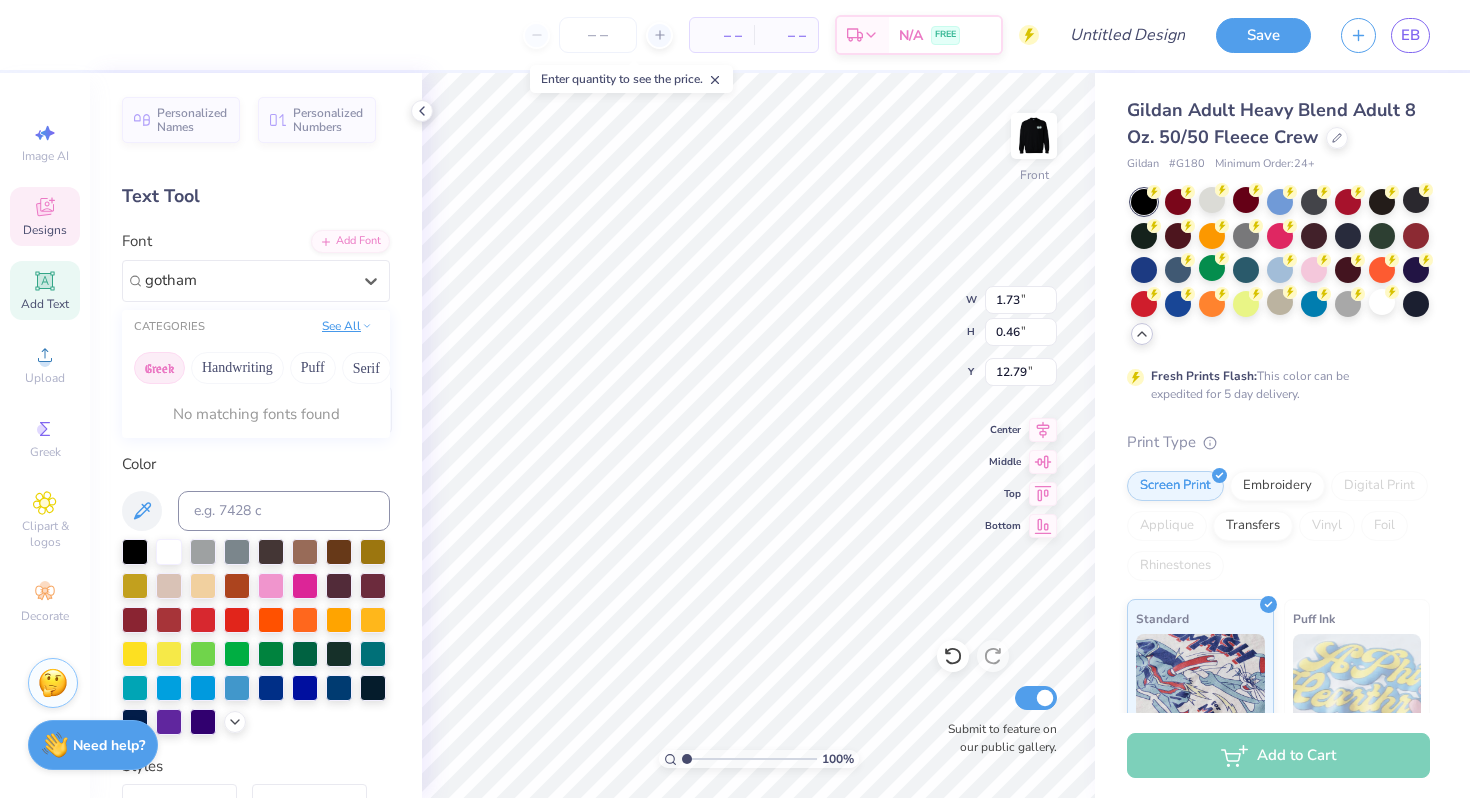 click on "See All" at bounding box center (347, 326) 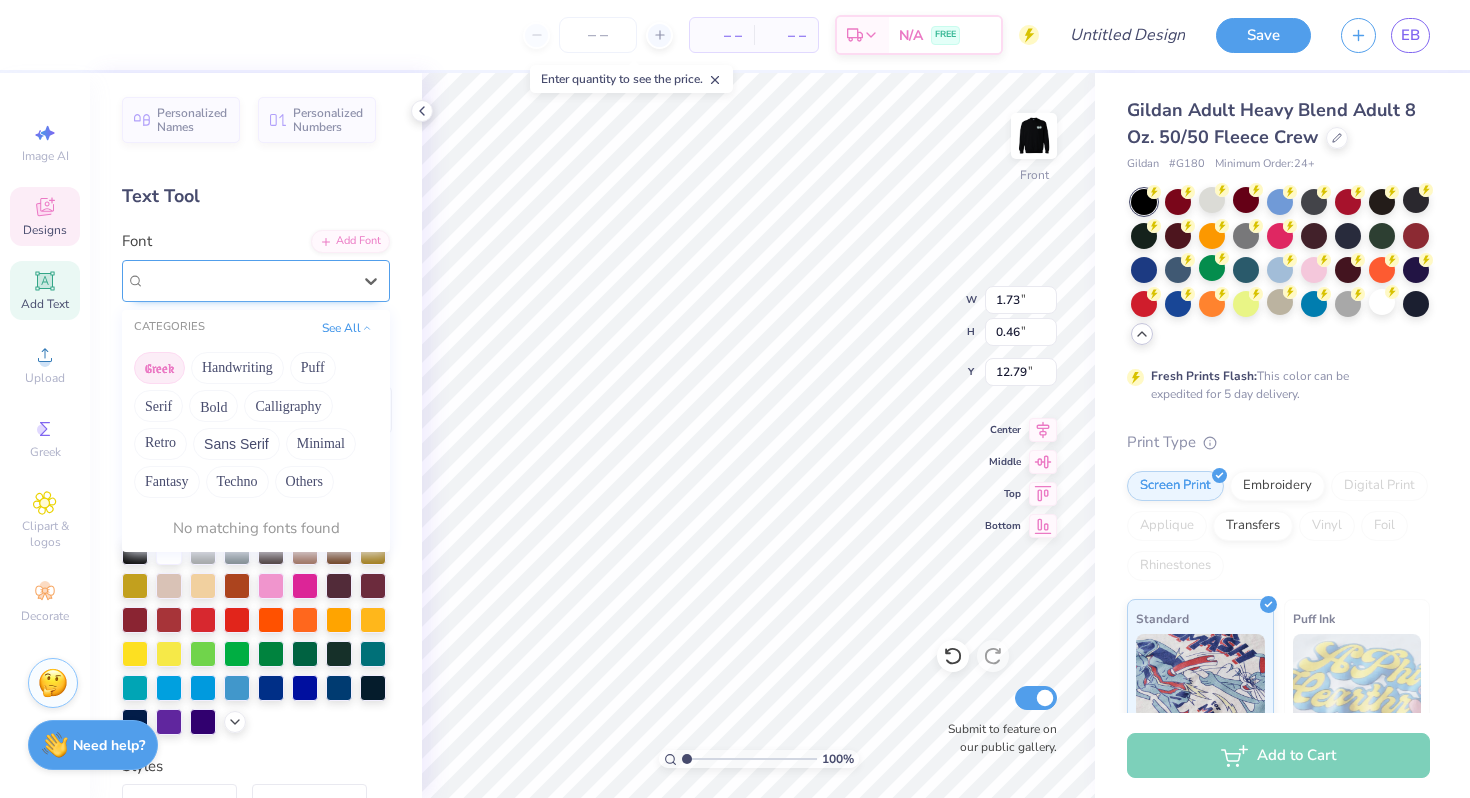 click at bounding box center (248, 280) 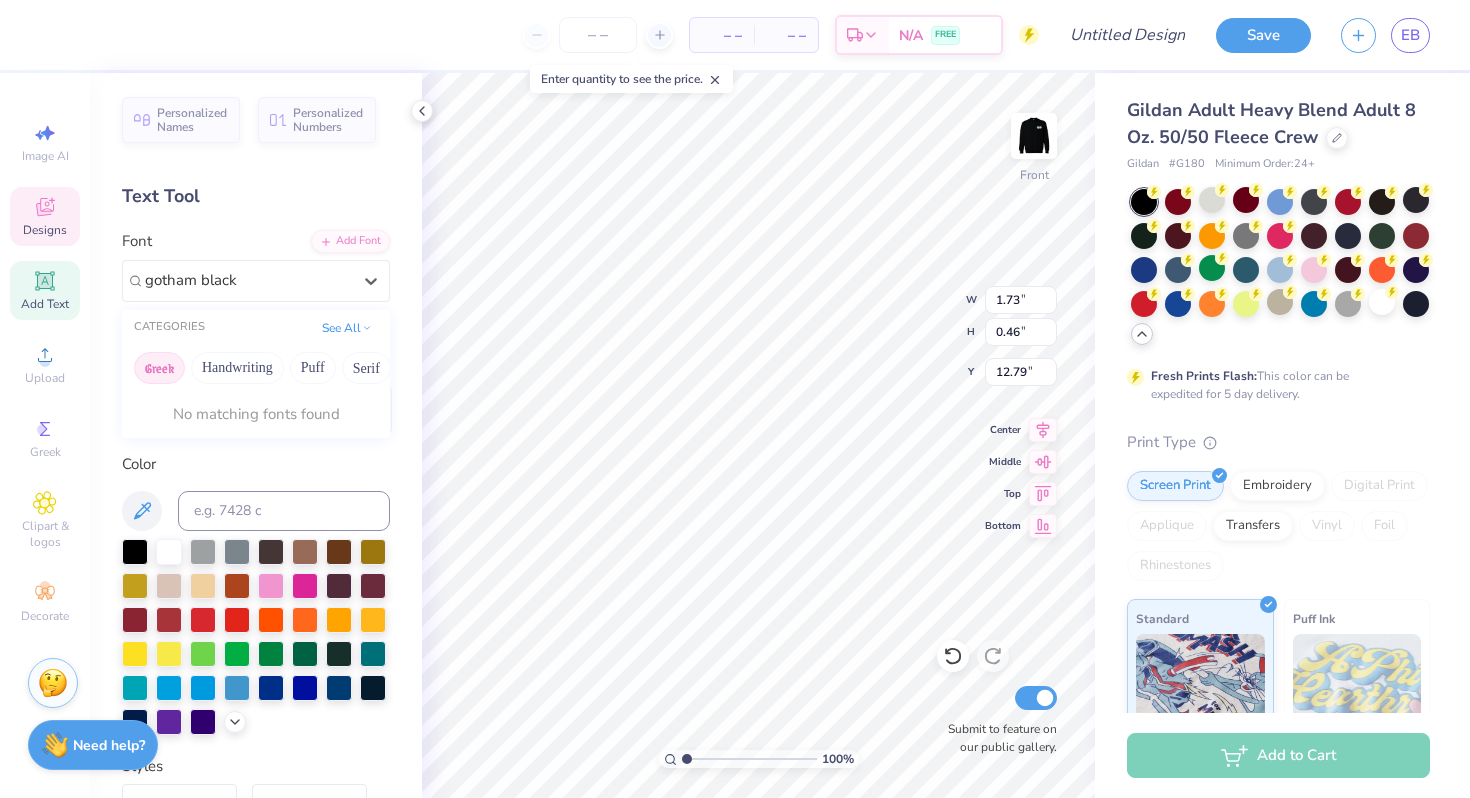 type on "gotham black" 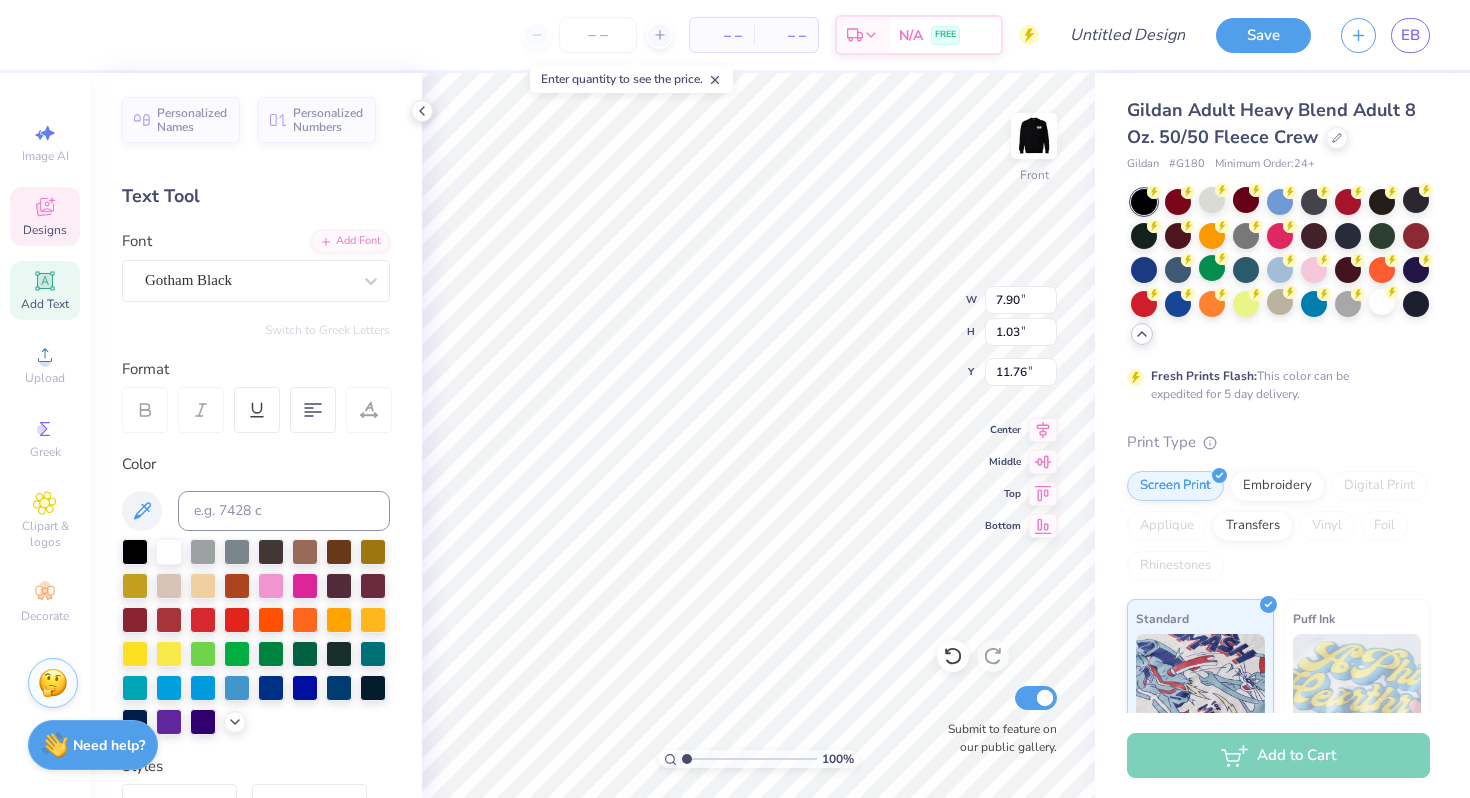 type on "14.03" 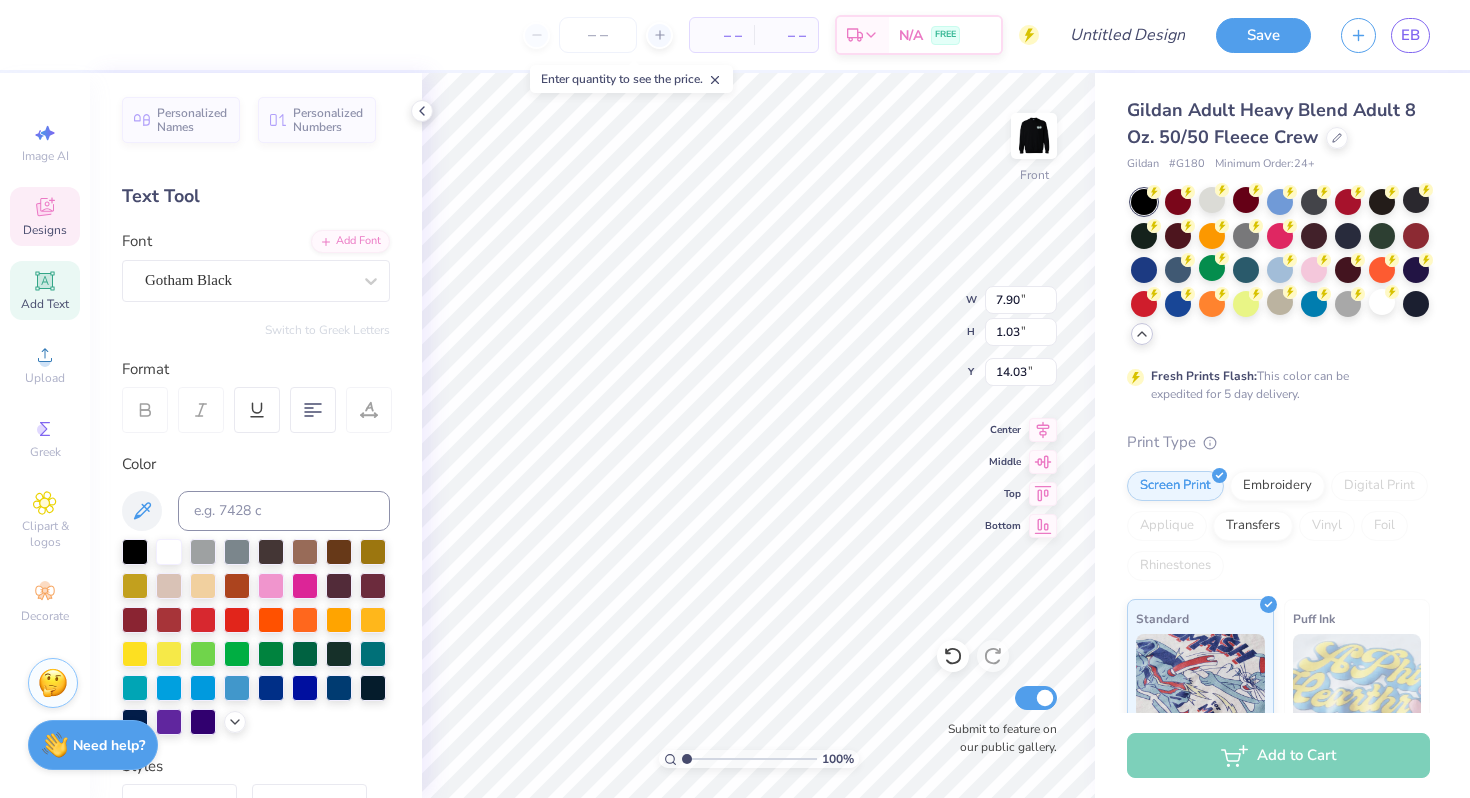 type on "1.73" 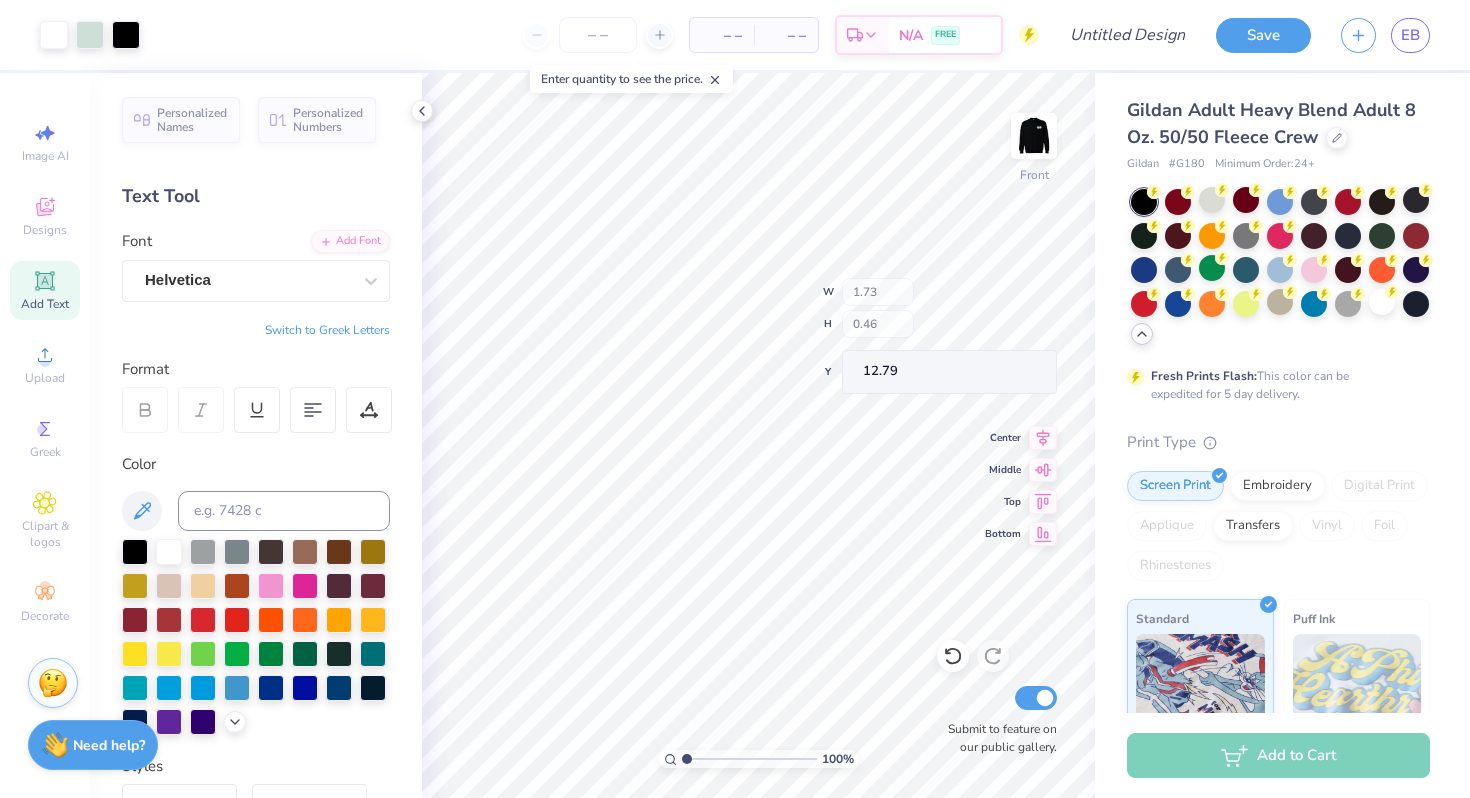 type on "17.59" 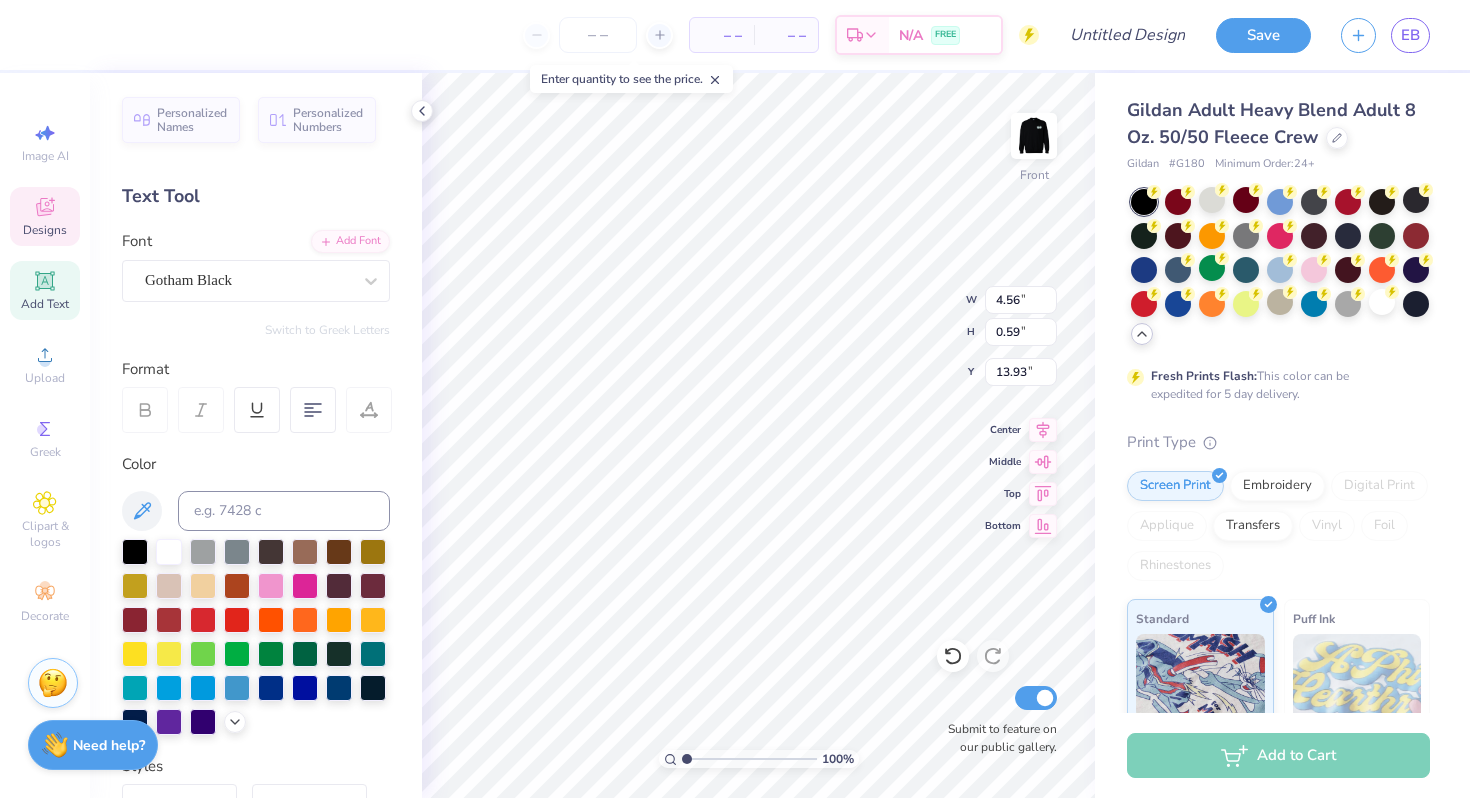 type on "4.56" 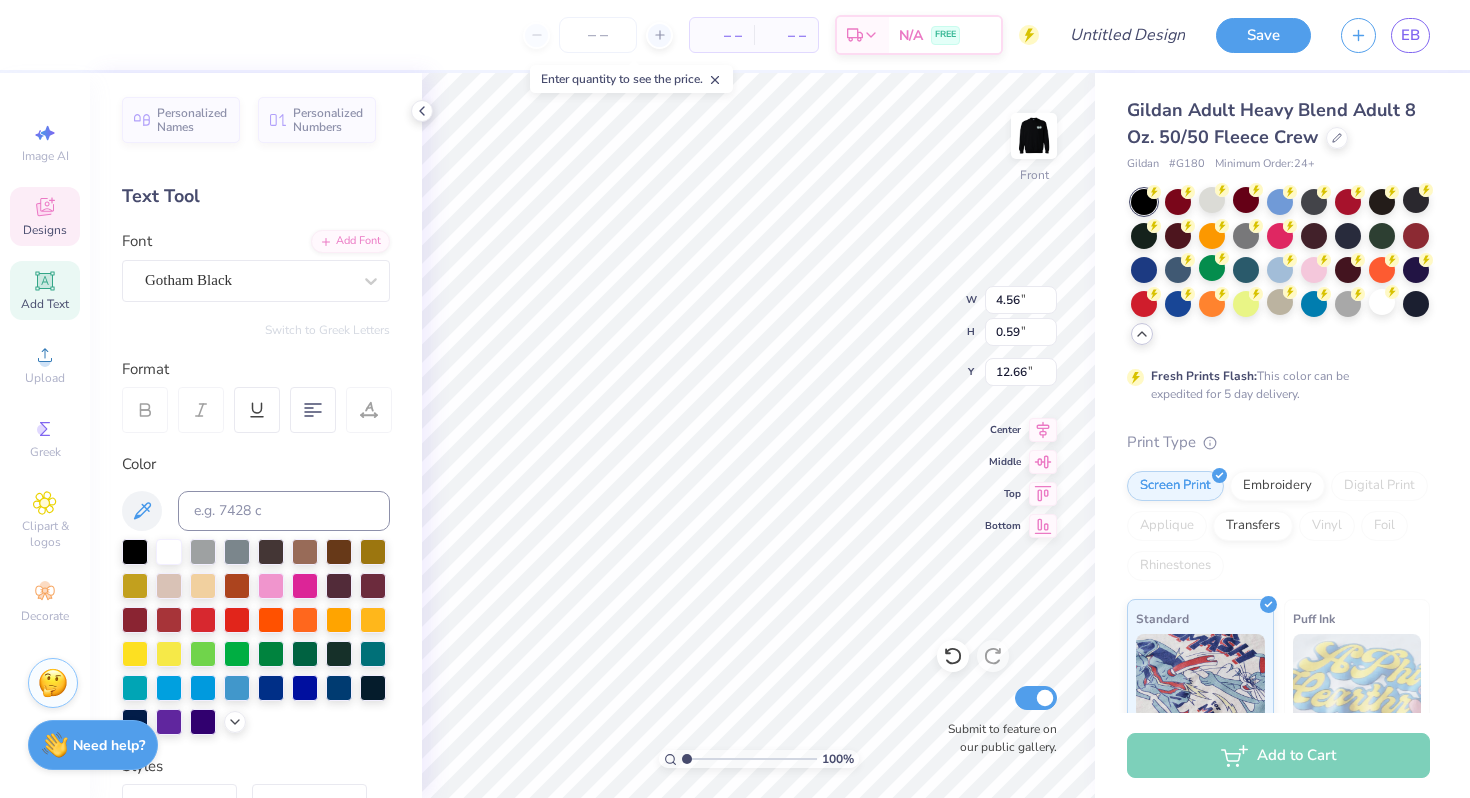 type on "13.25" 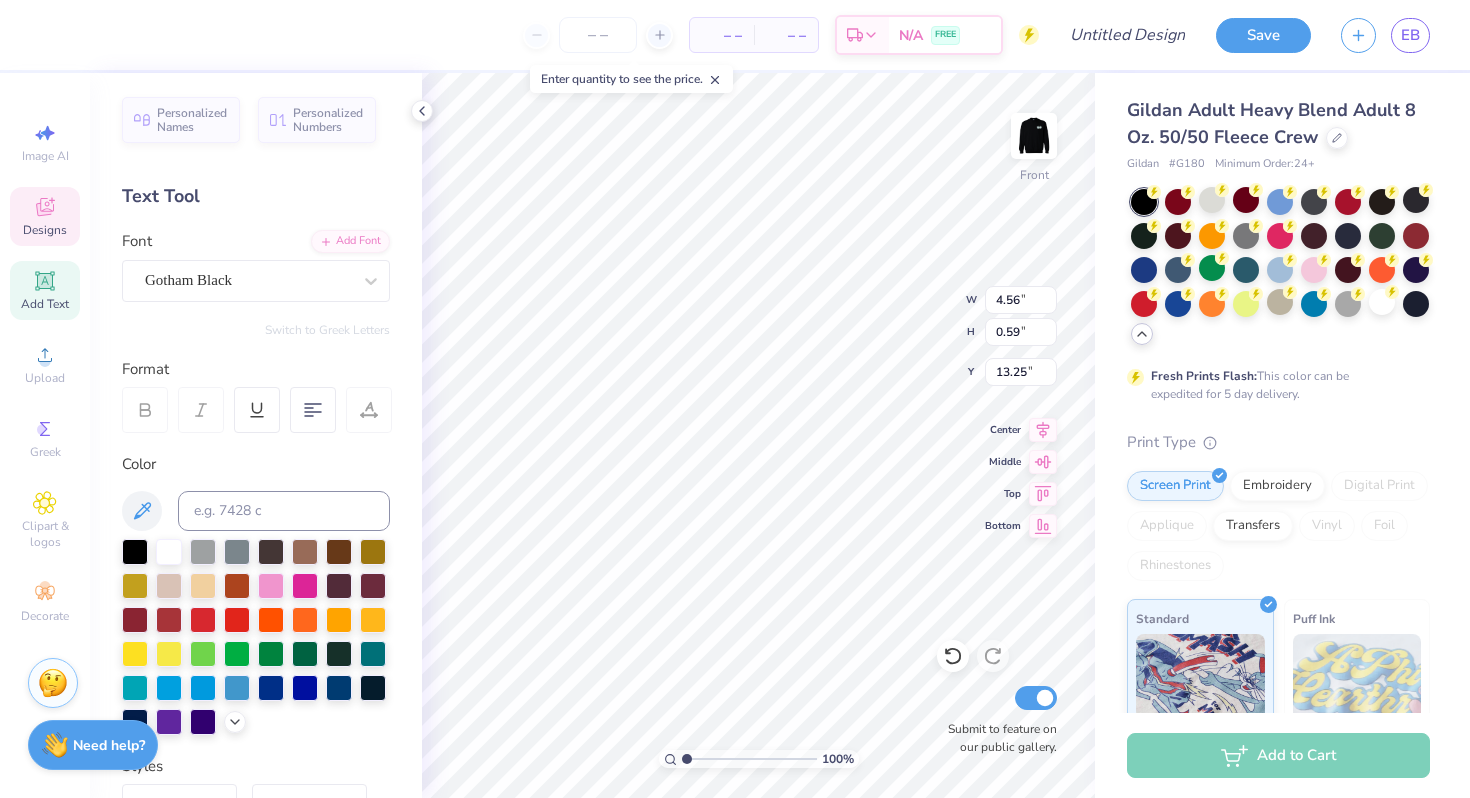 type on "[CITY]" 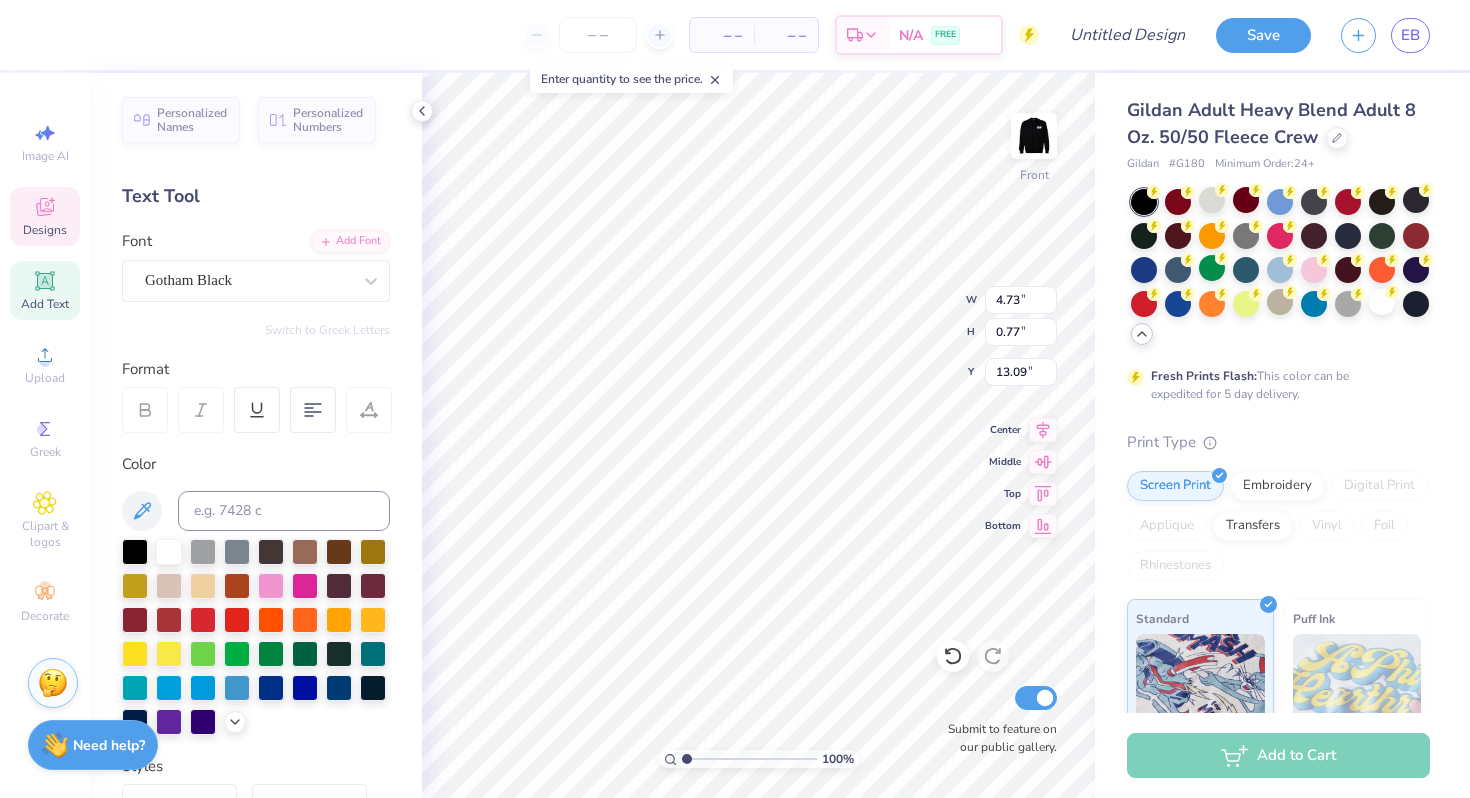type on "3.03" 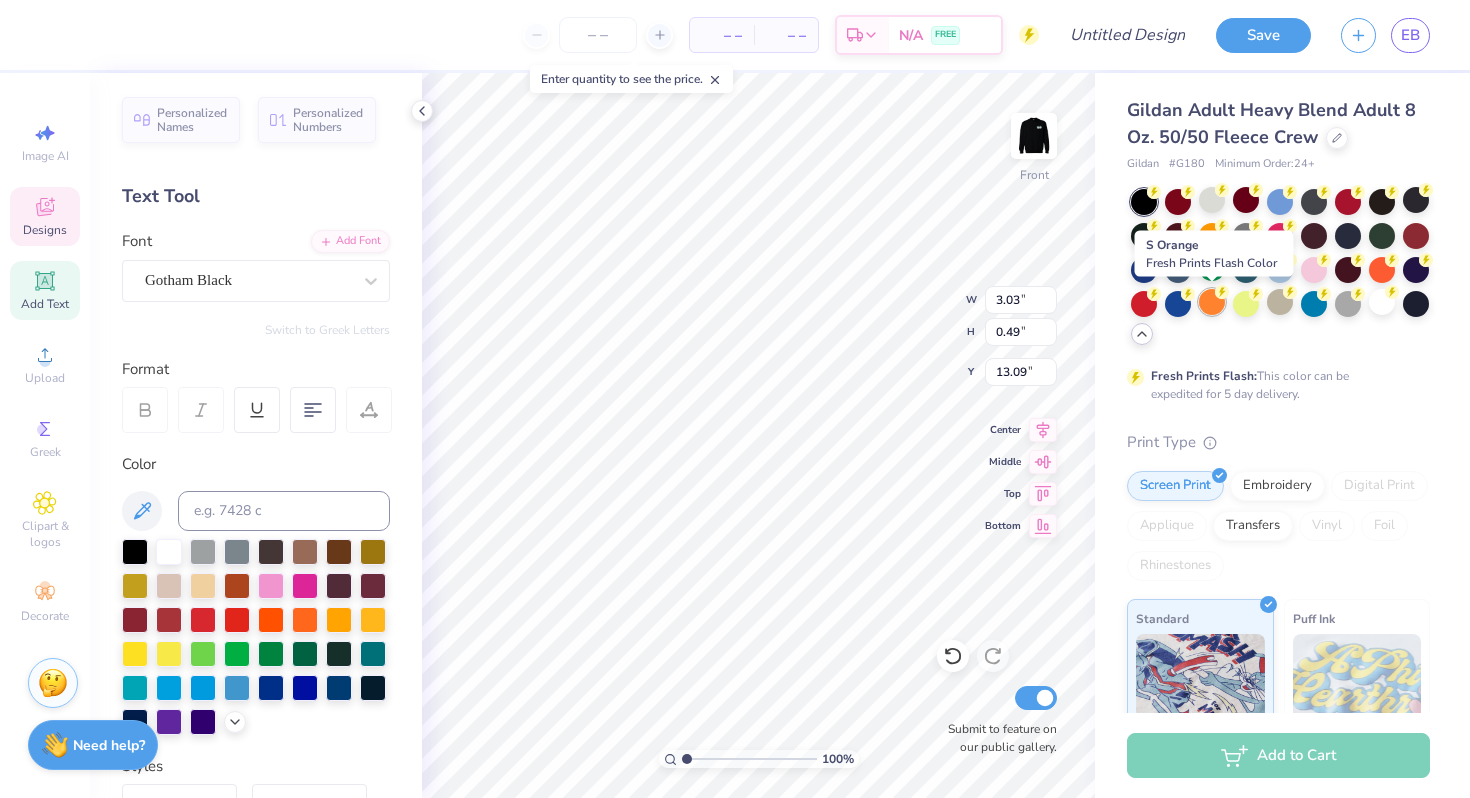 click at bounding box center [1212, 302] 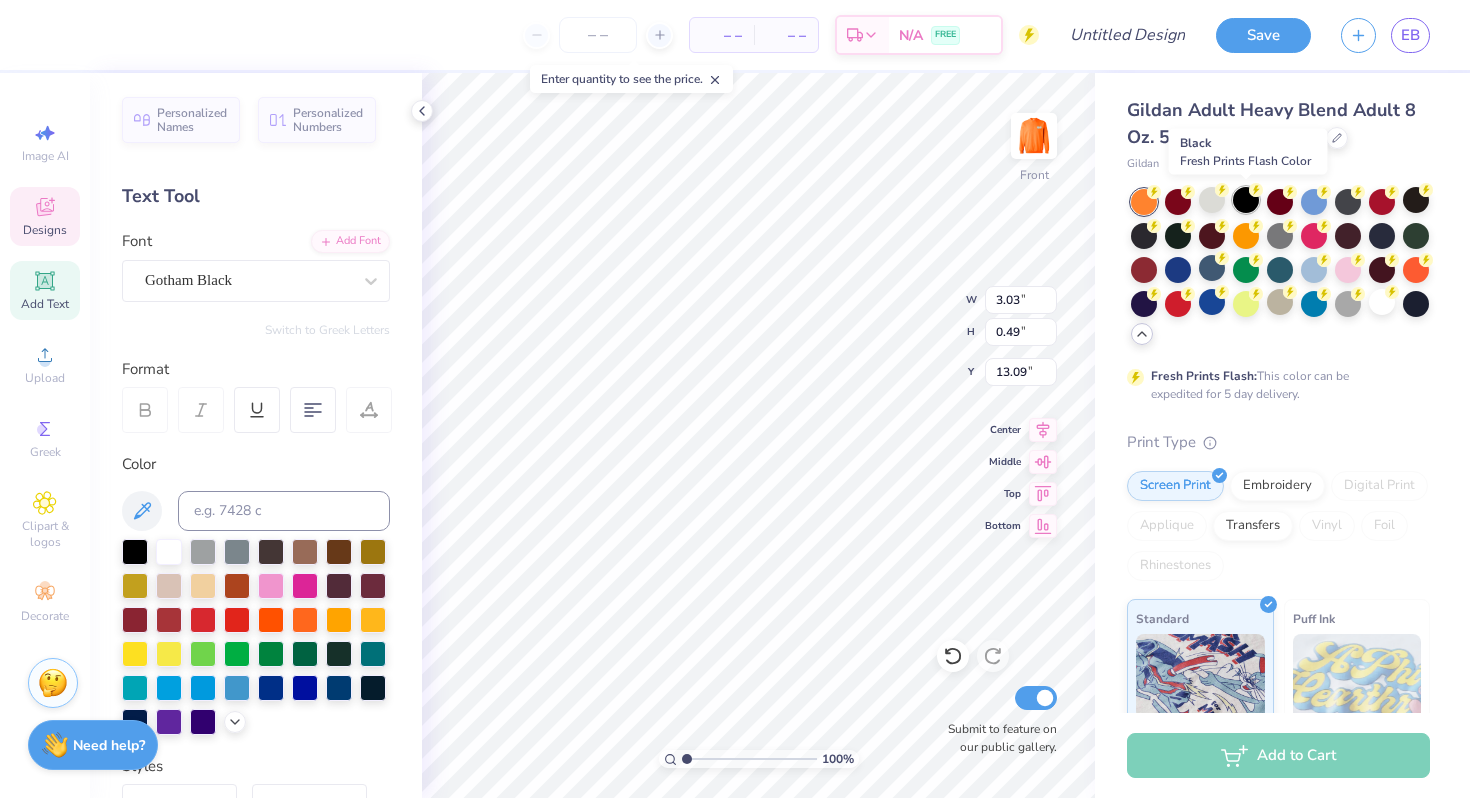 click at bounding box center [1246, 200] 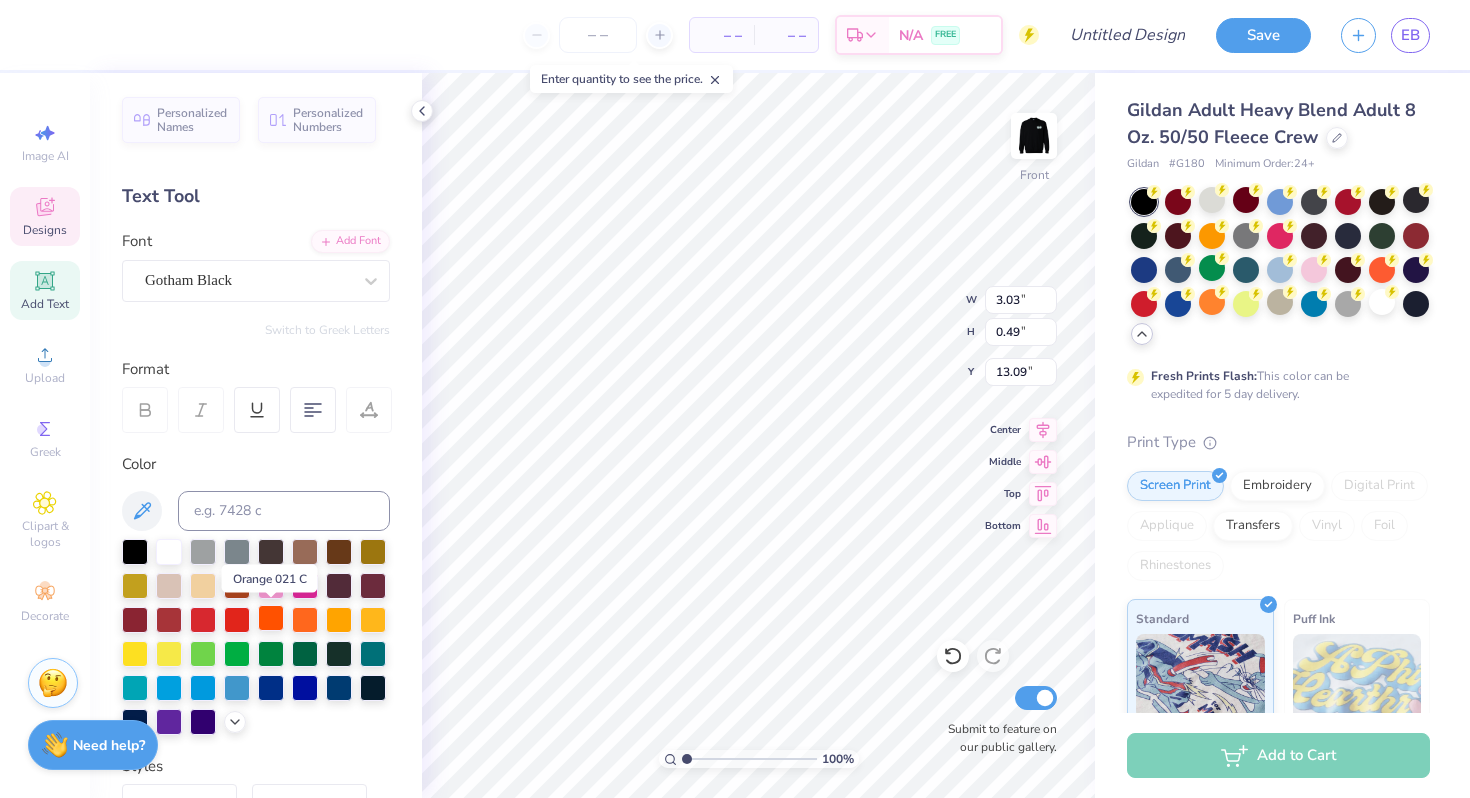 click at bounding box center (271, 618) 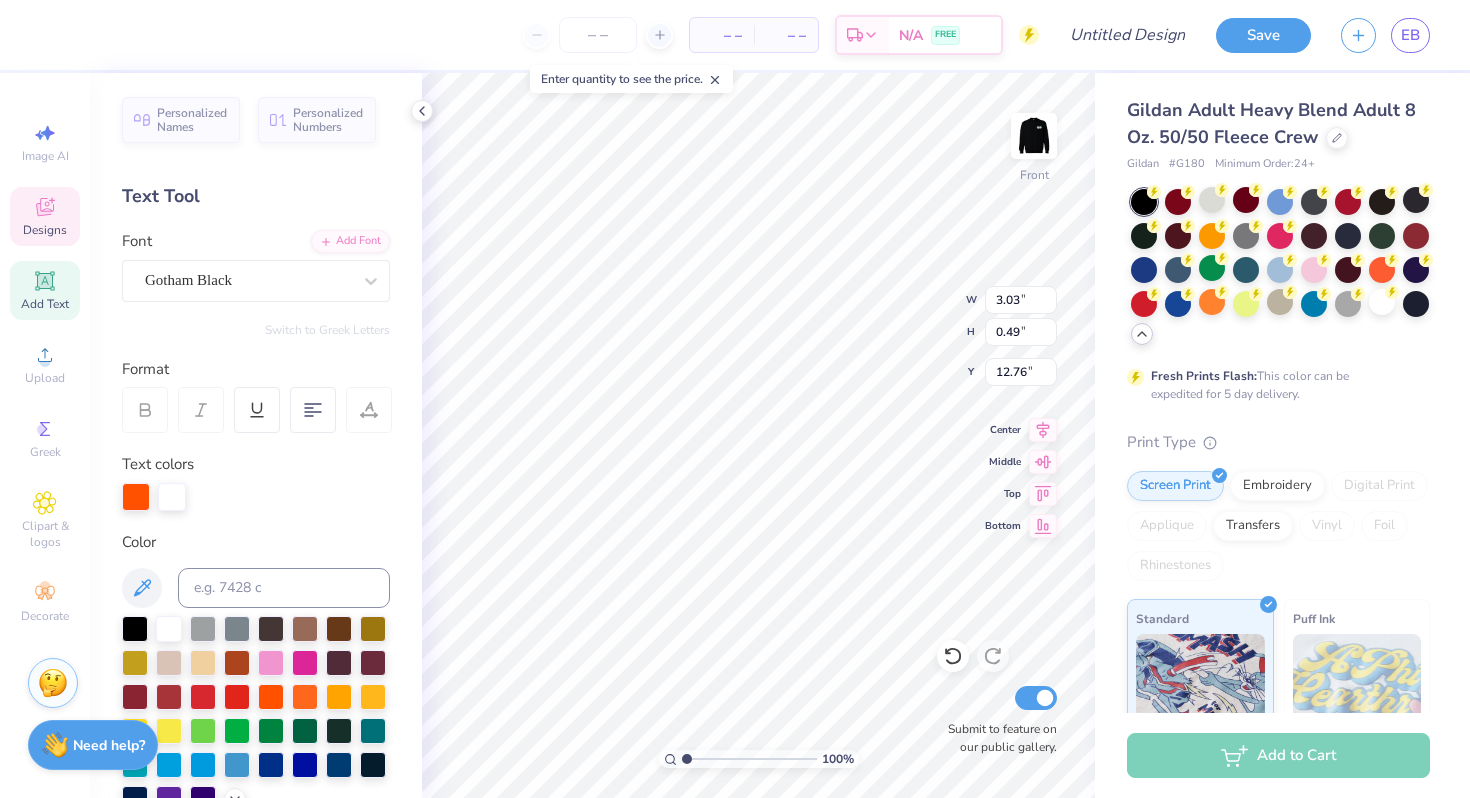 type on "12.76" 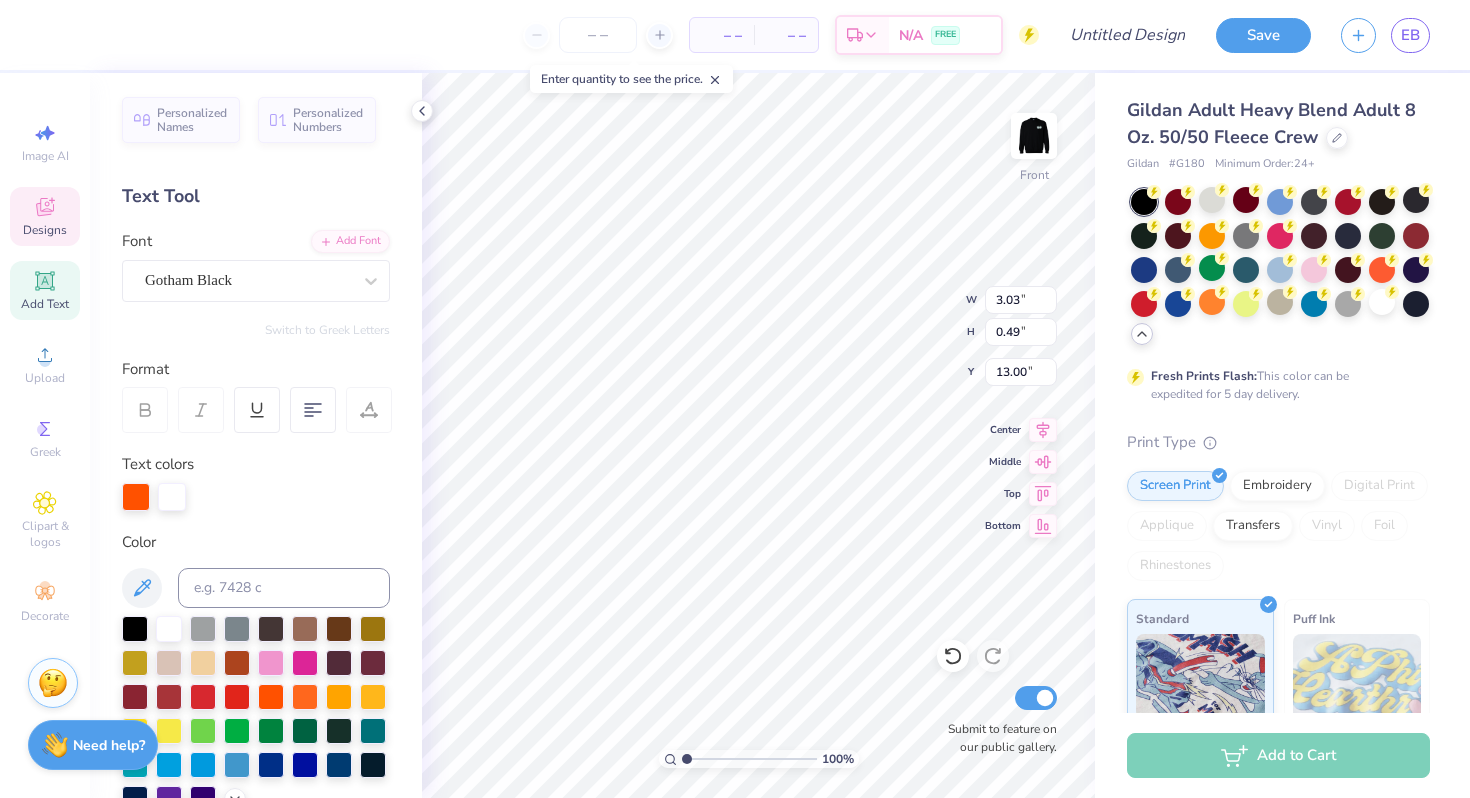 type on "13.00" 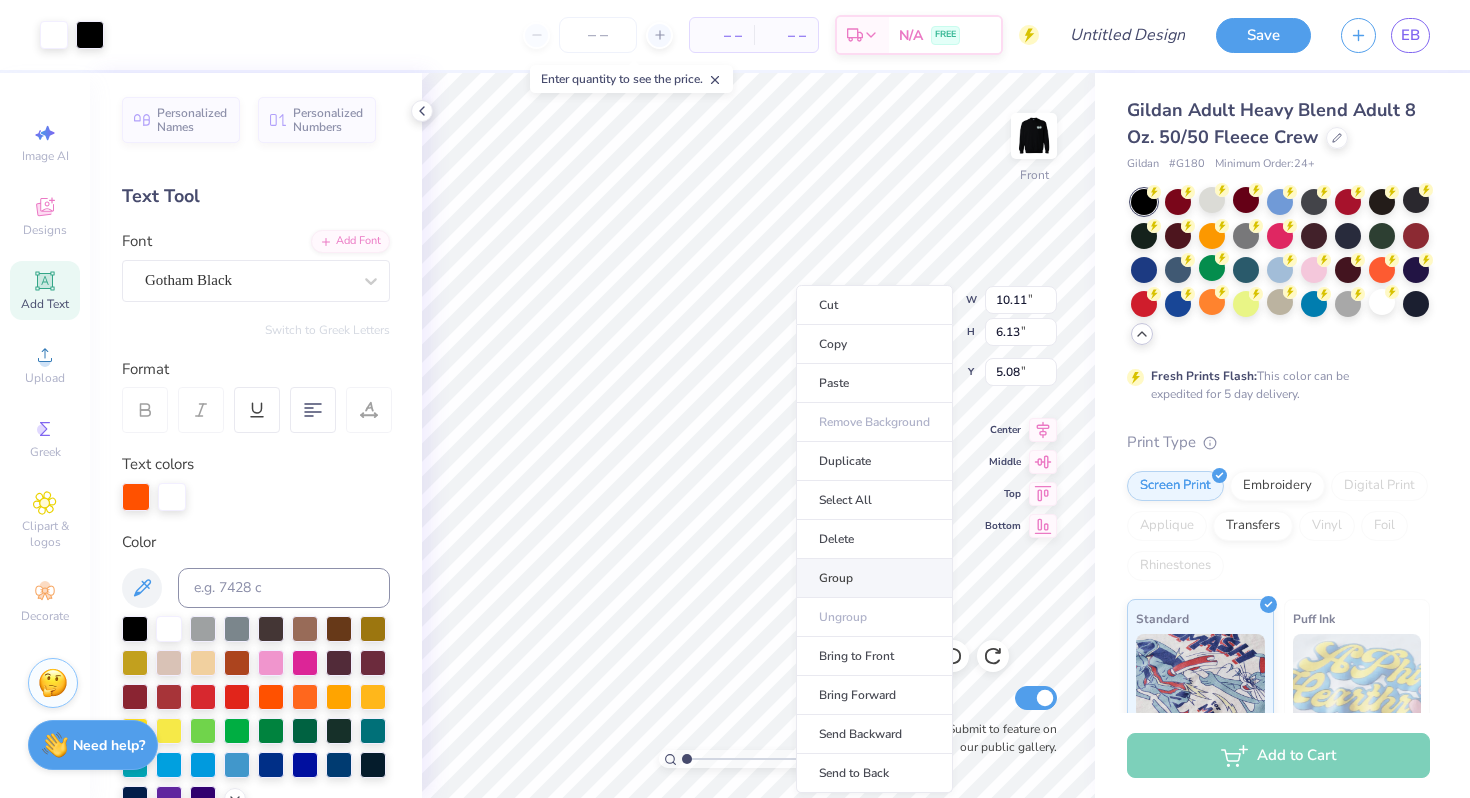 click on "Group" at bounding box center [874, 578] 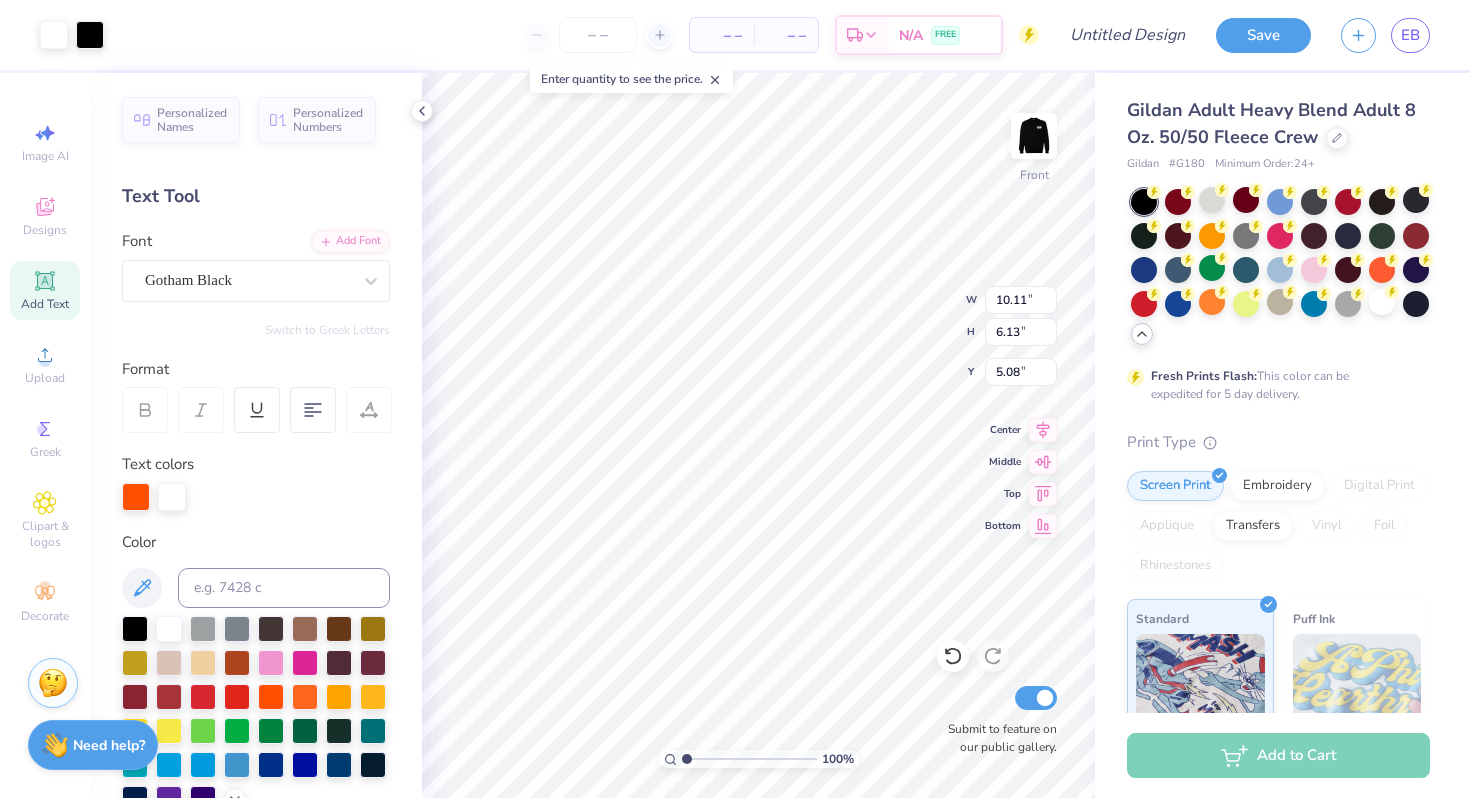 type on "5.07" 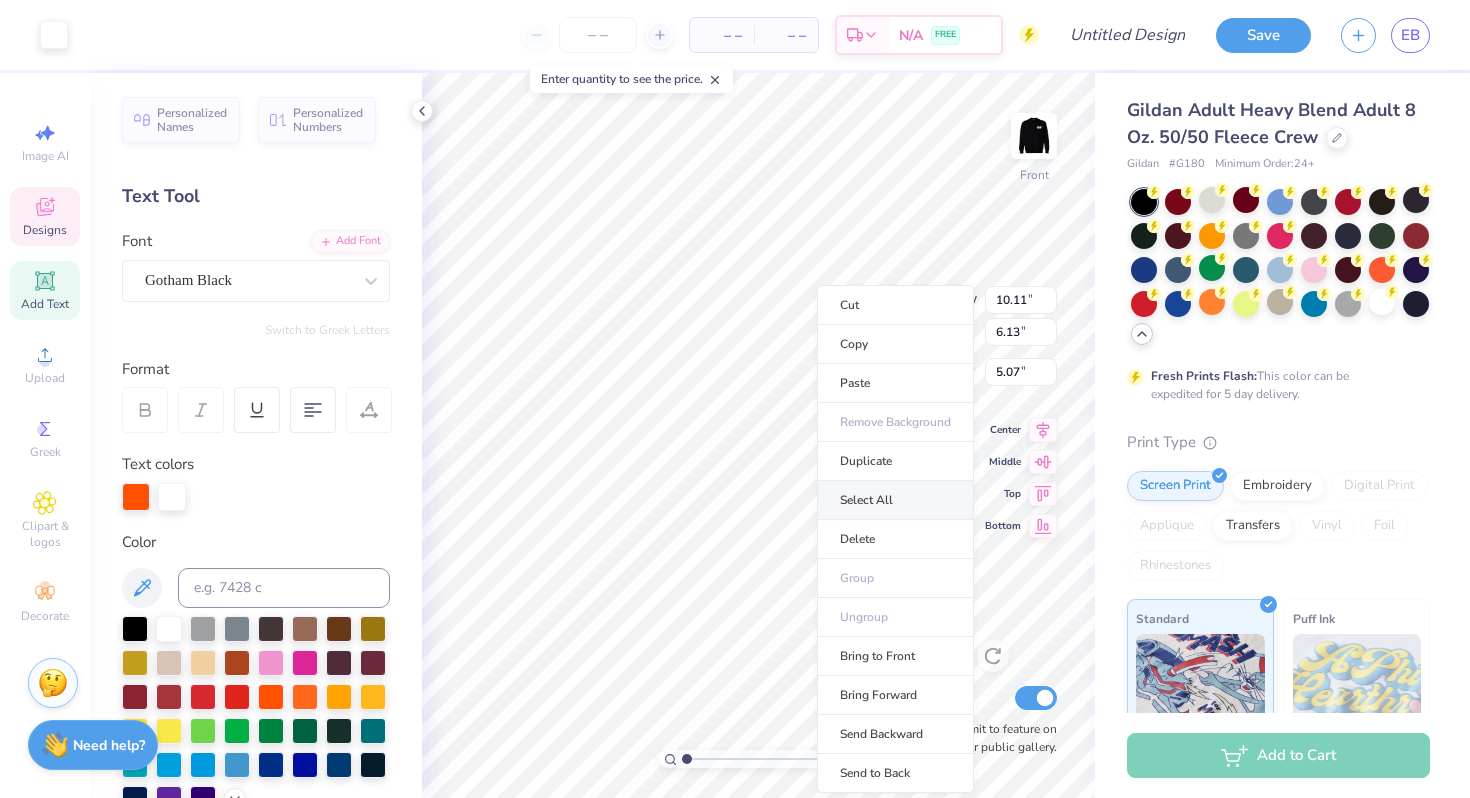 click on "Select All" at bounding box center [895, 500] 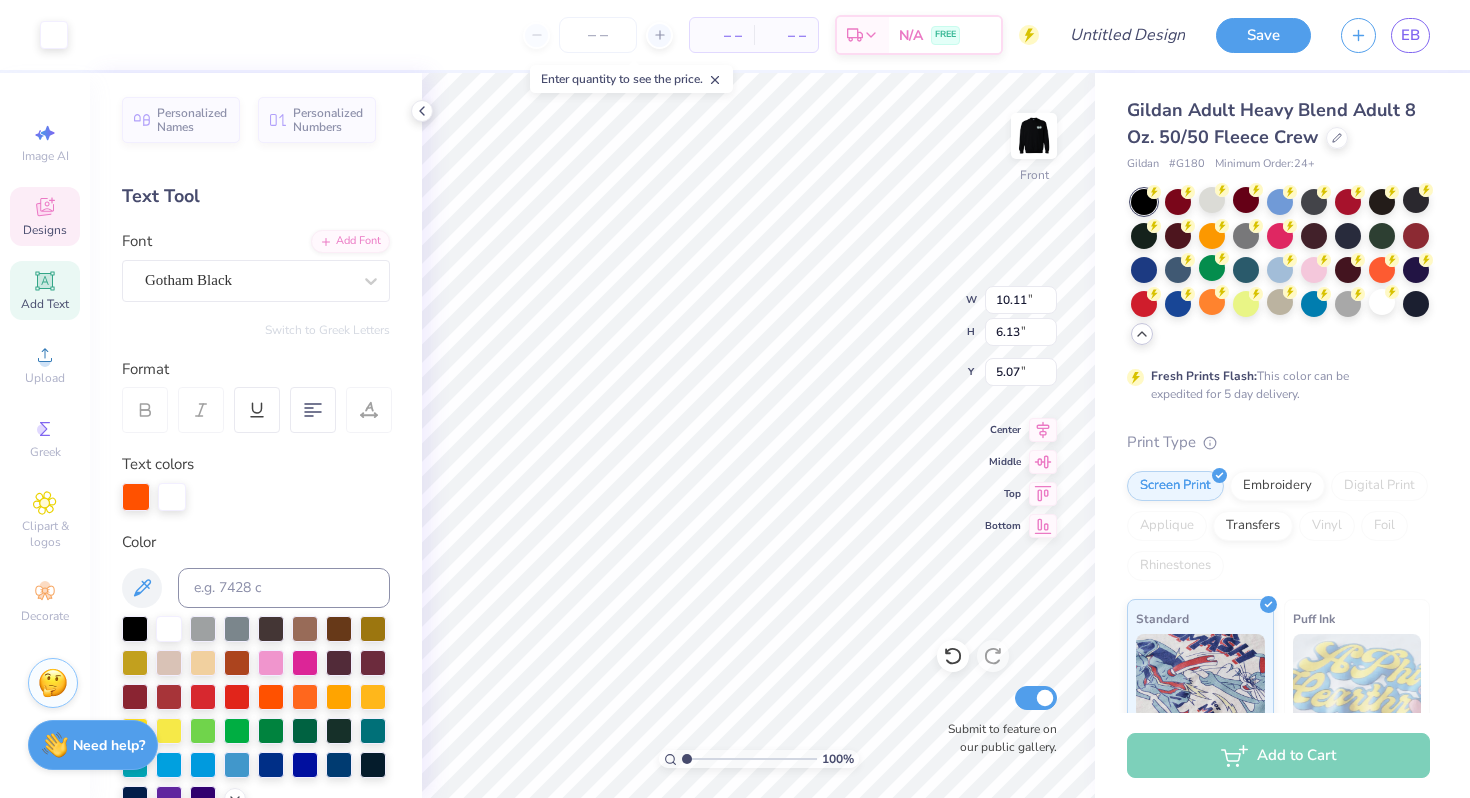 type on "9.75" 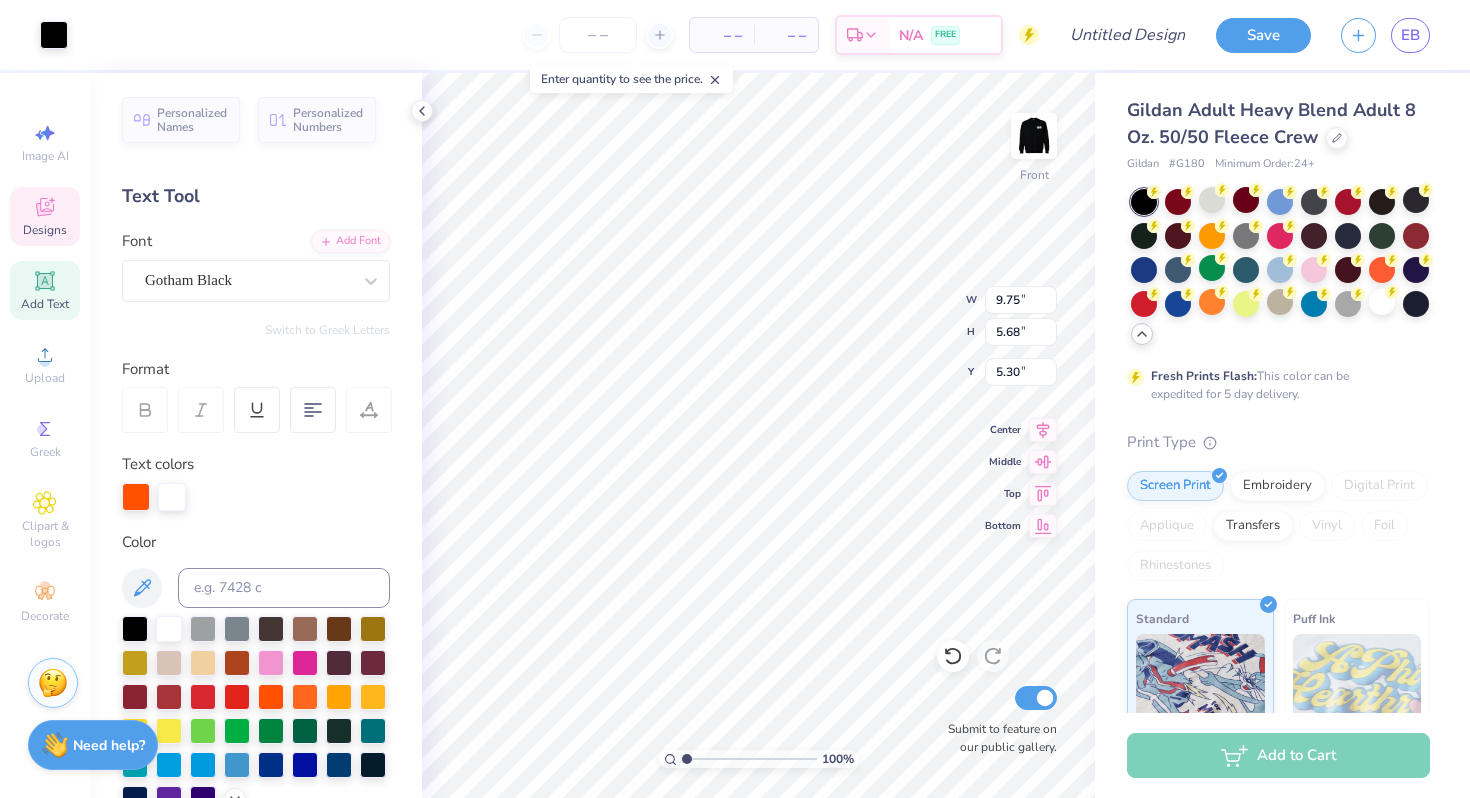 type on "10.11" 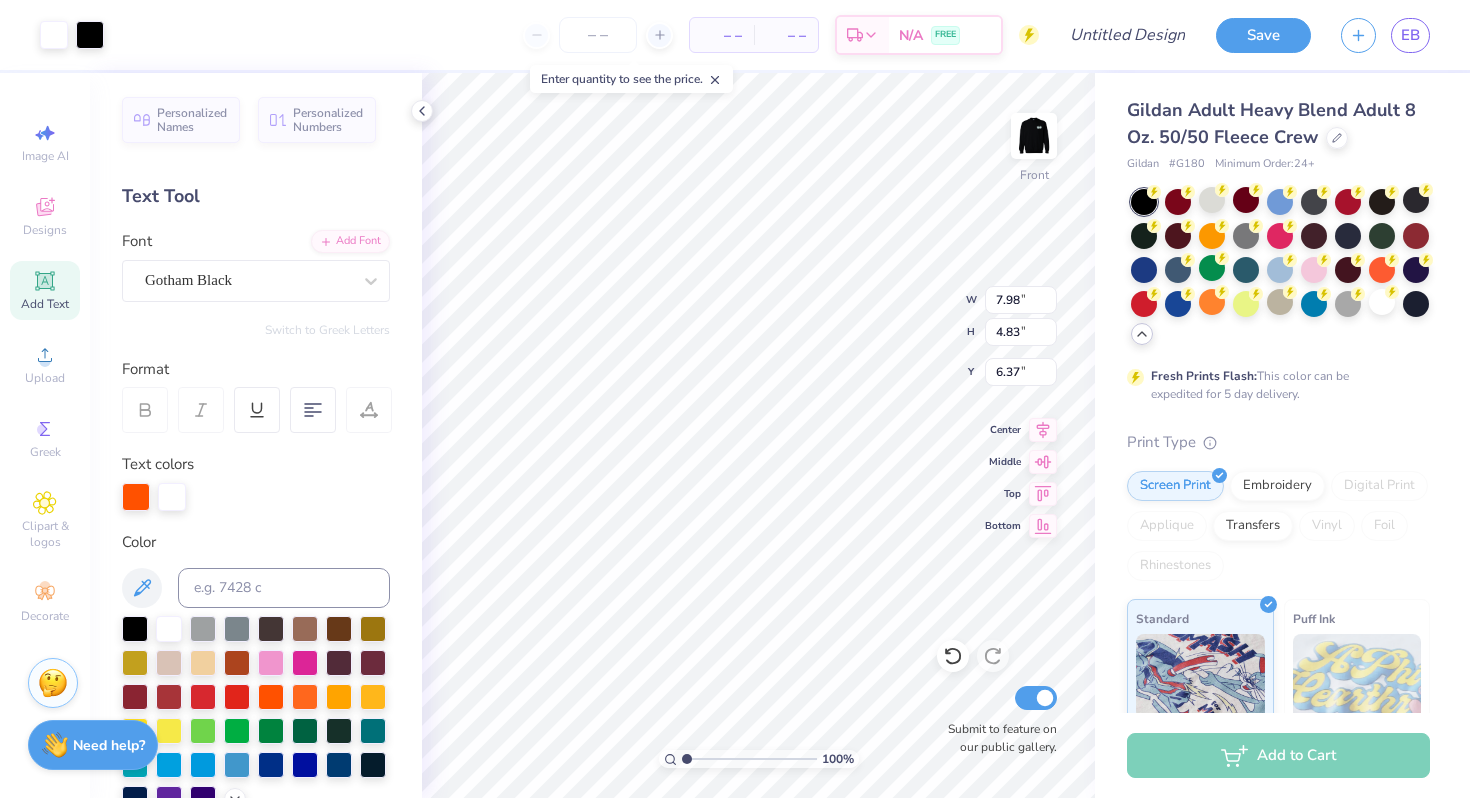 type on "7.98" 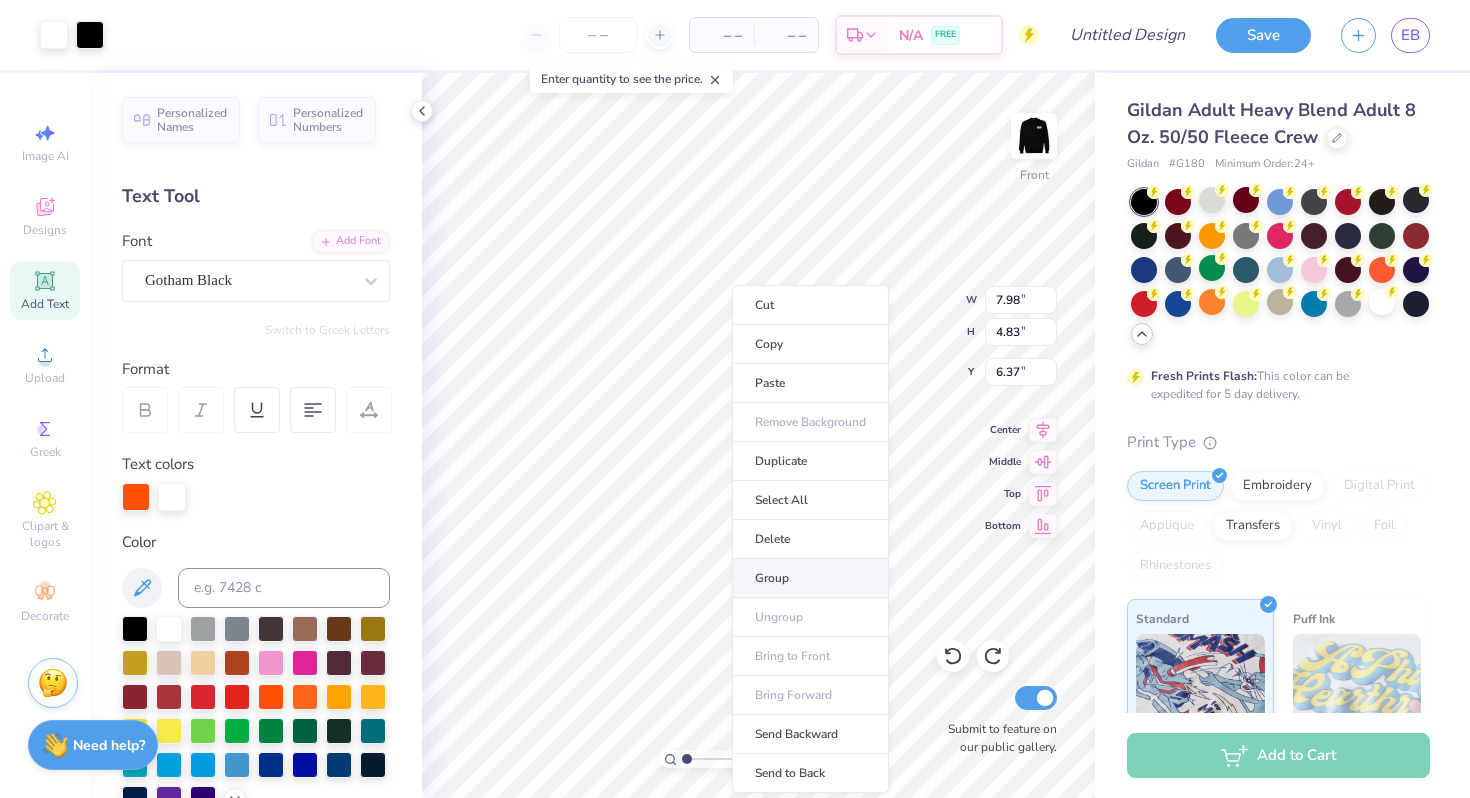 click on "Group" at bounding box center (810, 578) 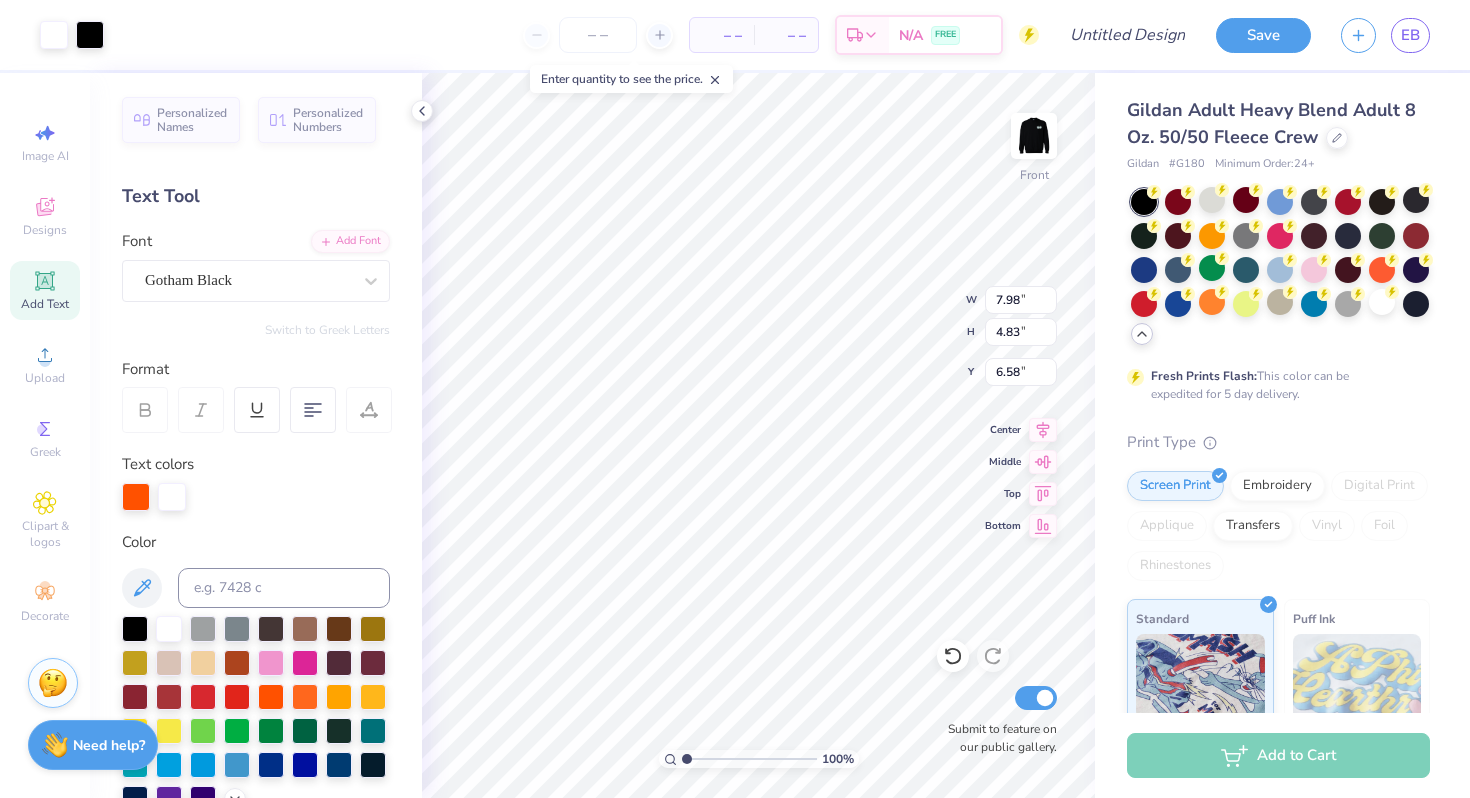 type on "6.58" 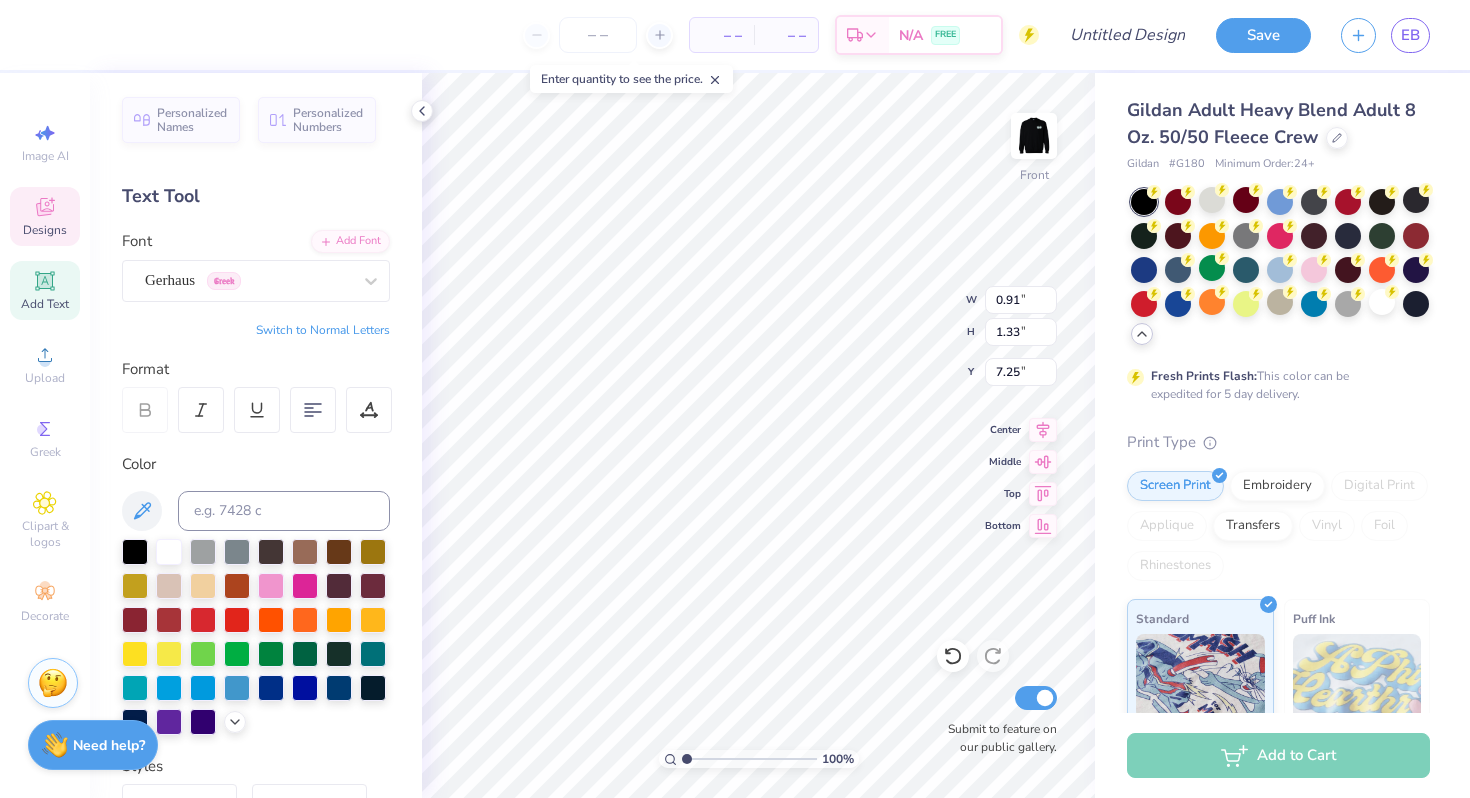 type on "7.25" 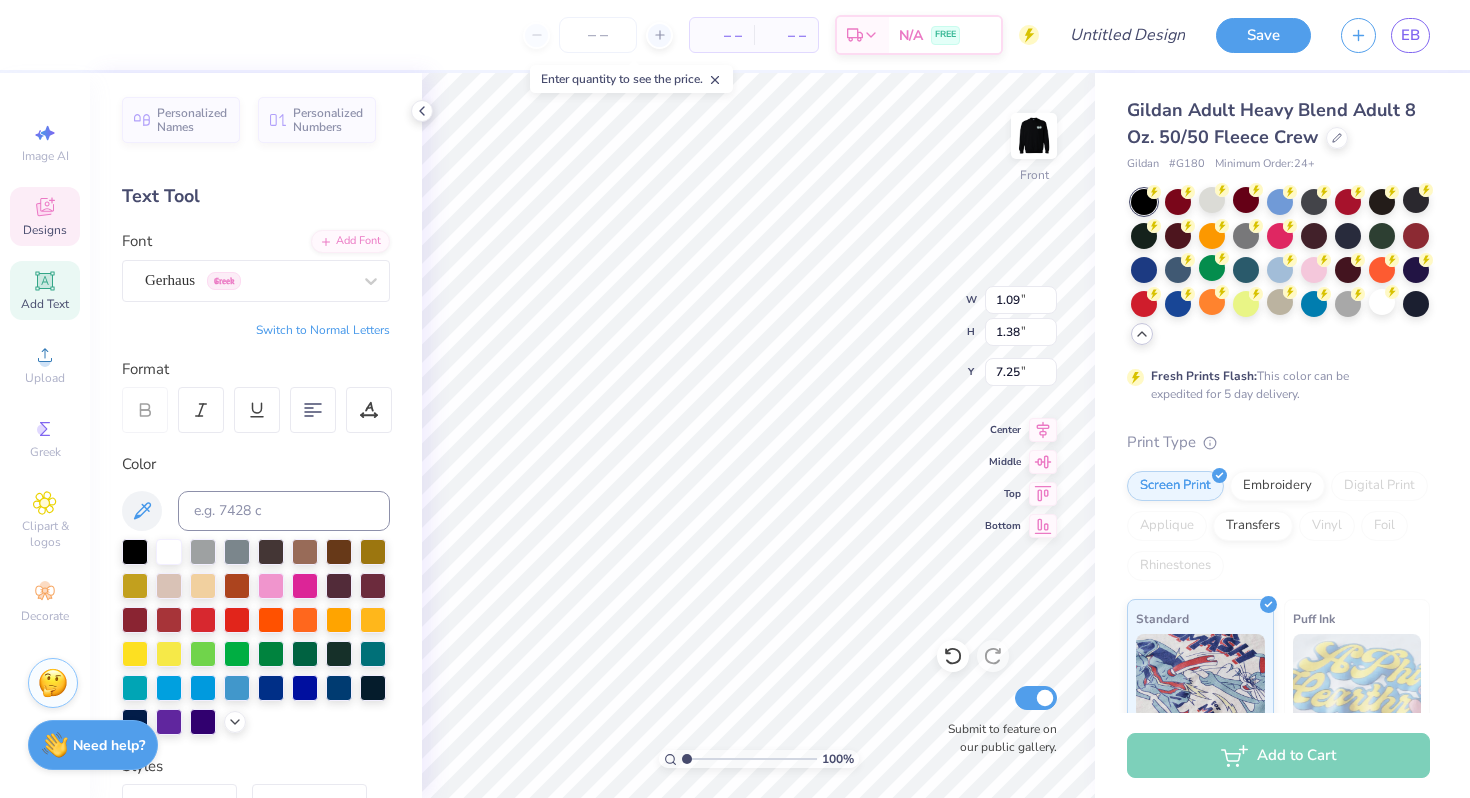type on "1.09" 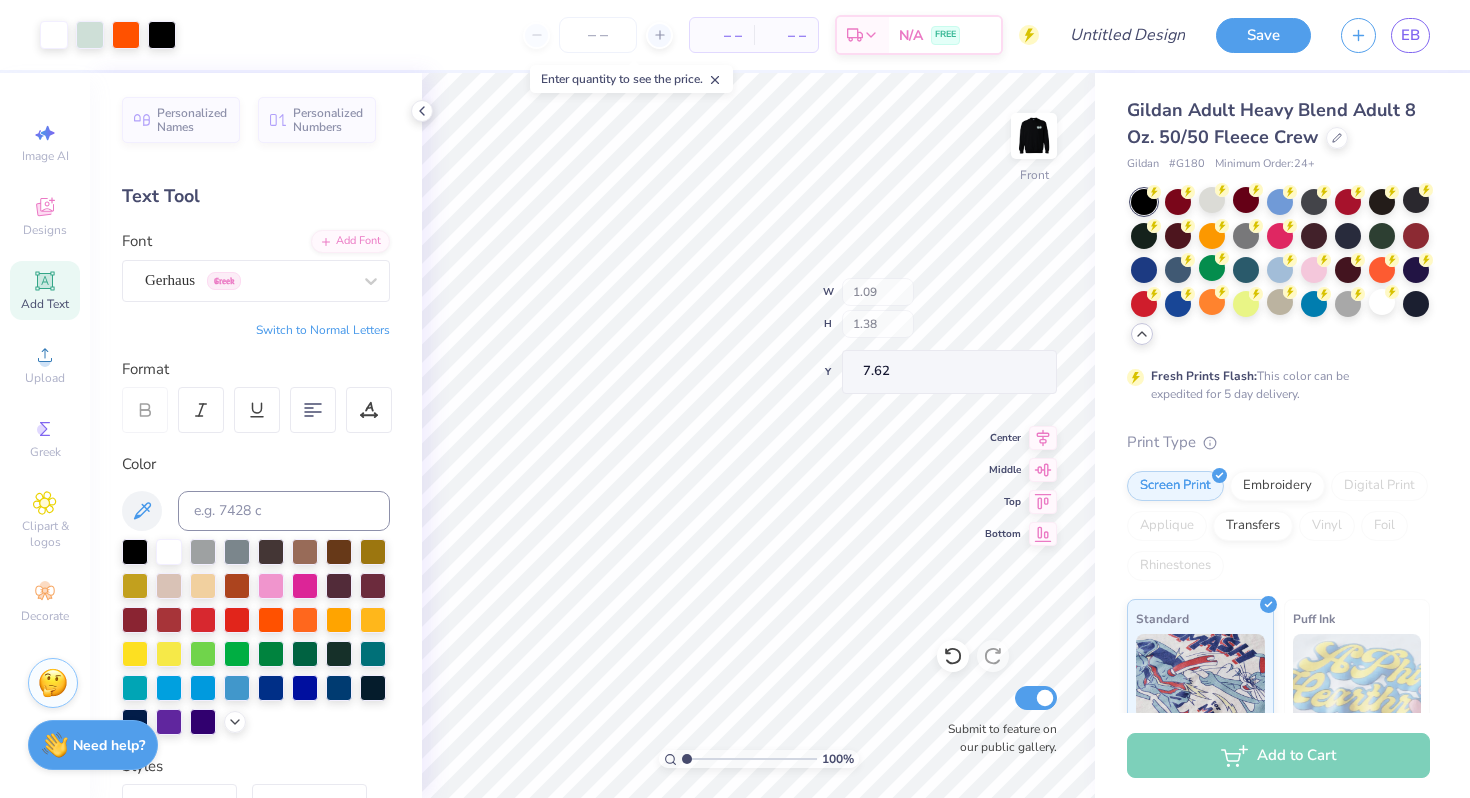 type on "1.67" 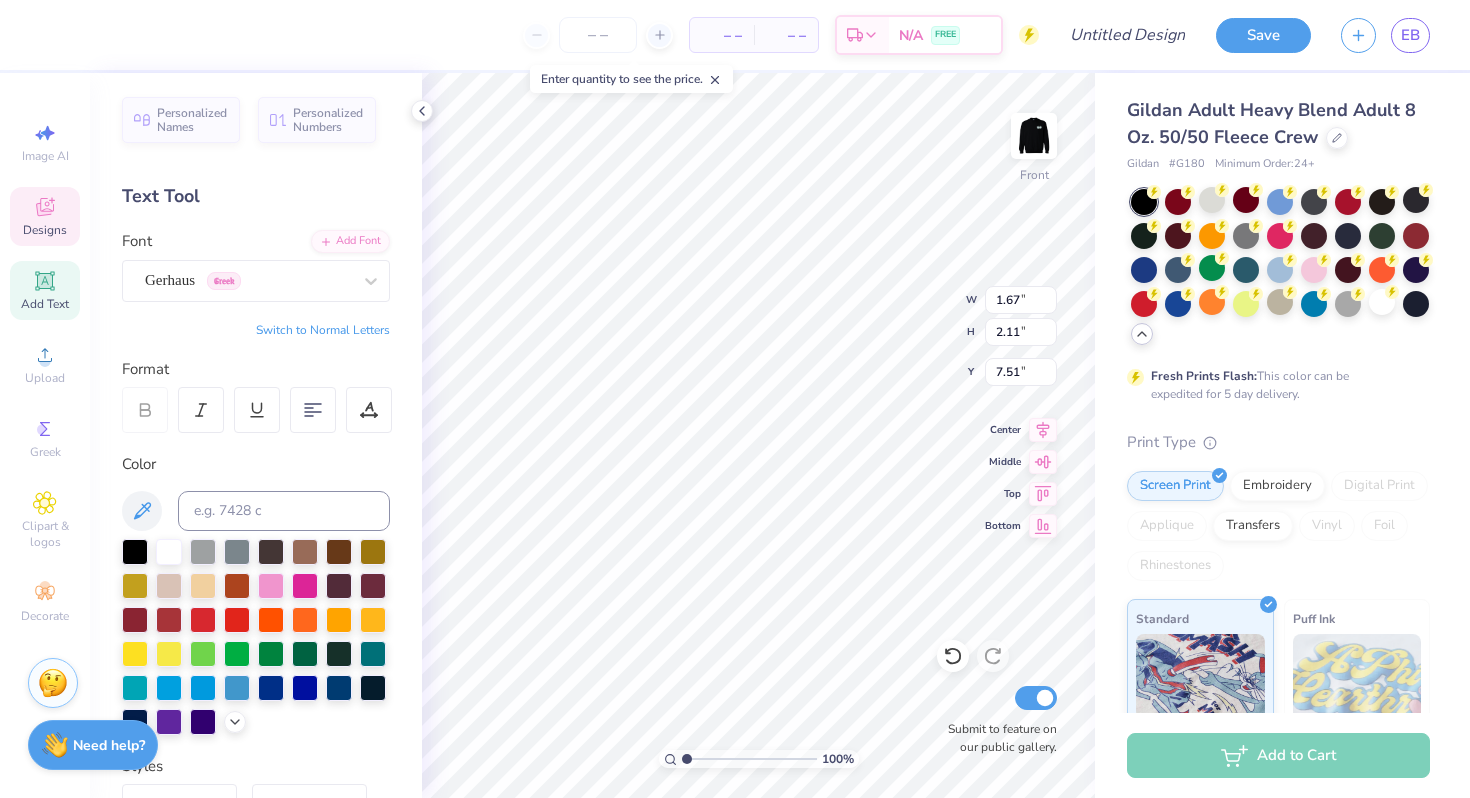 type on "7.25" 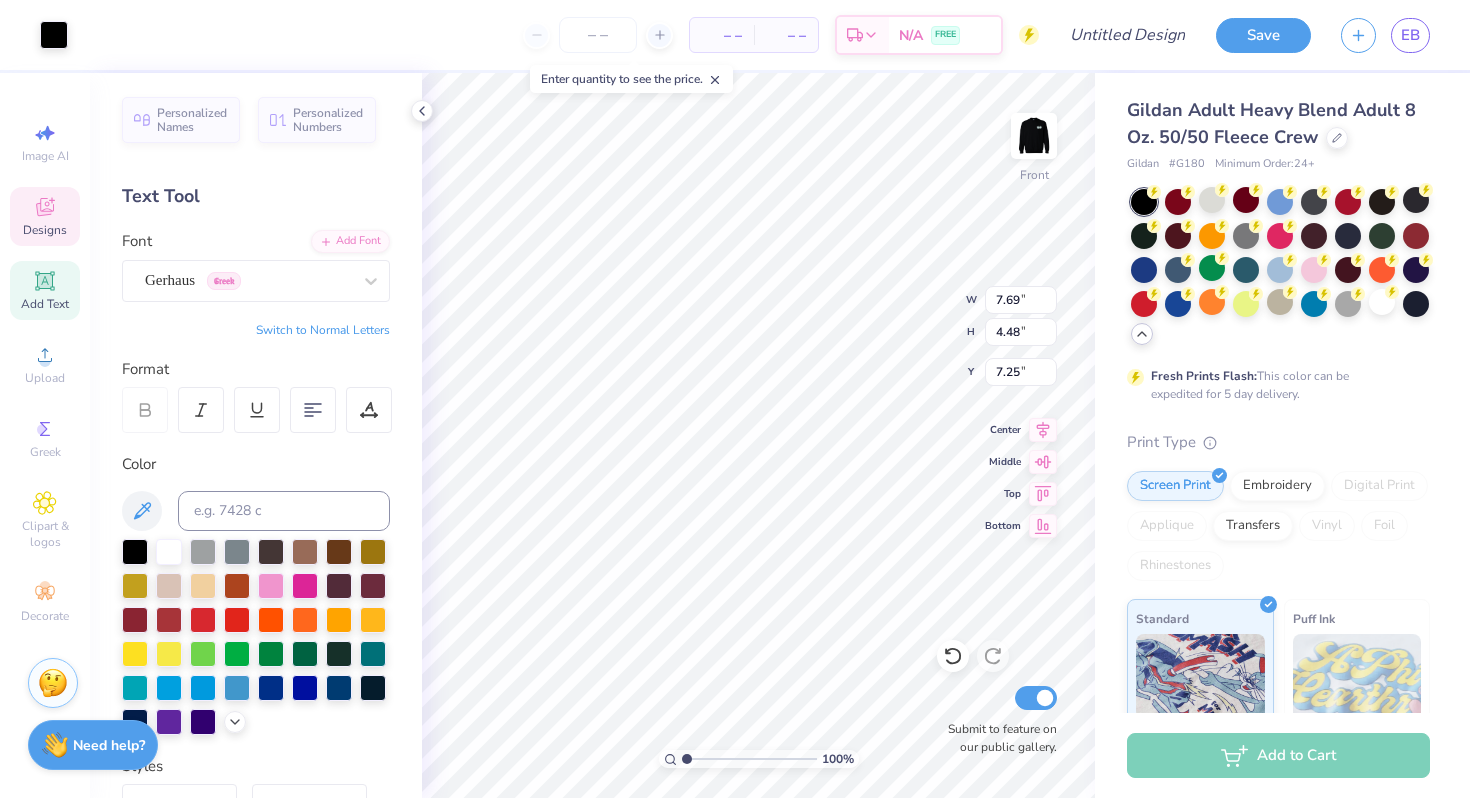 type on "7.69" 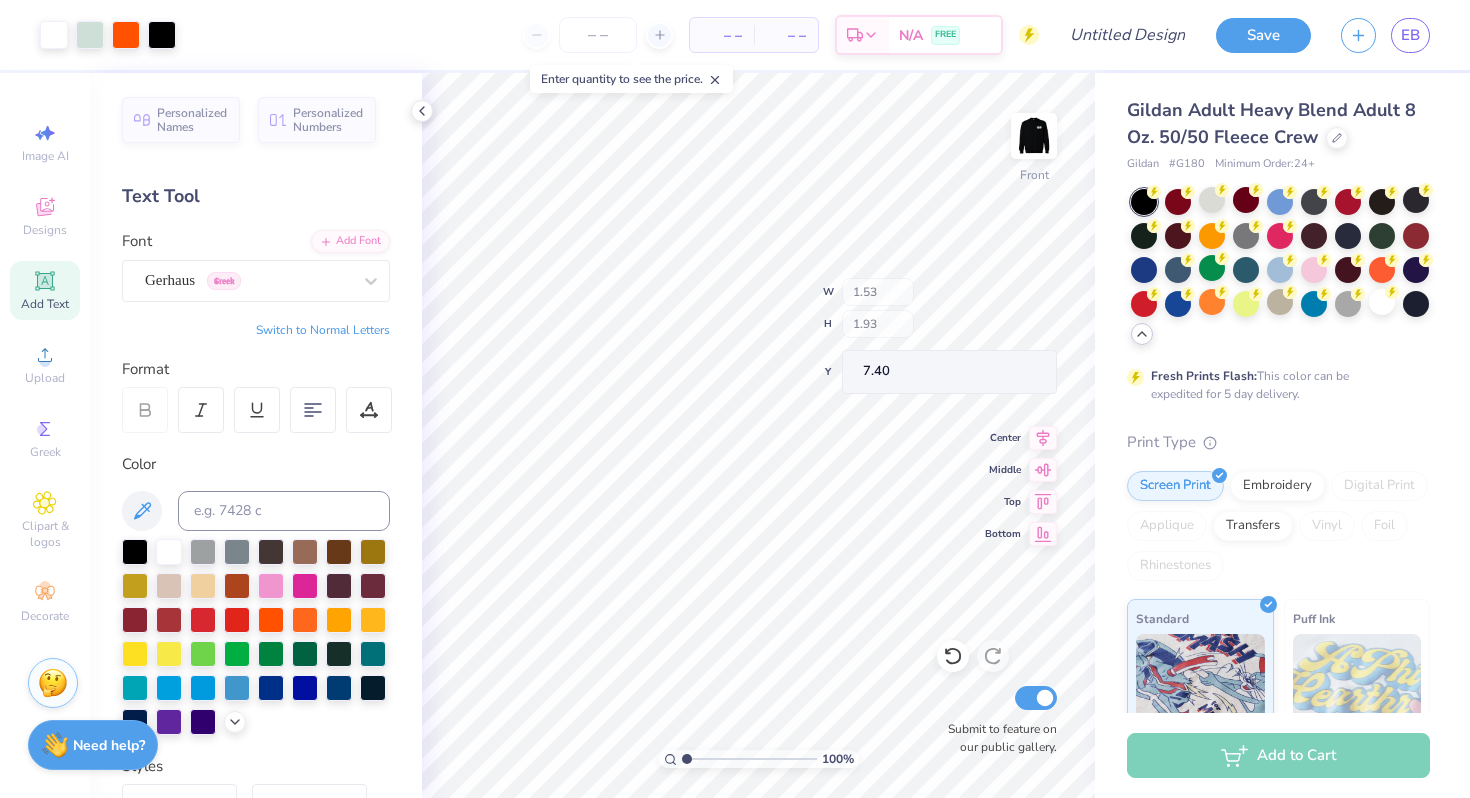 type on "1.53" 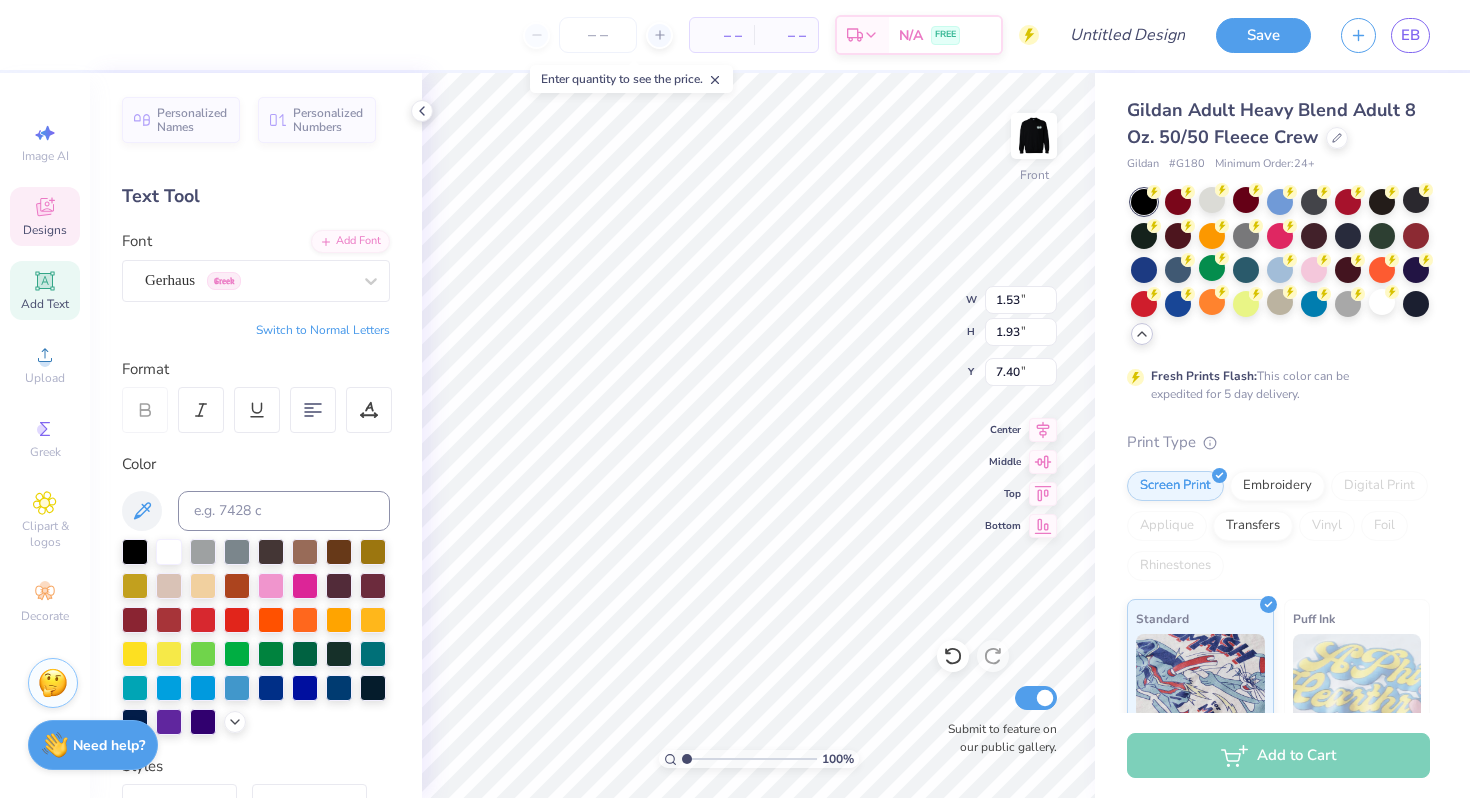 type on "7.25" 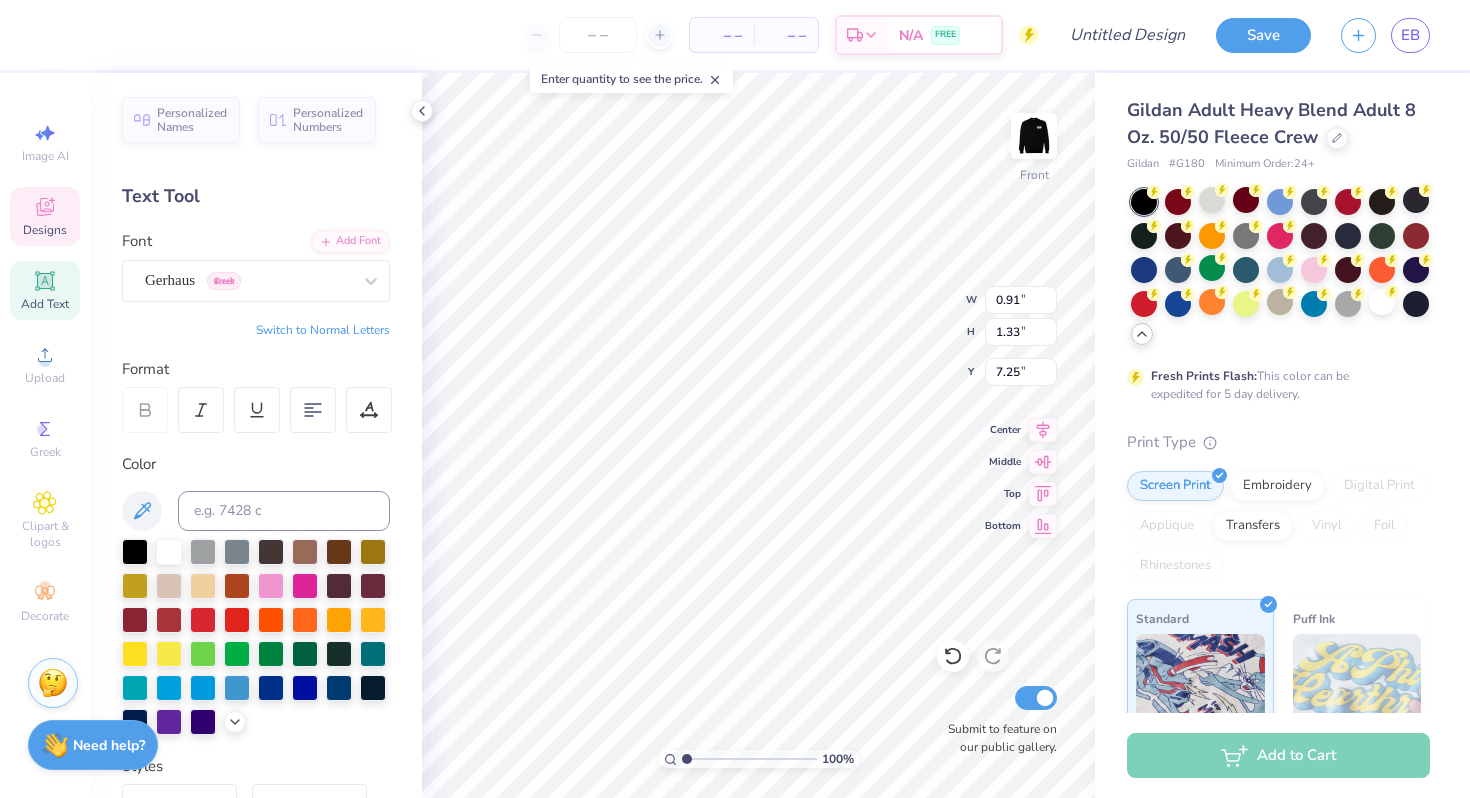 type on "0.91" 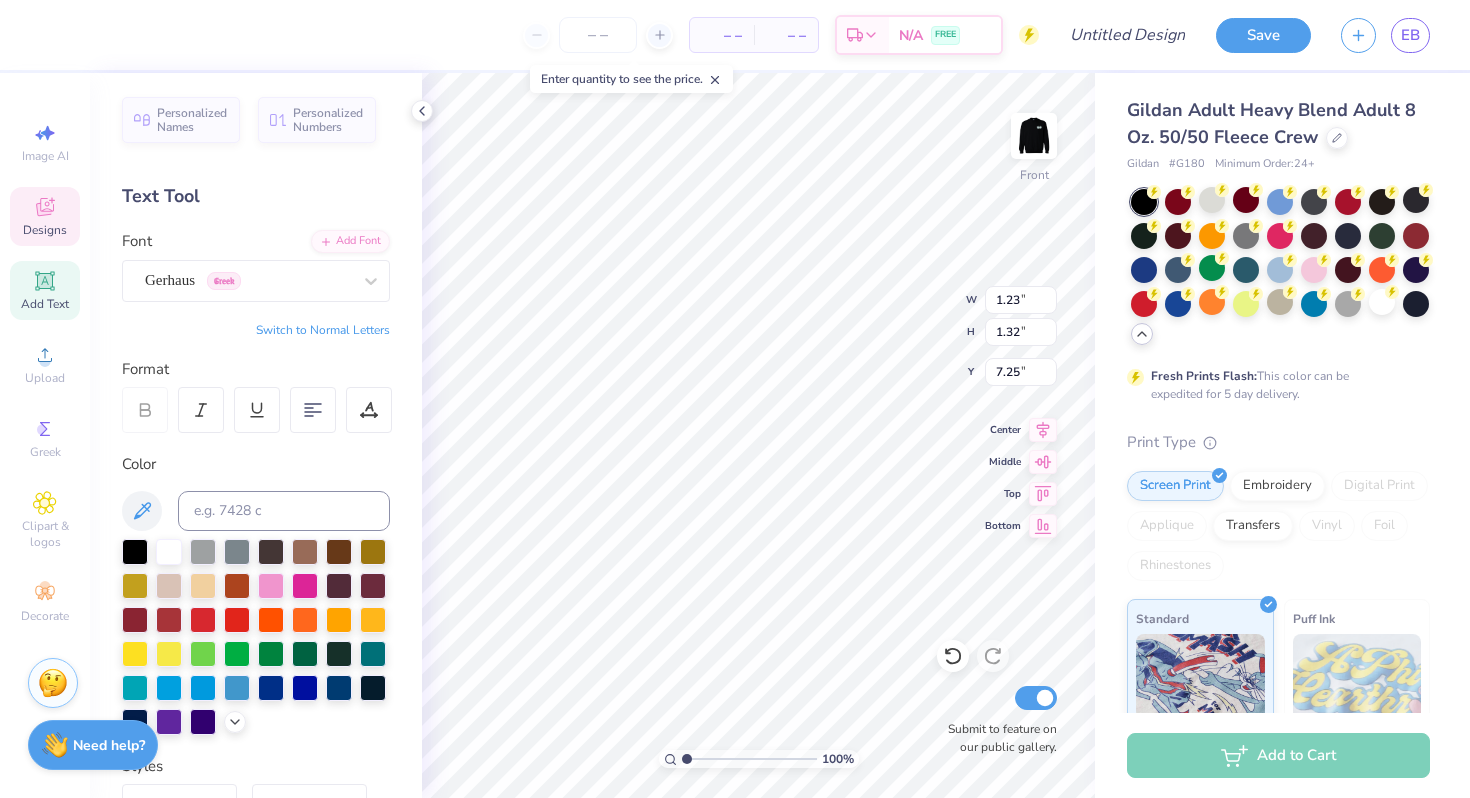 type on "7.98" 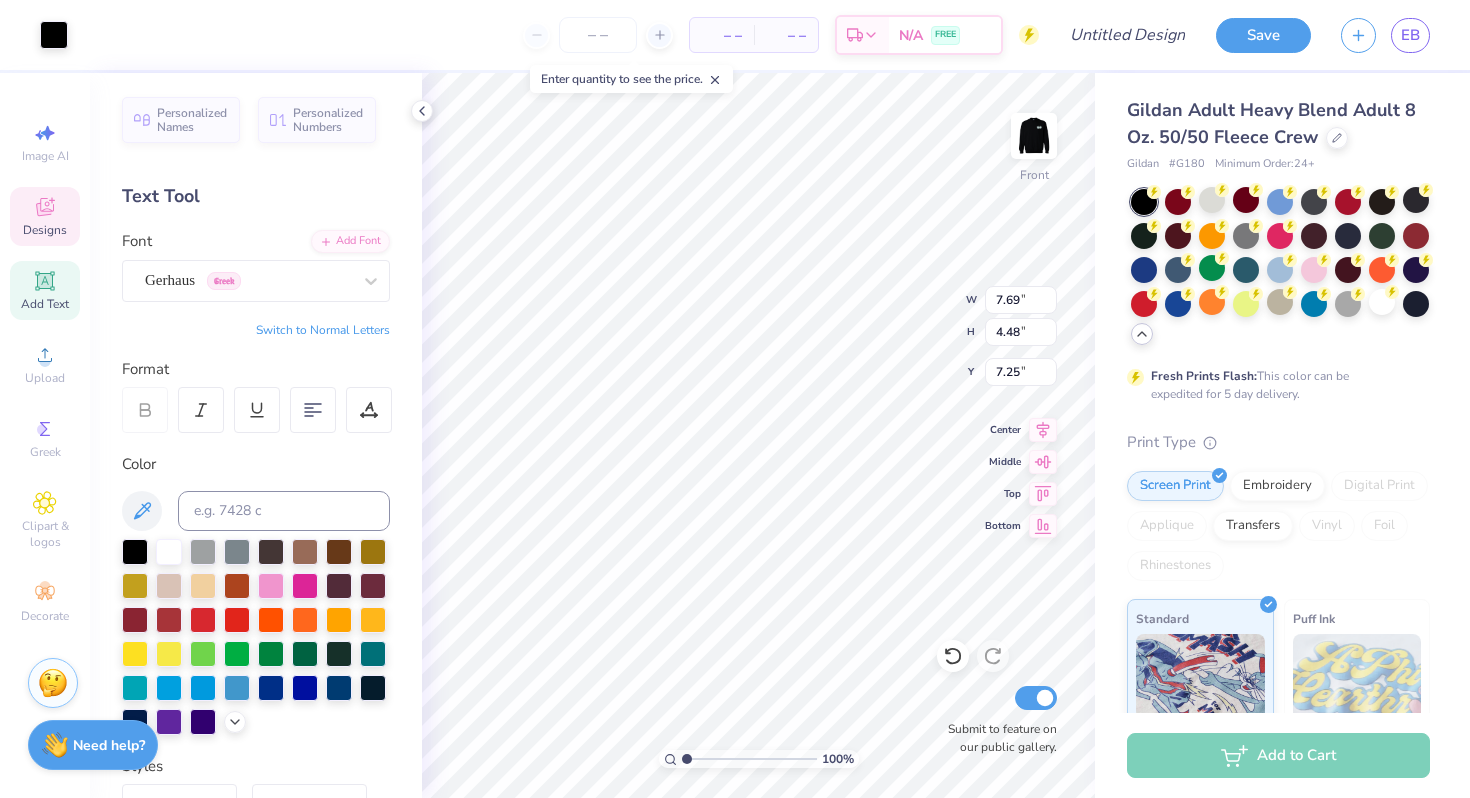 type on "6.76" 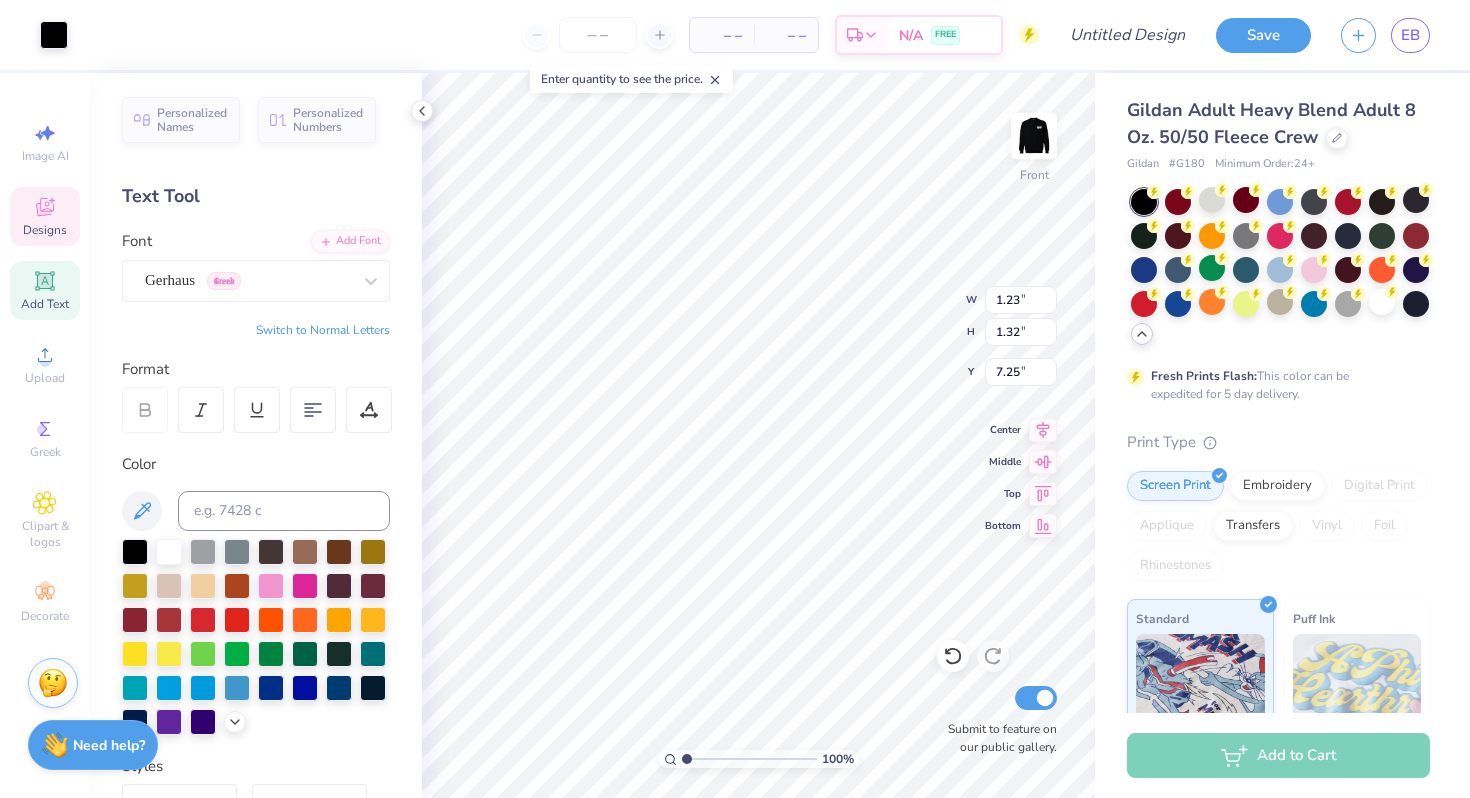 type on "1.23" 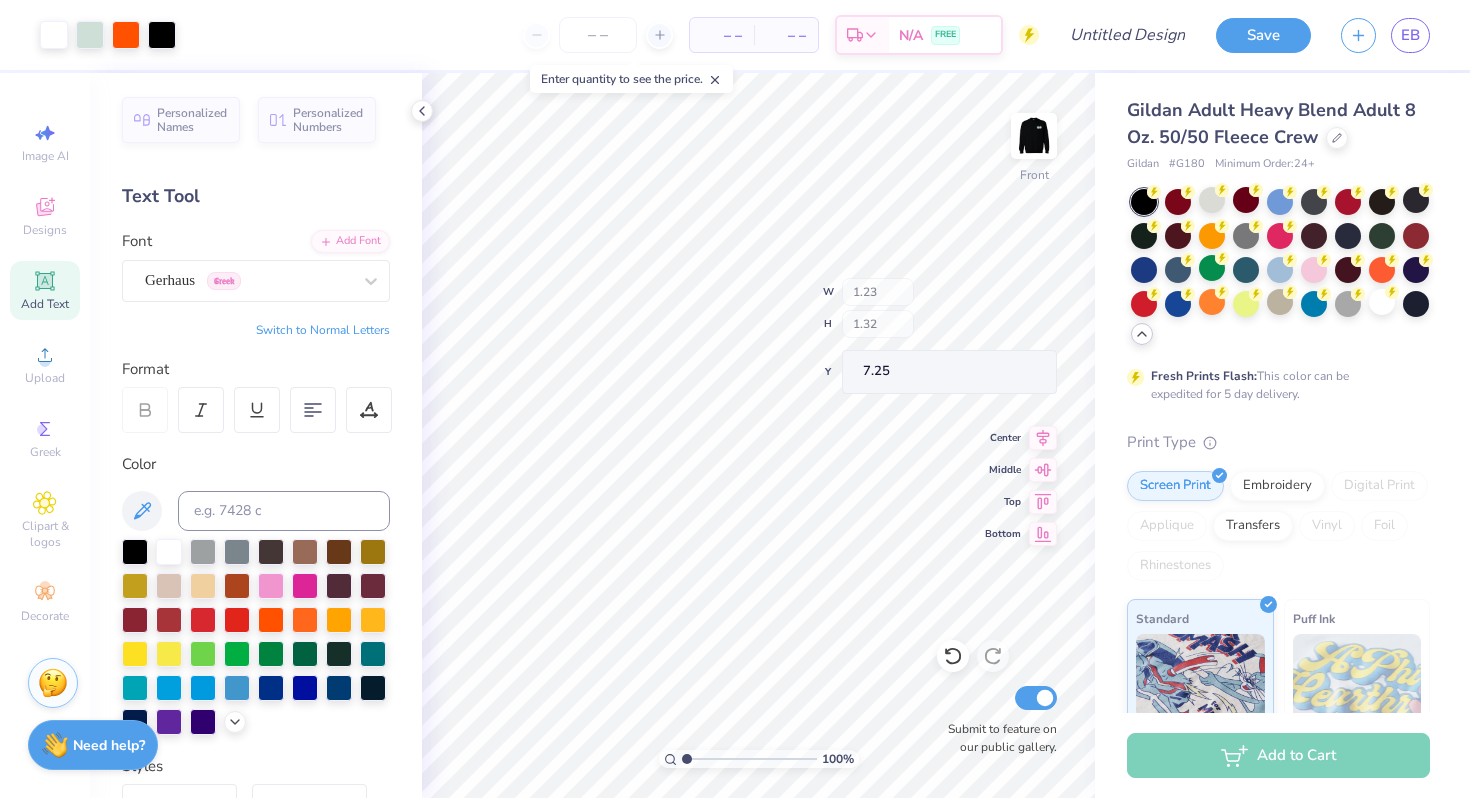 type on "7.98" 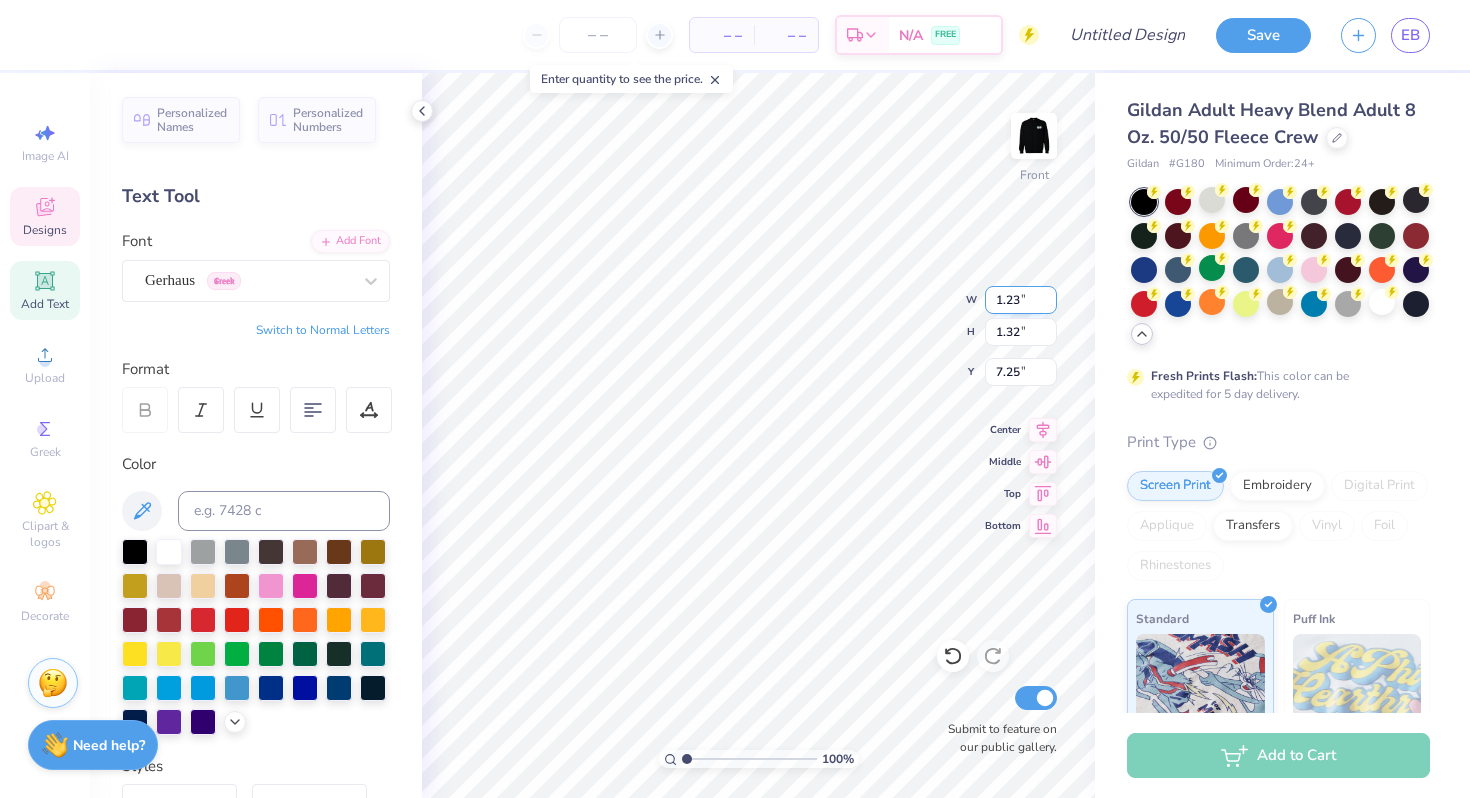 click on "1.23" at bounding box center (1021, 300) 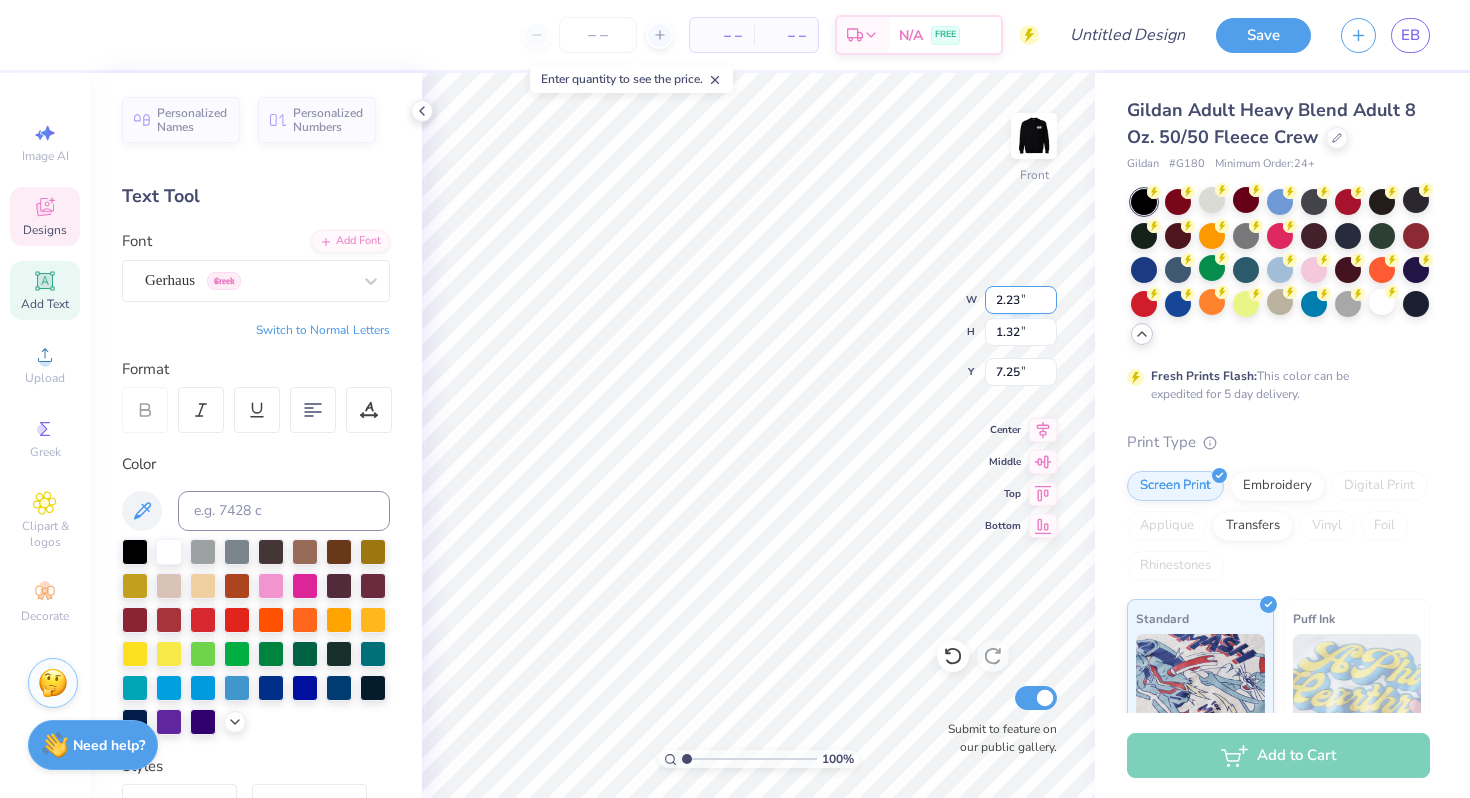 type on "2.23" 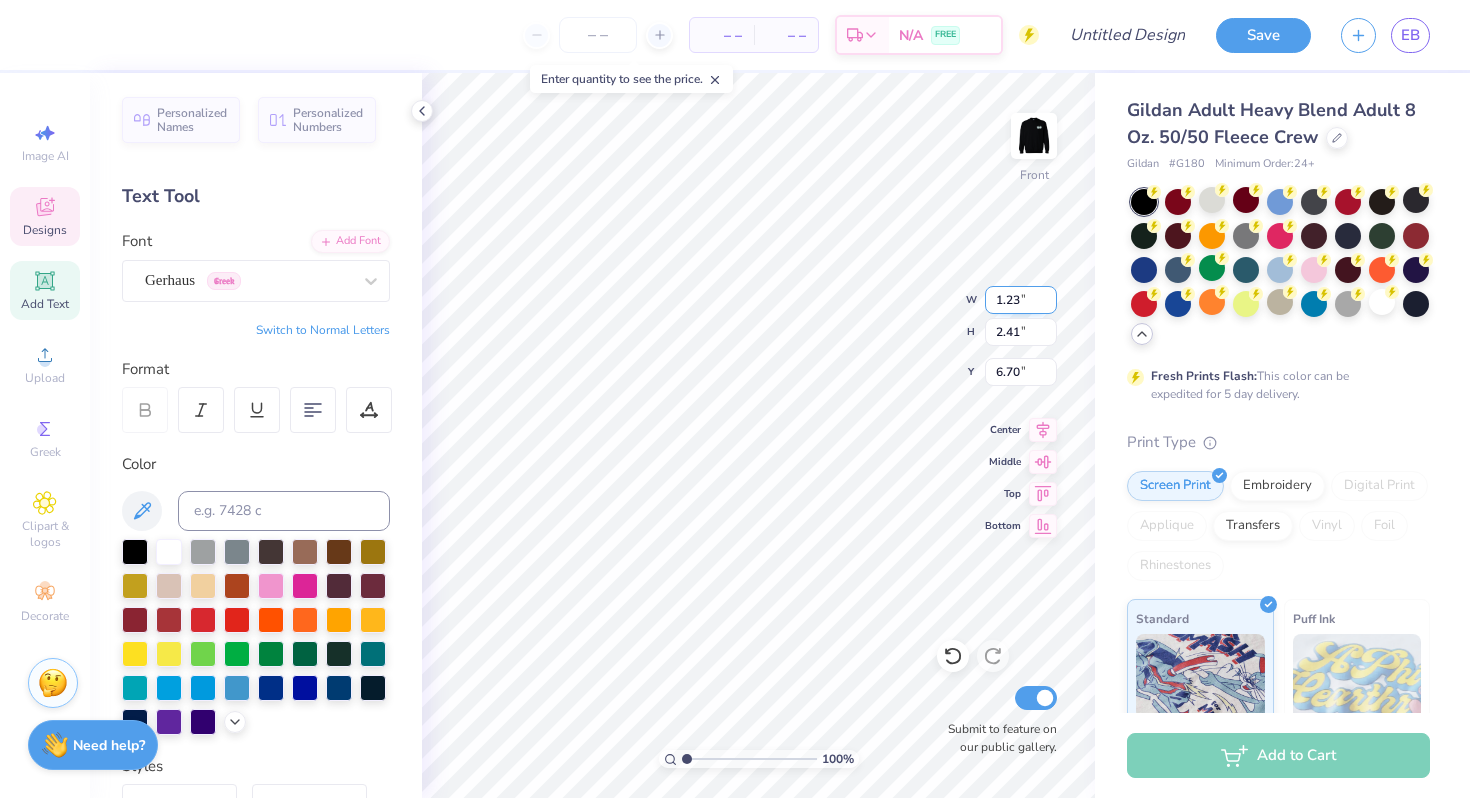 click on "1.23" at bounding box center (1021, 300) 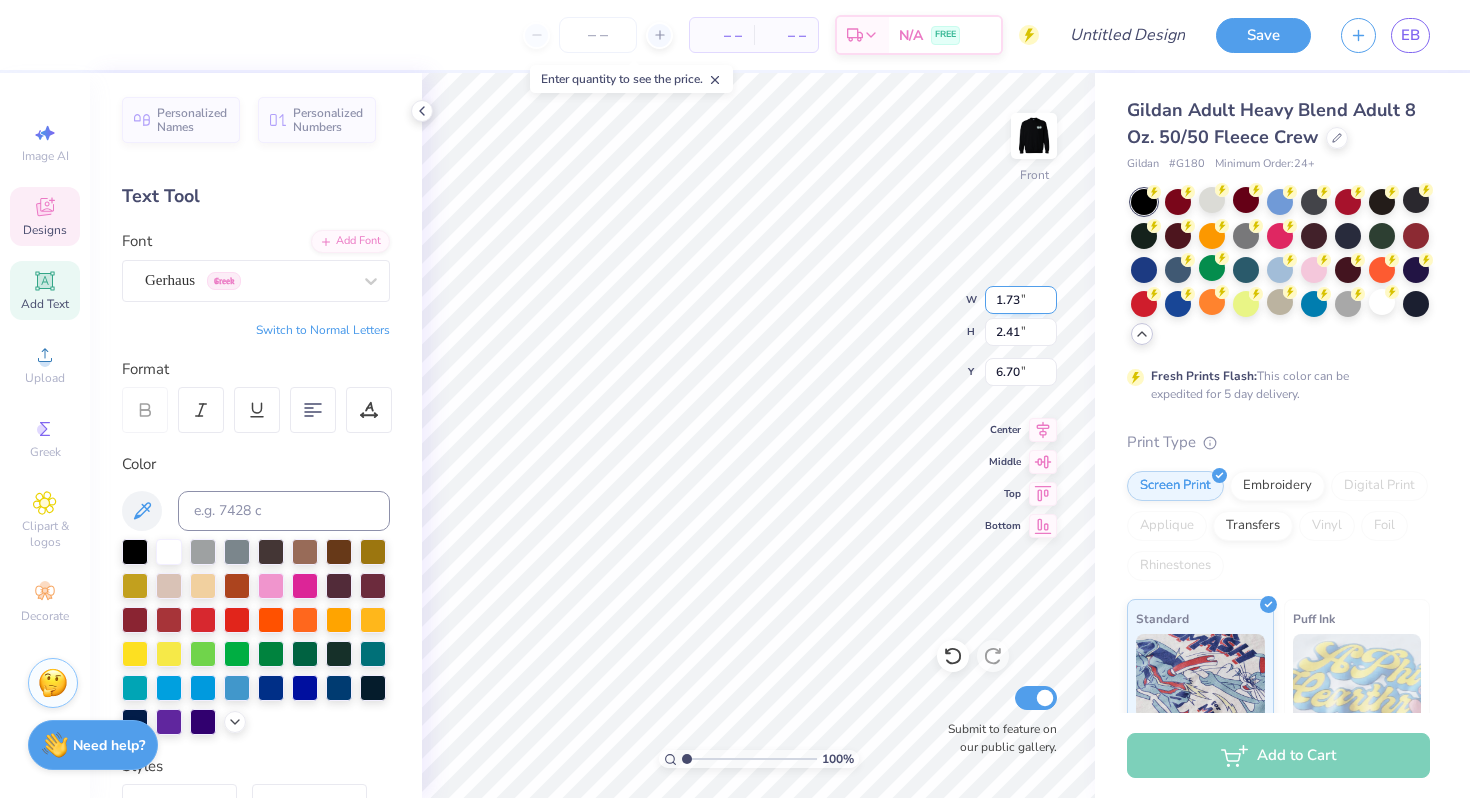 type on "1.73" 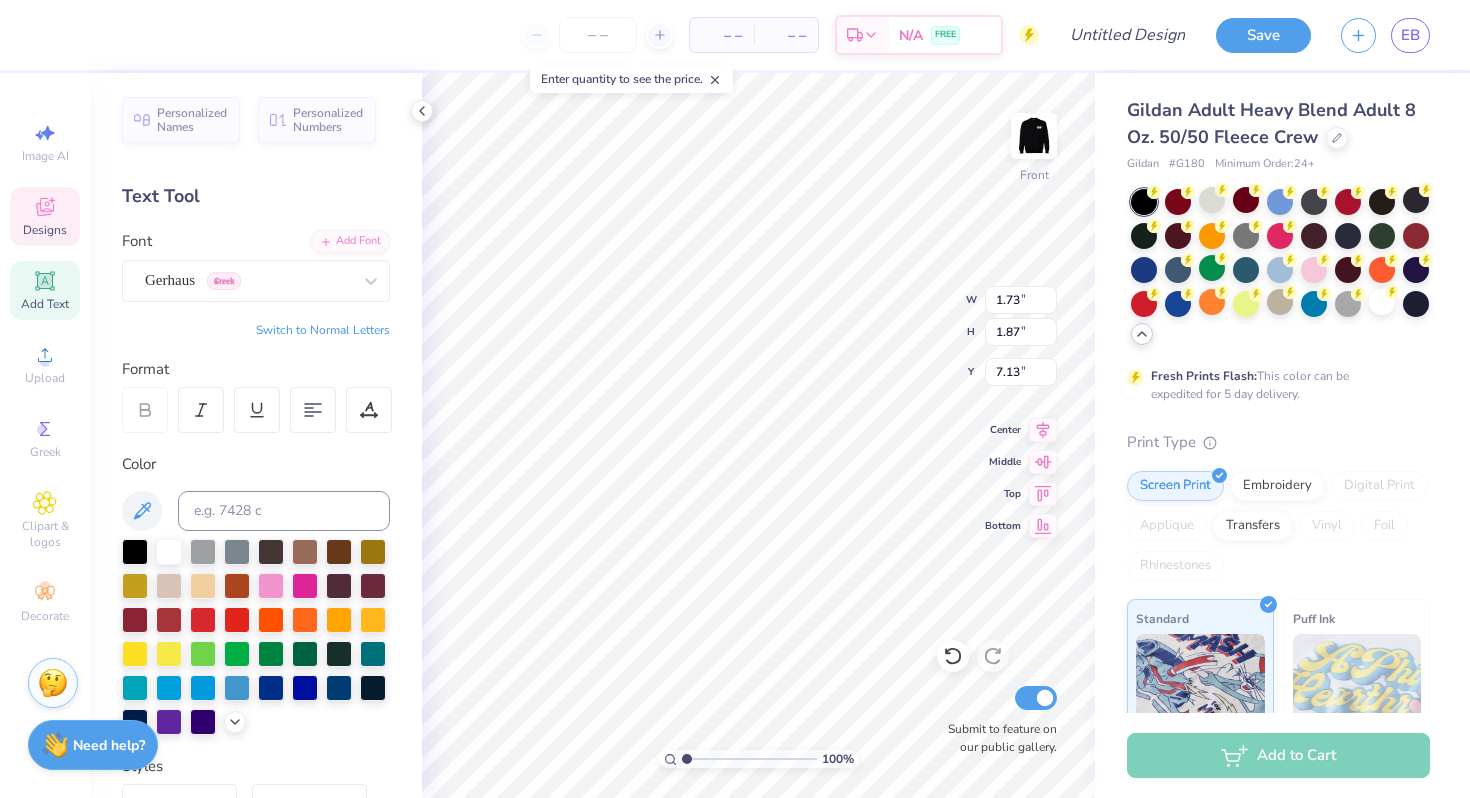 type on "7.13" 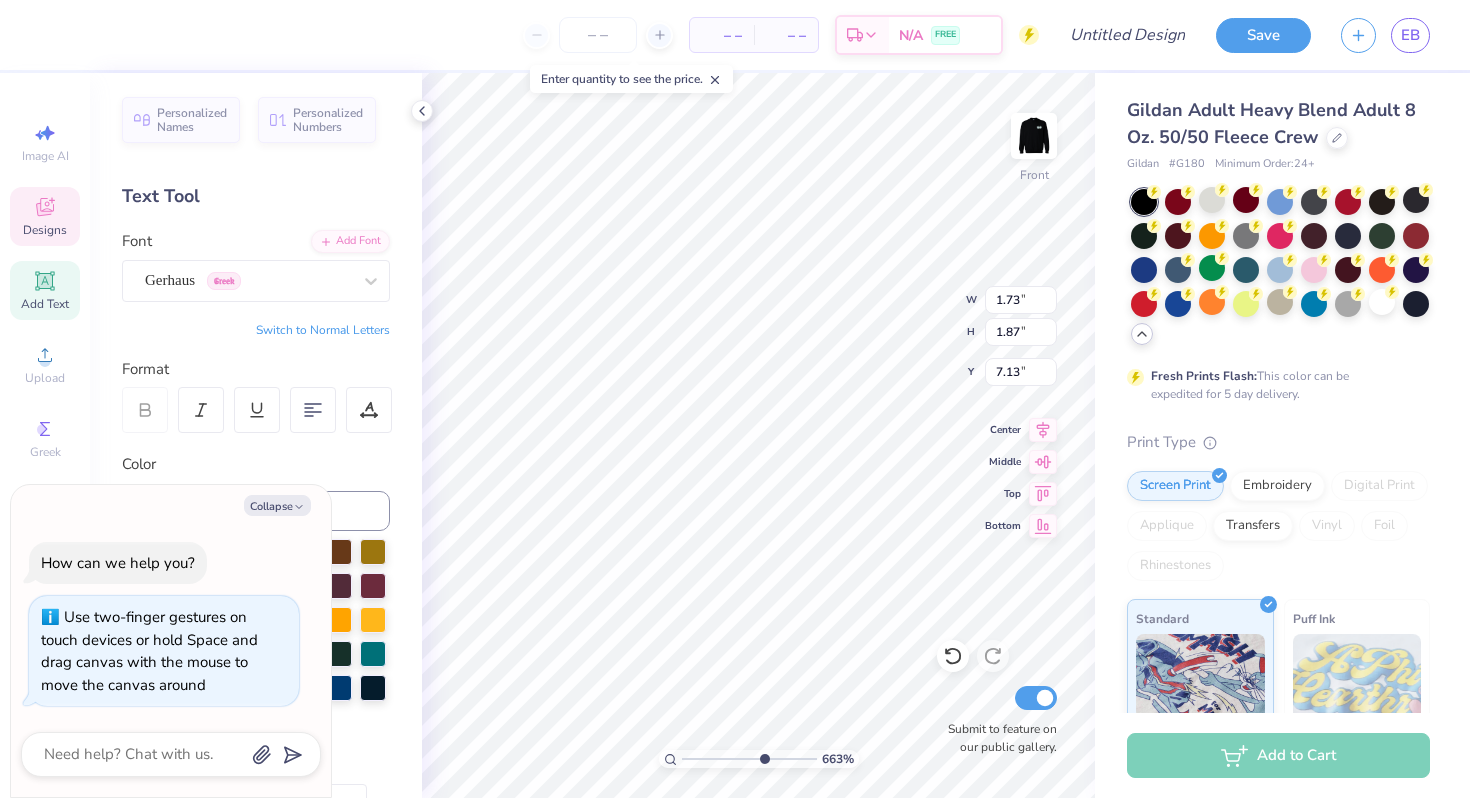 type on "6.68" 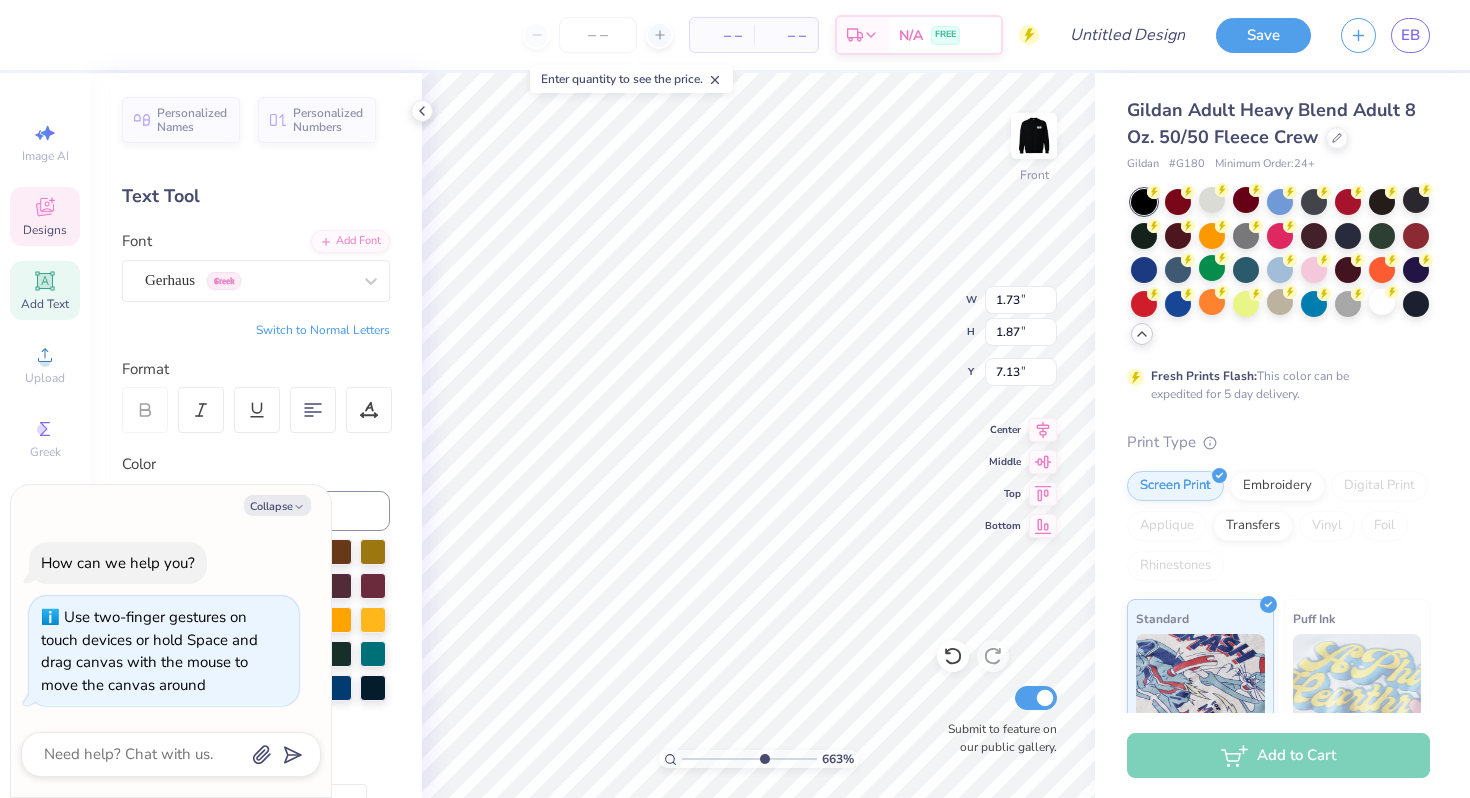 type on "x" 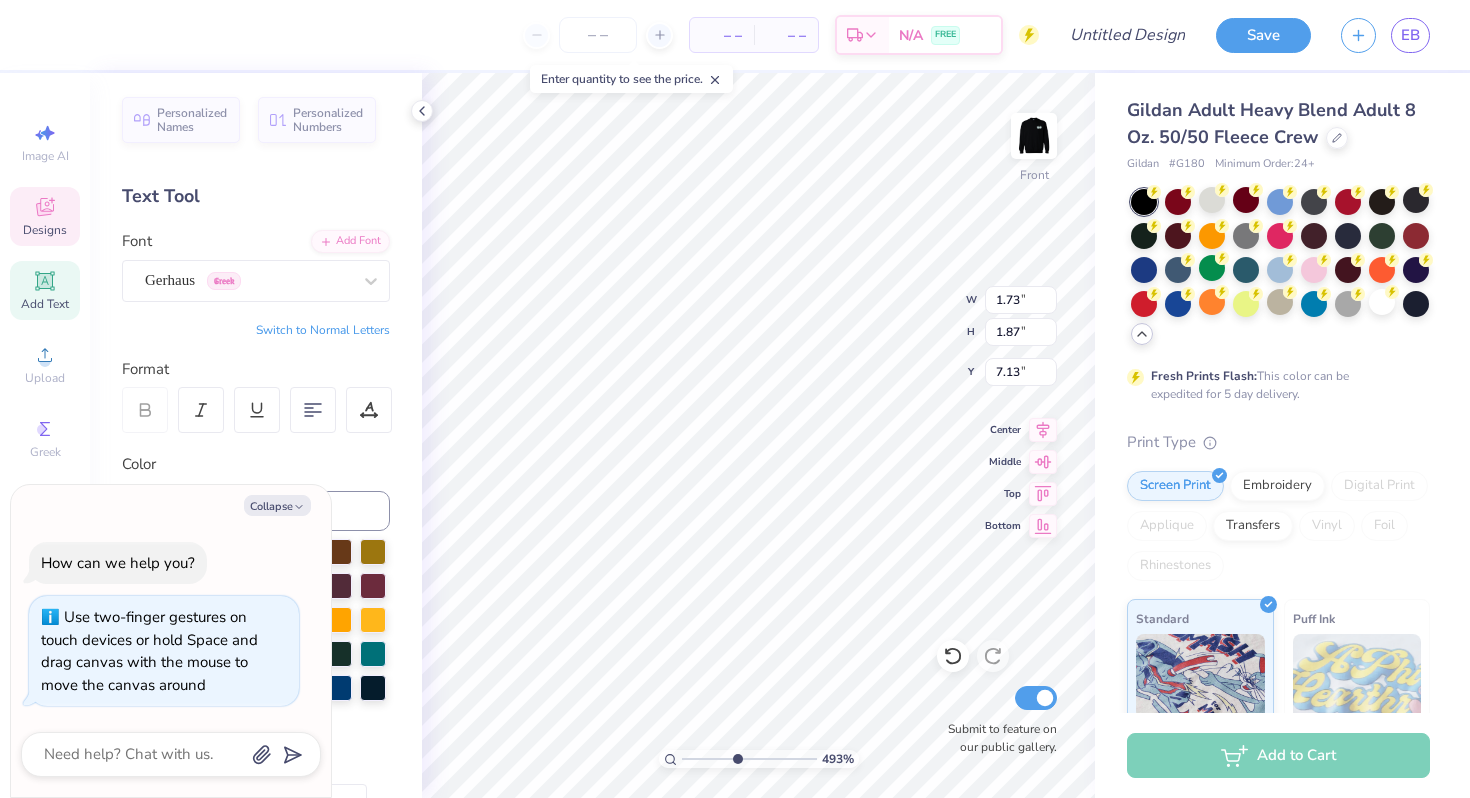drag, startPoint x: 684, startPoint y: 757, endPoint x: 736, endPoint y: 753, distance: 52.153618 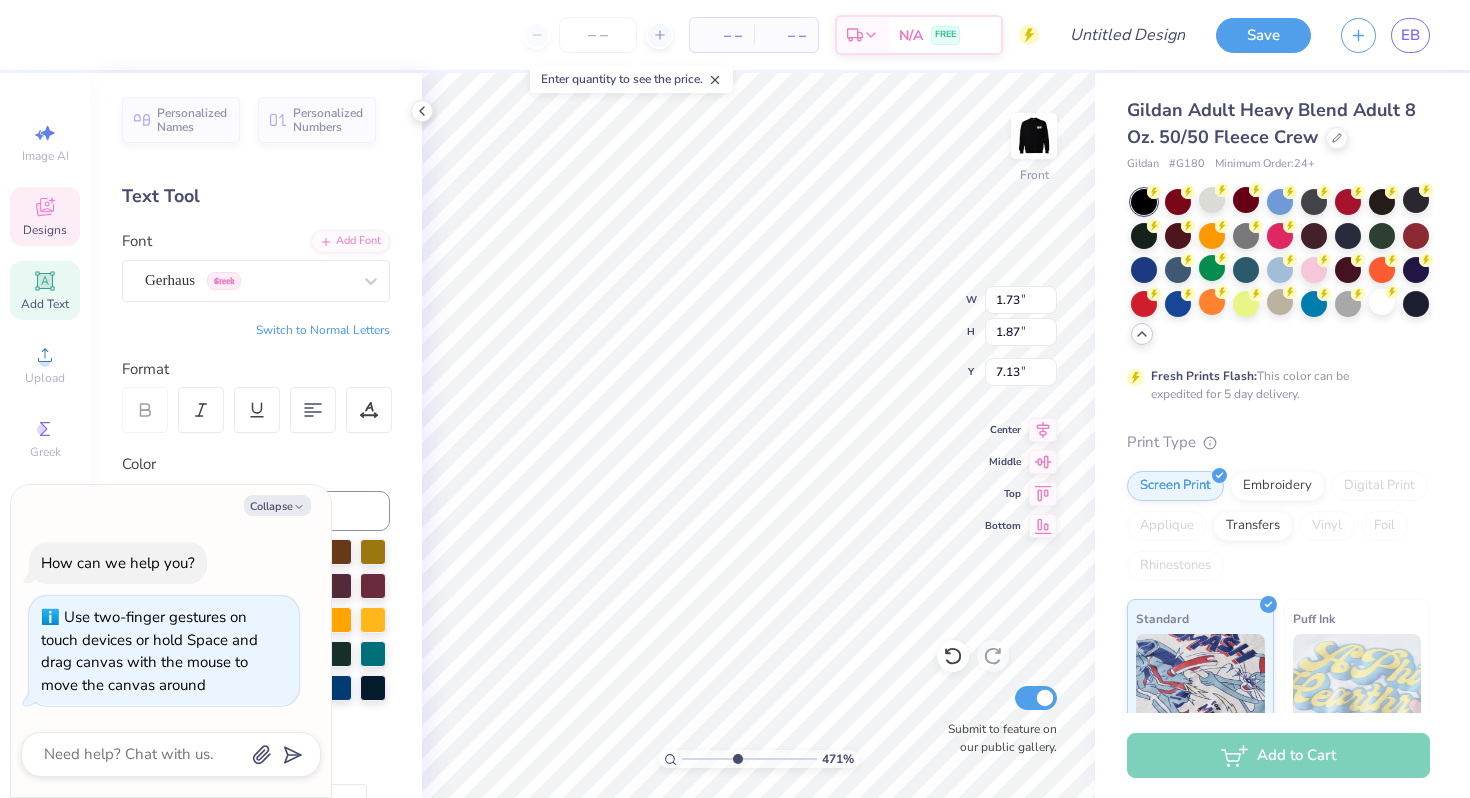type on "x" 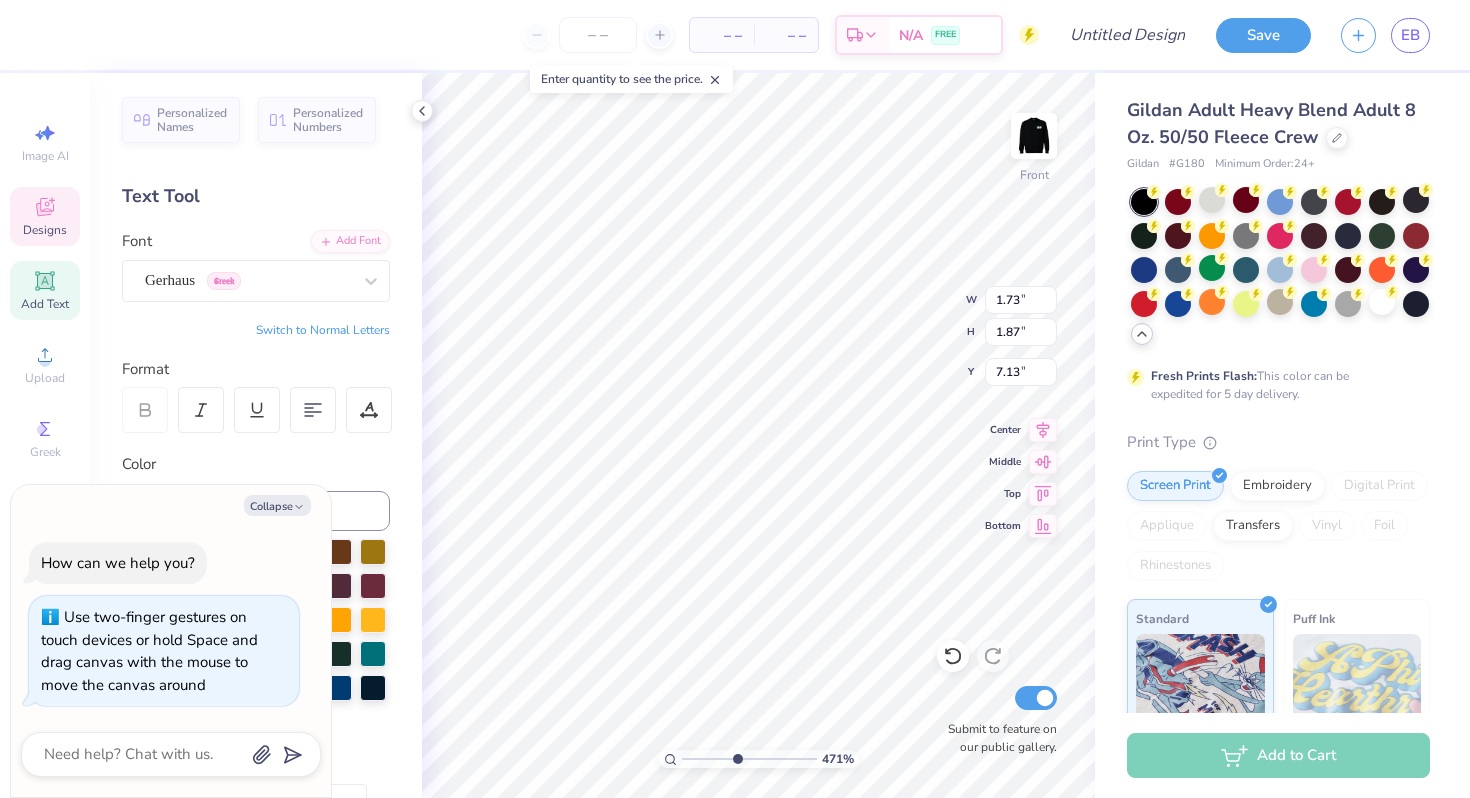type on "6.94" 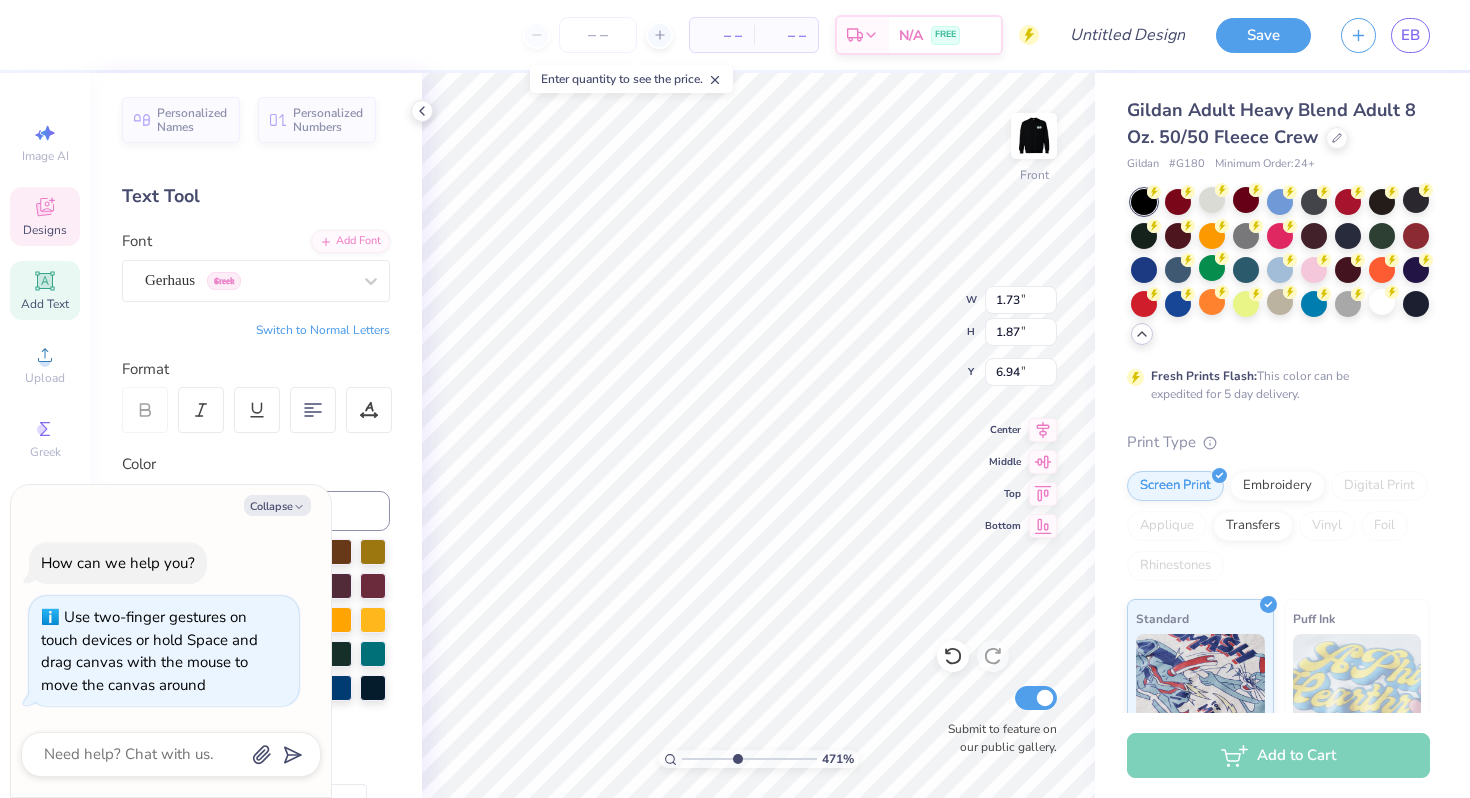 type on "x" 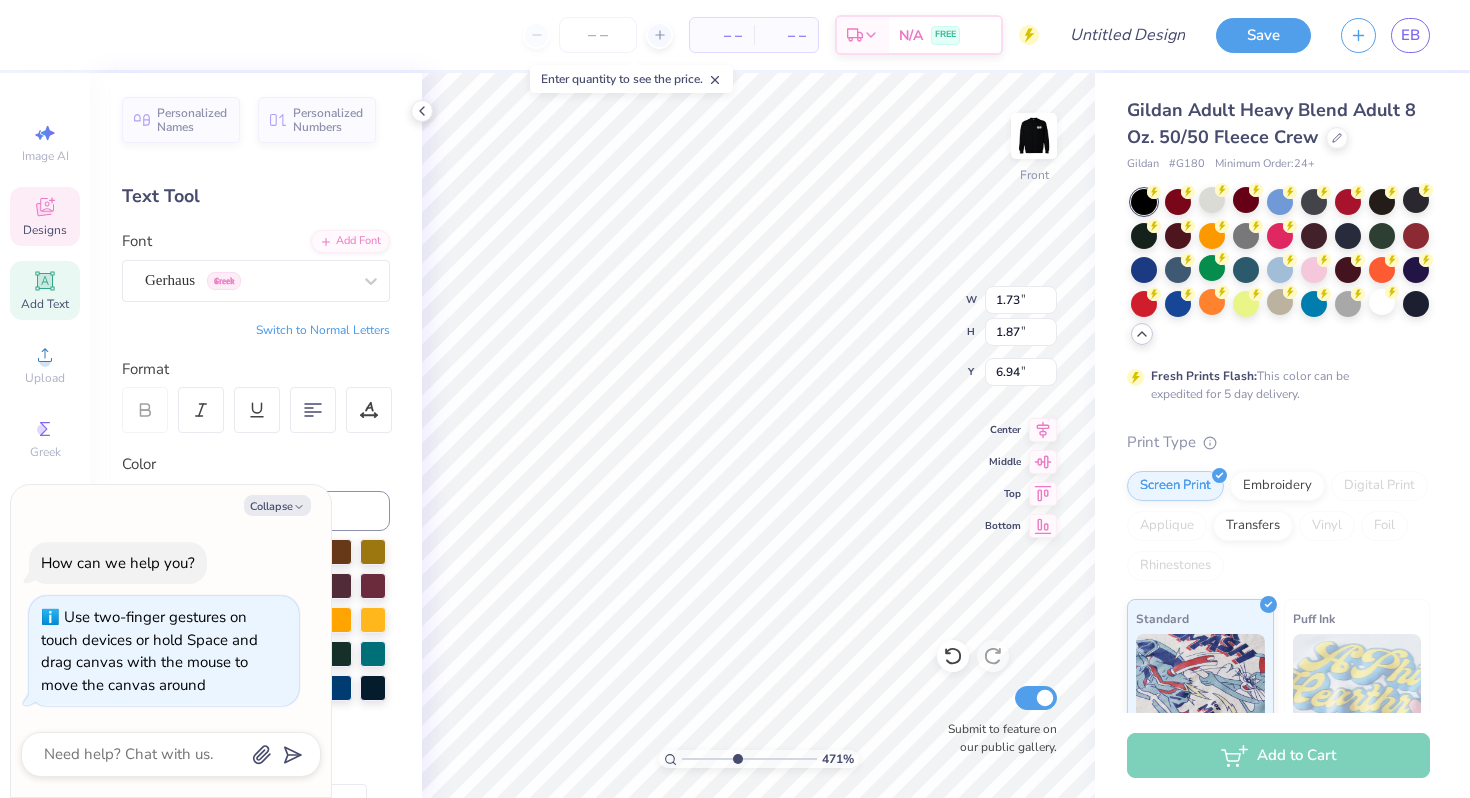 type on "1.63" 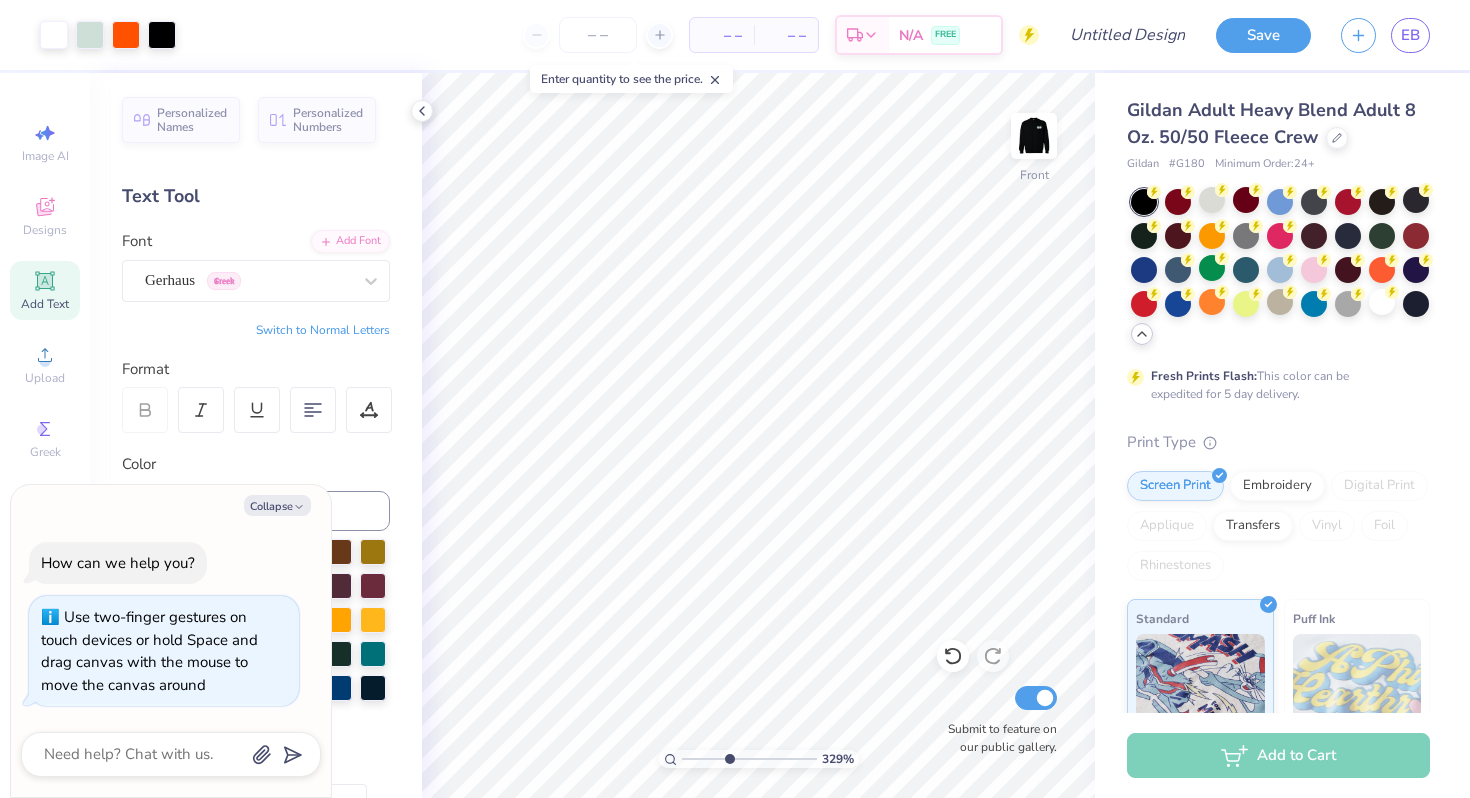 drag, startPoint x: 736, startPoint y: 756, endPoint x: 728, endPoint y: 772, distance: 17.888544 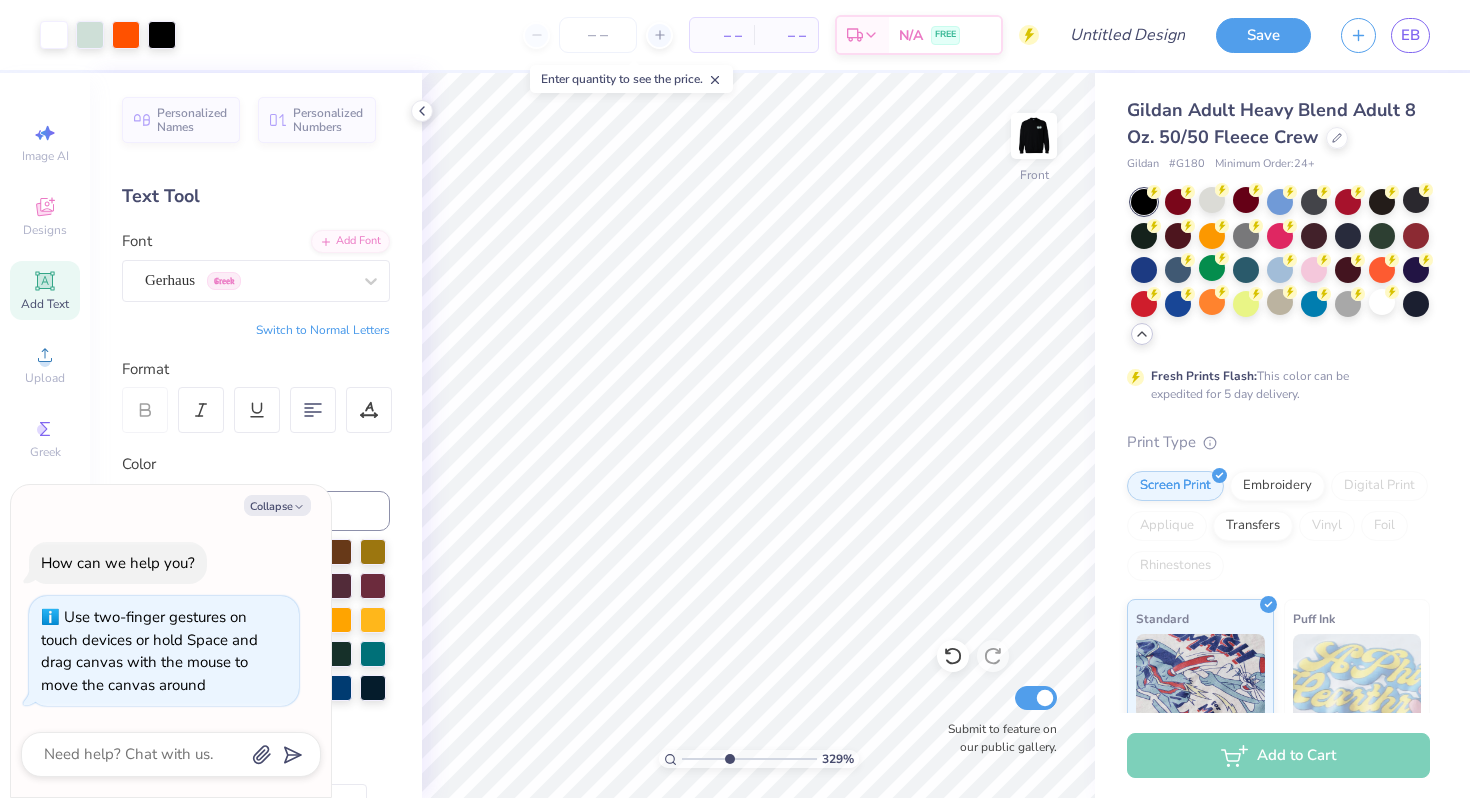 type 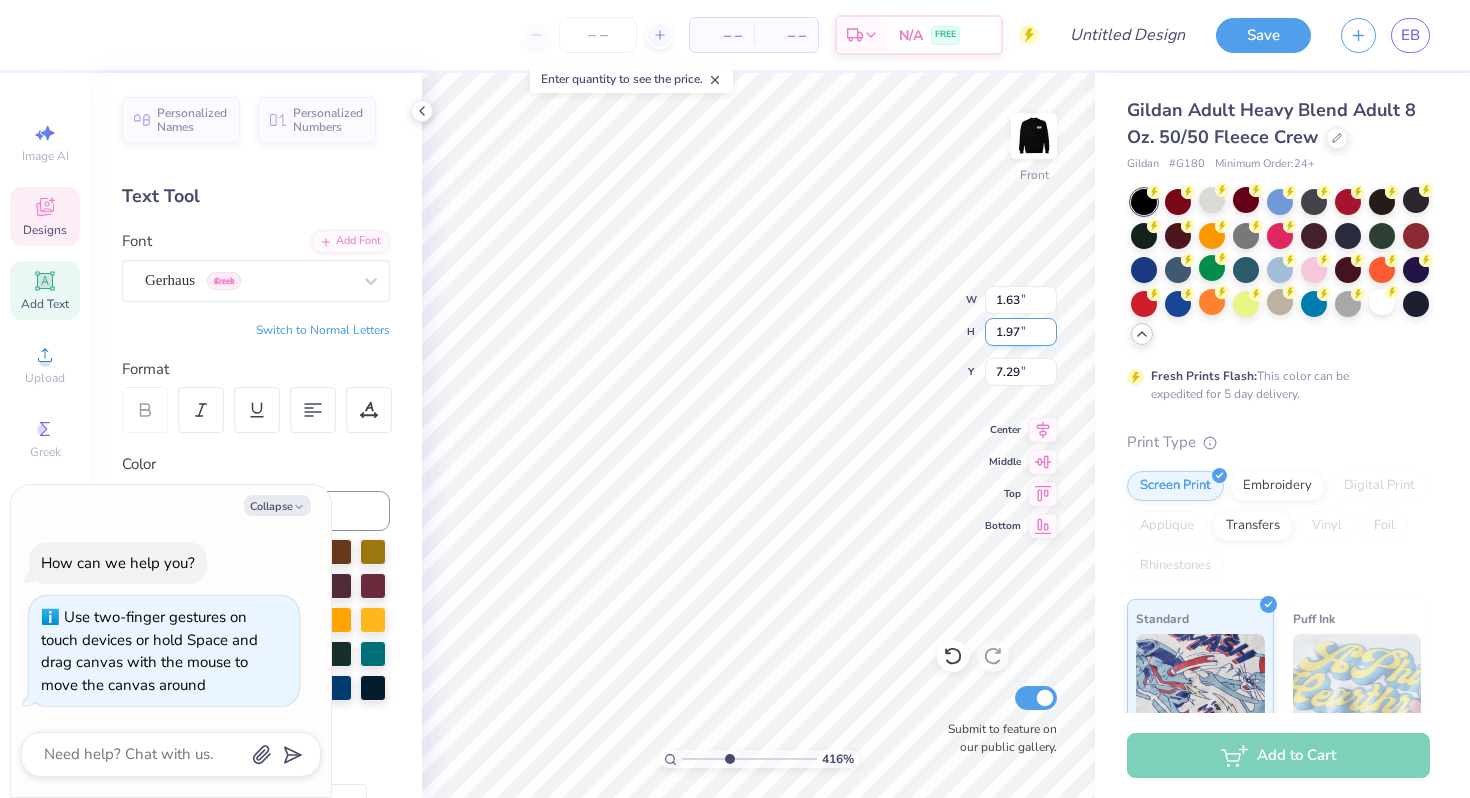 click on "1.97" at bounding box center [1021, 332] 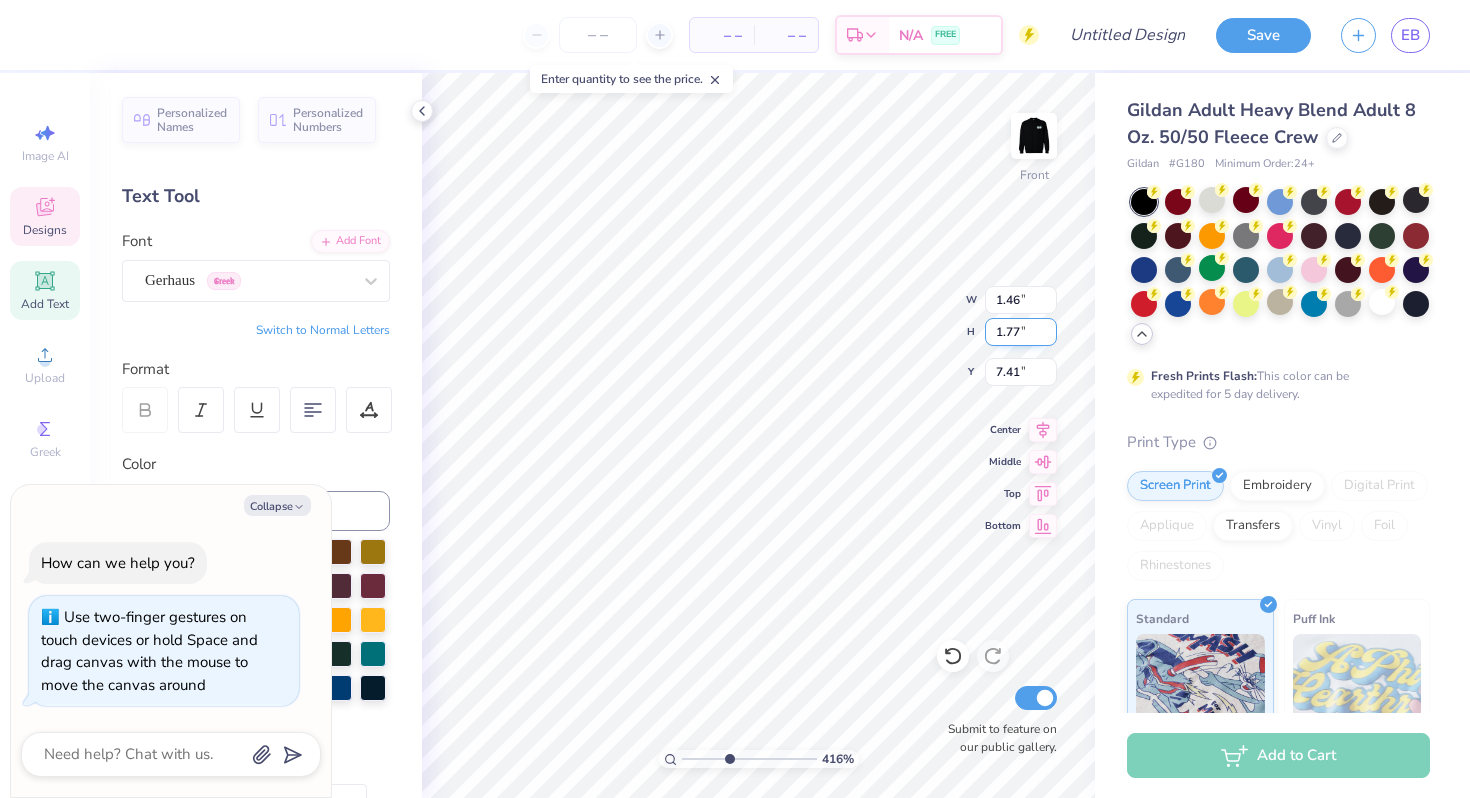 click on "1.77" at bounding box center [1021, 332] 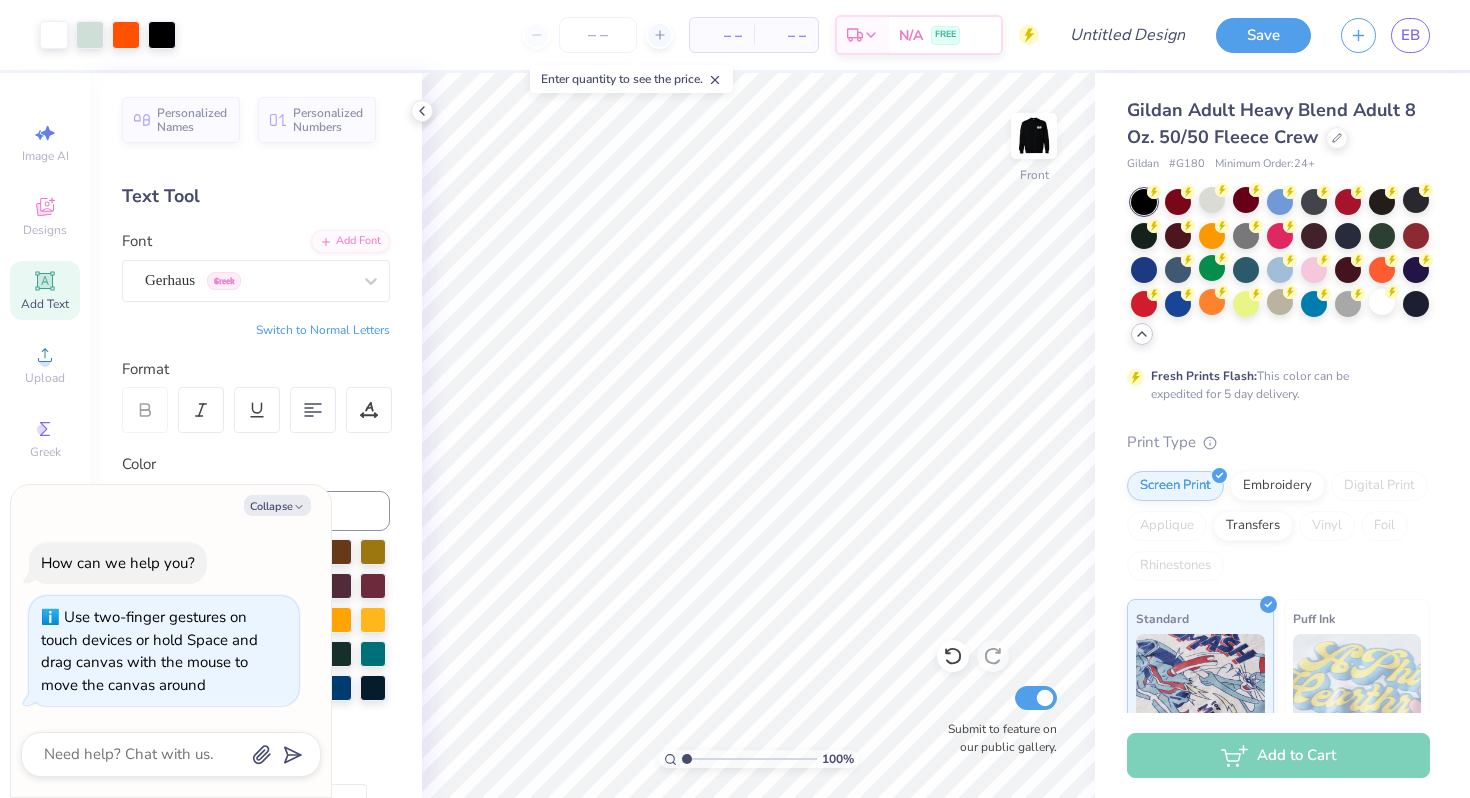 drag, startPoint x: 727, startPoint y: 759, endPoint x: 671, endPoint y: 758, distance: 56.008926 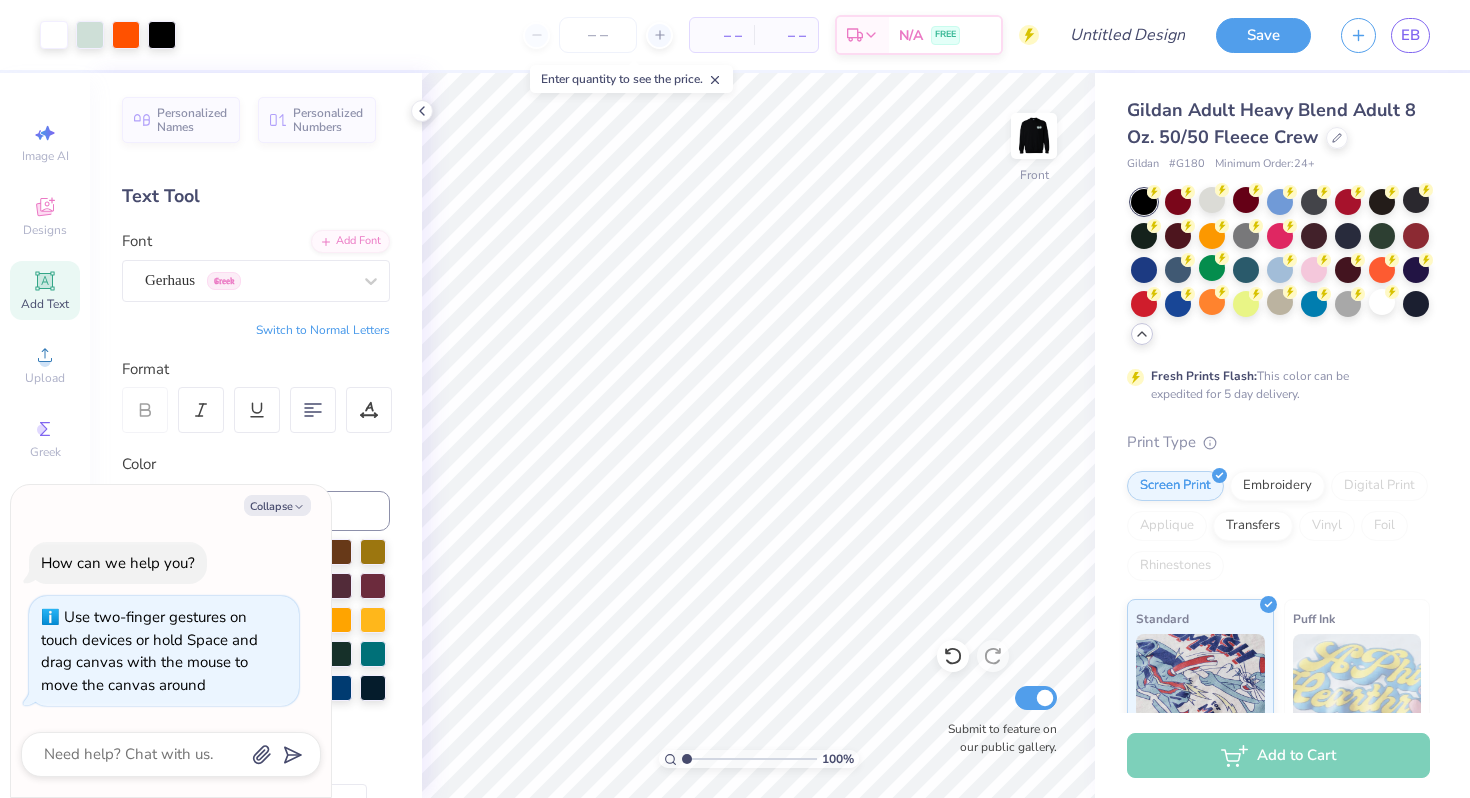 click at bounding box center [749, 759] 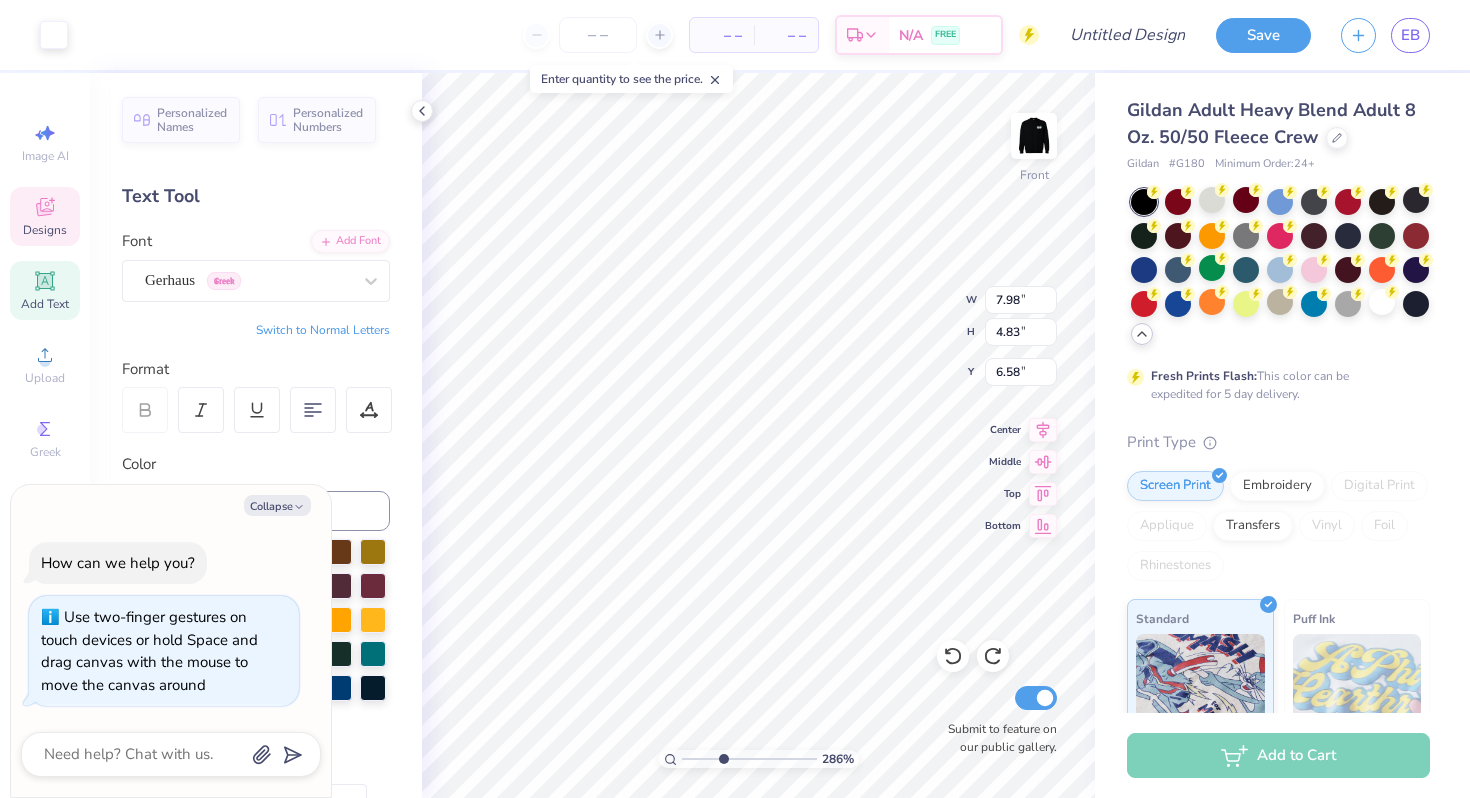 drag, startPoint x: 687, startPoint y: 762, endPoint x: 722, endPoint y: 767, distance: 35.35534 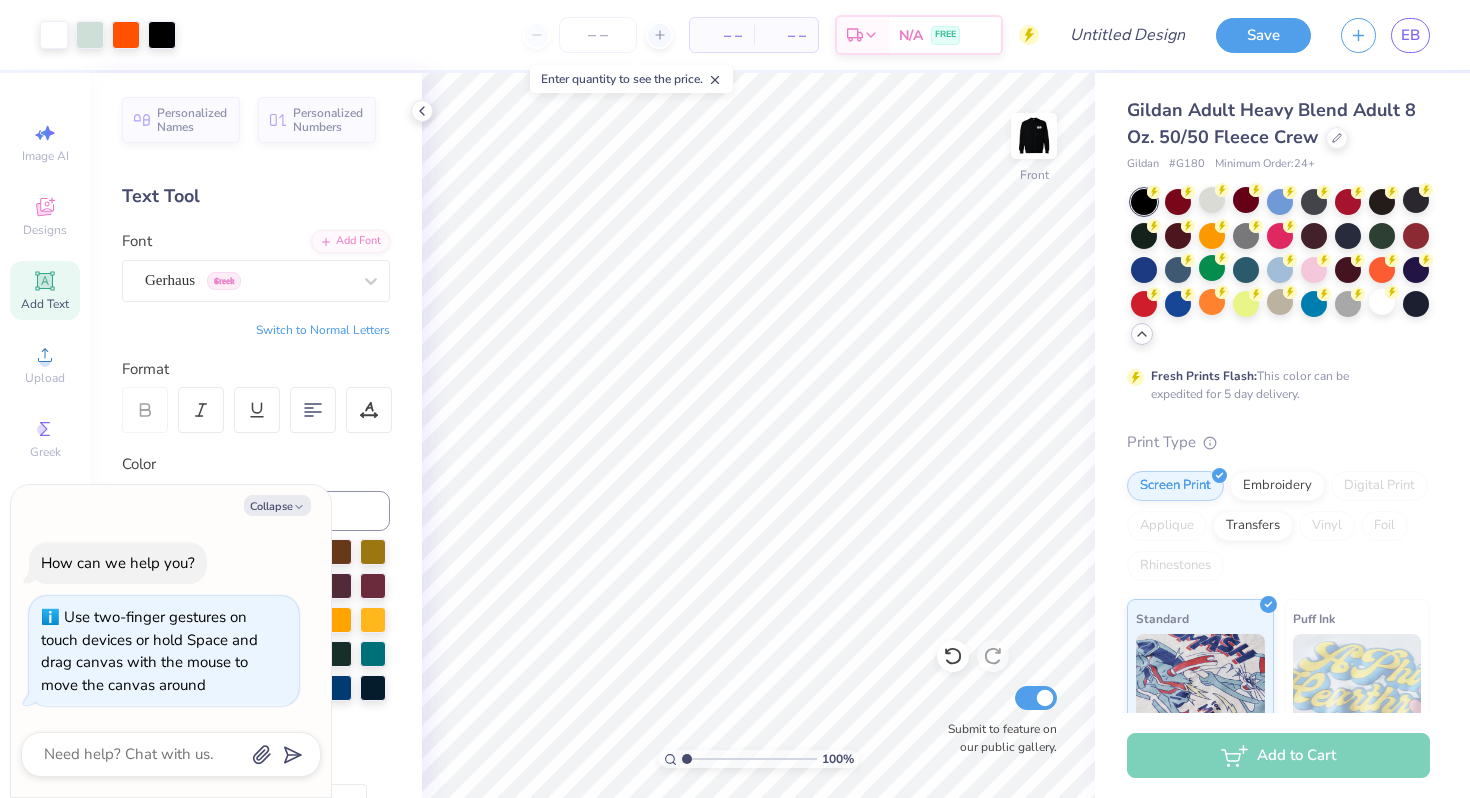 drag, startPoint x: 722, startPoint y: 757, endPoint x: 669, endPoint y: 757, distance: 53 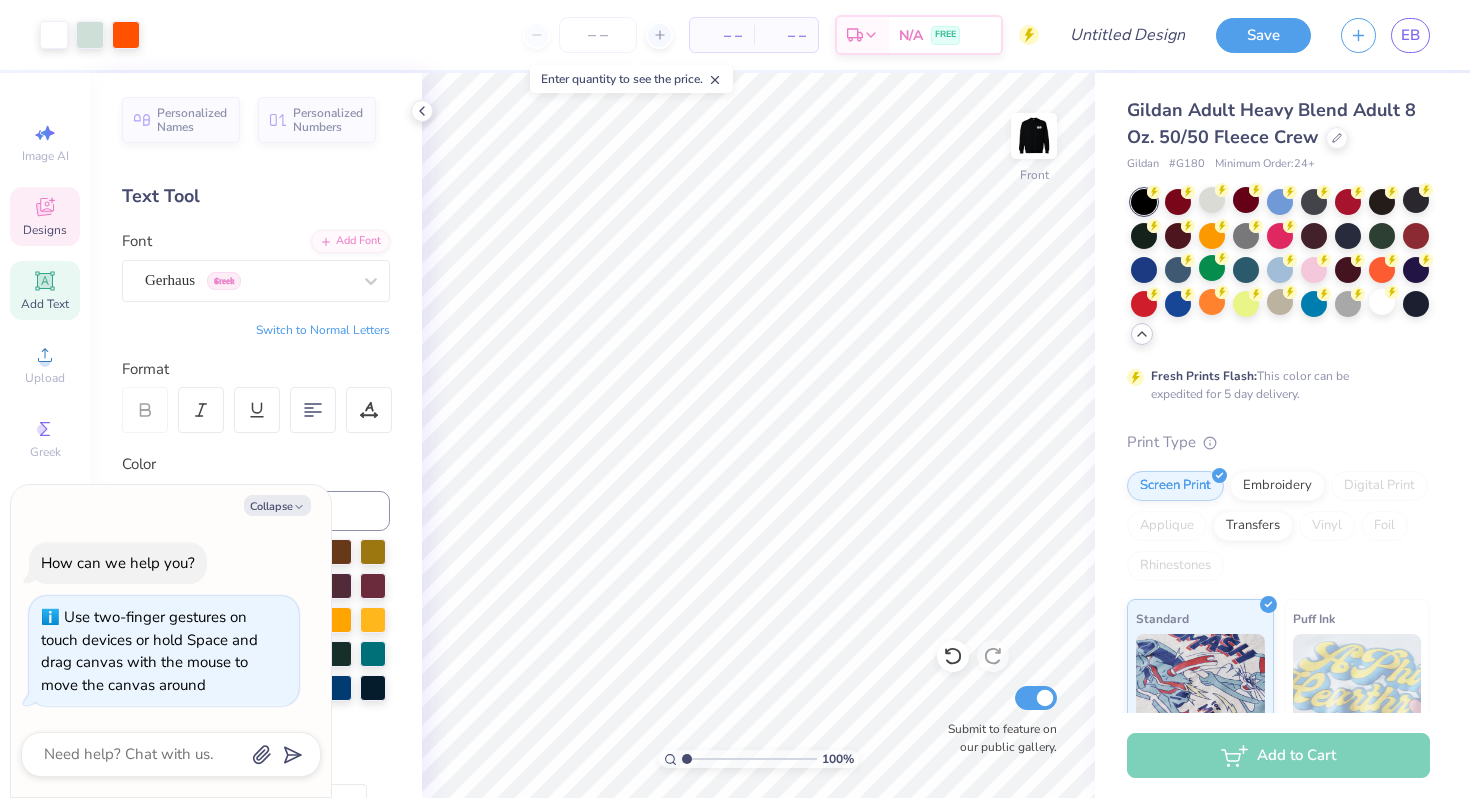 click 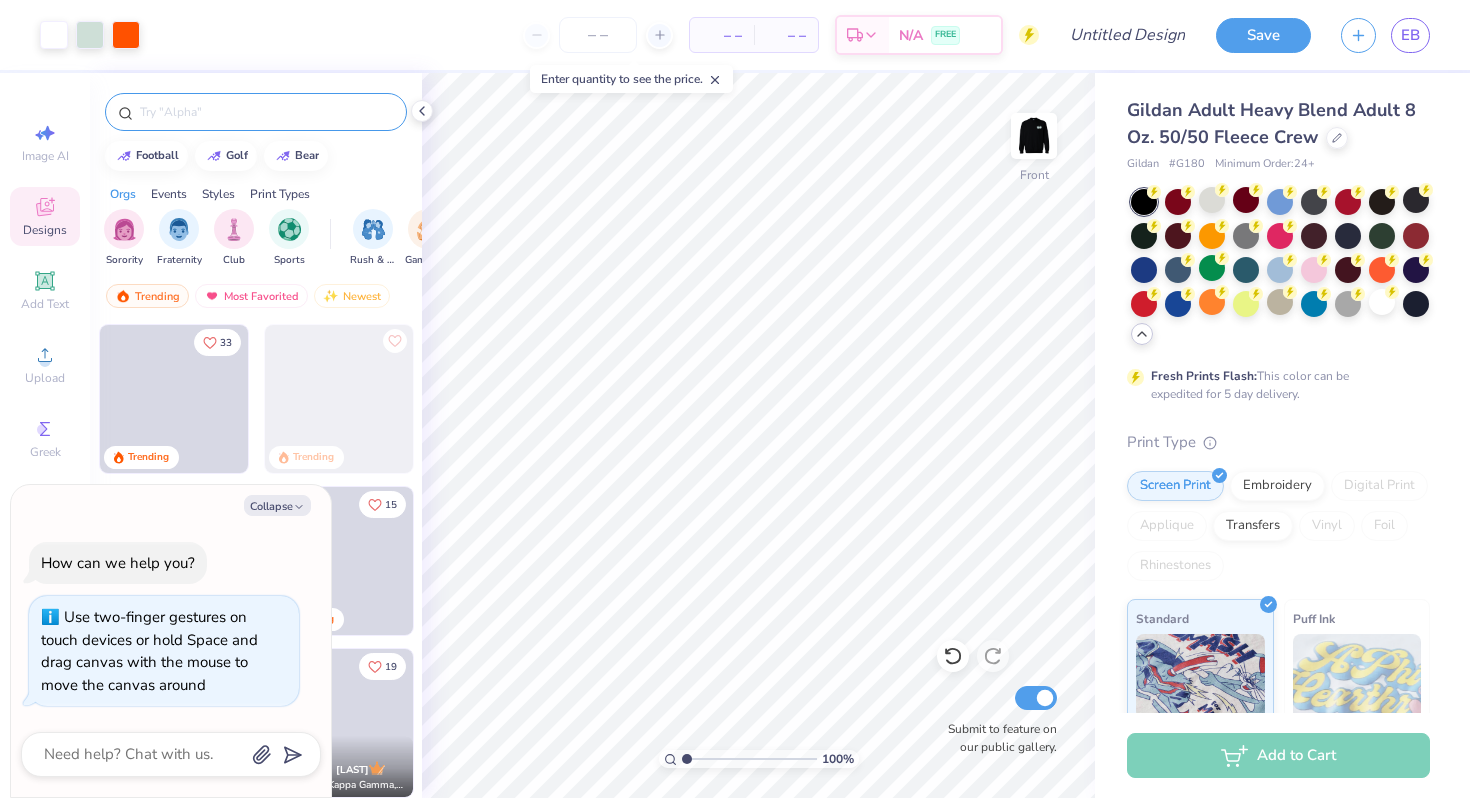 click at bounding box center (256, 112) 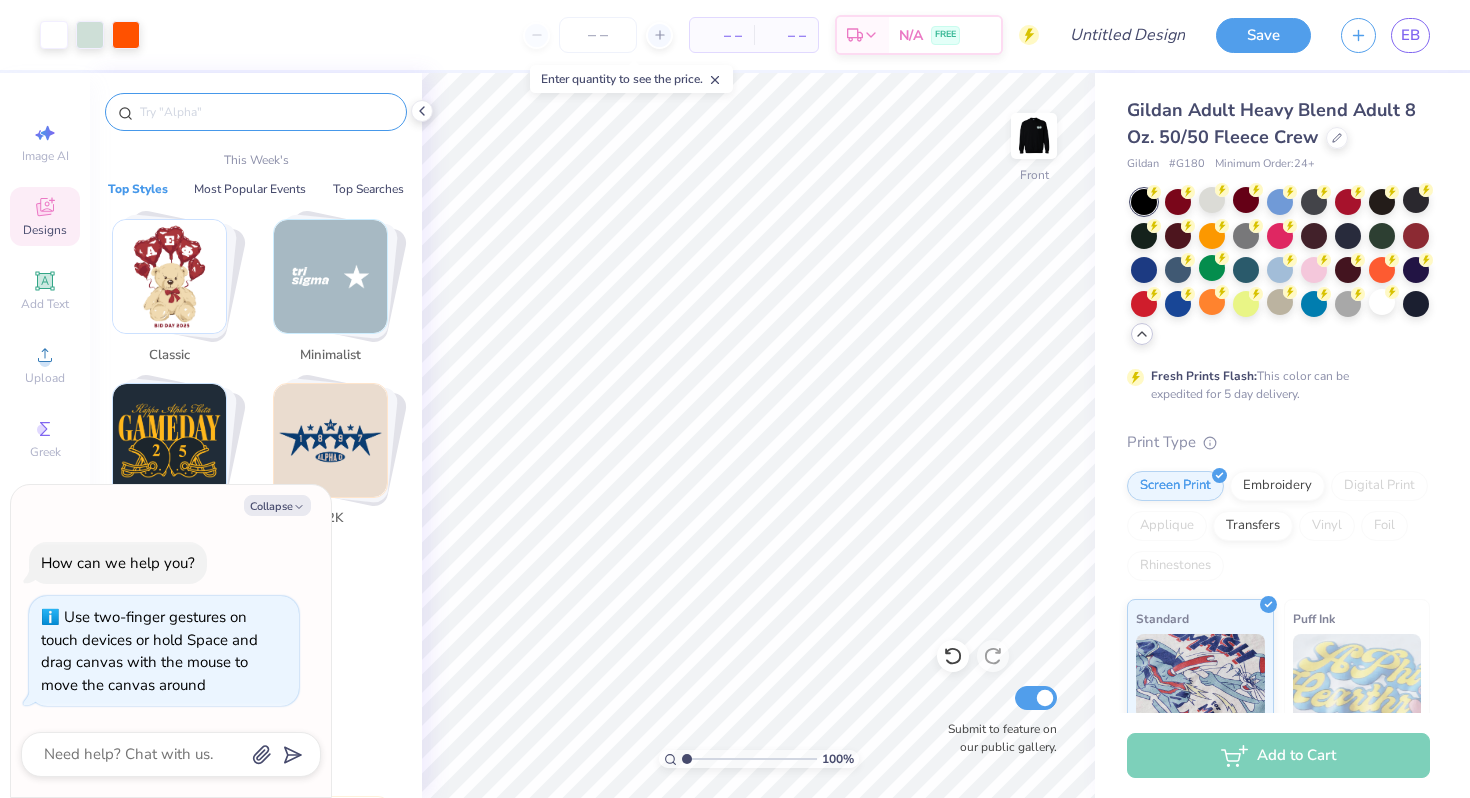 click at bounding box center (266, 112) 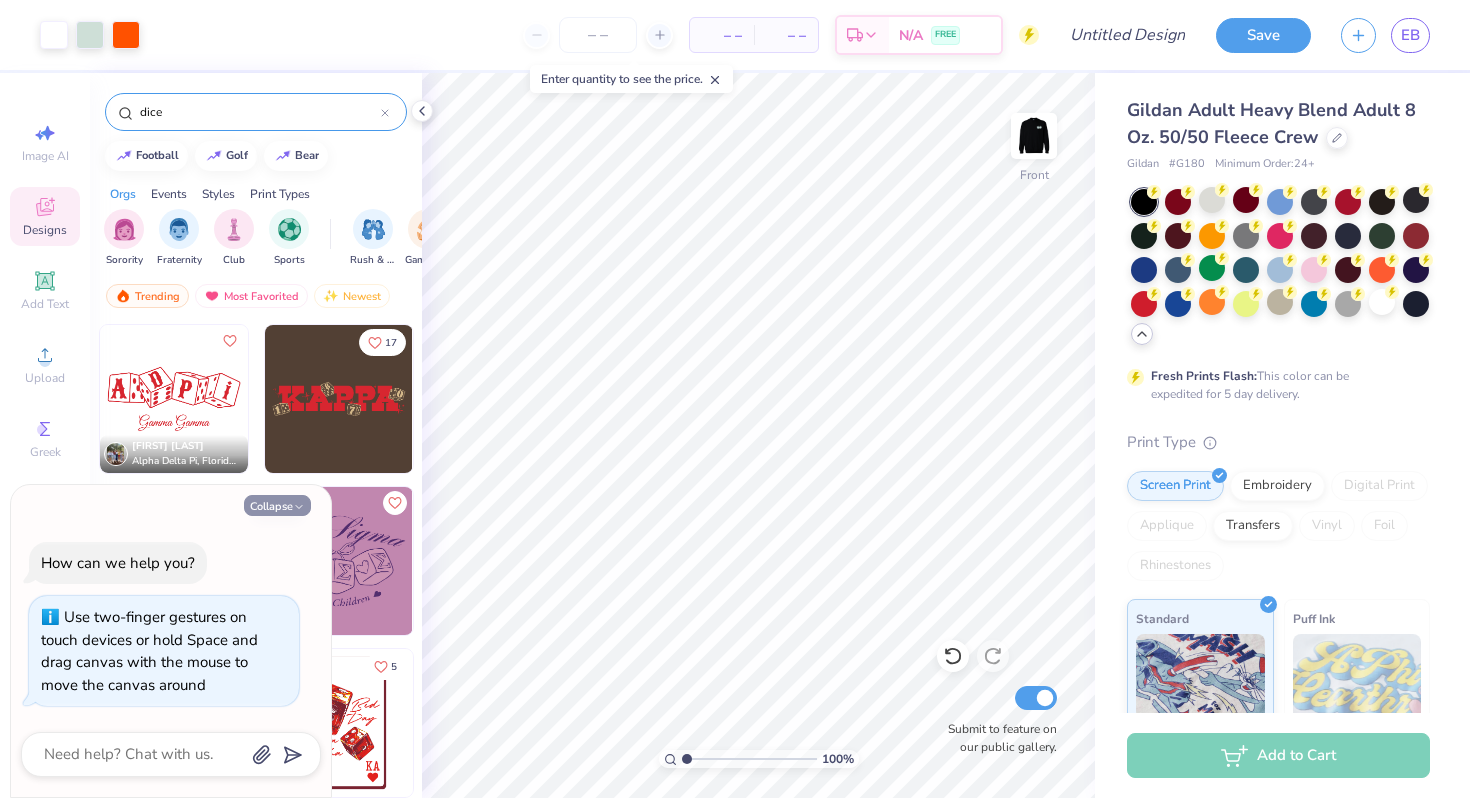 click on "Collapse" at bounding box center [277, 505] 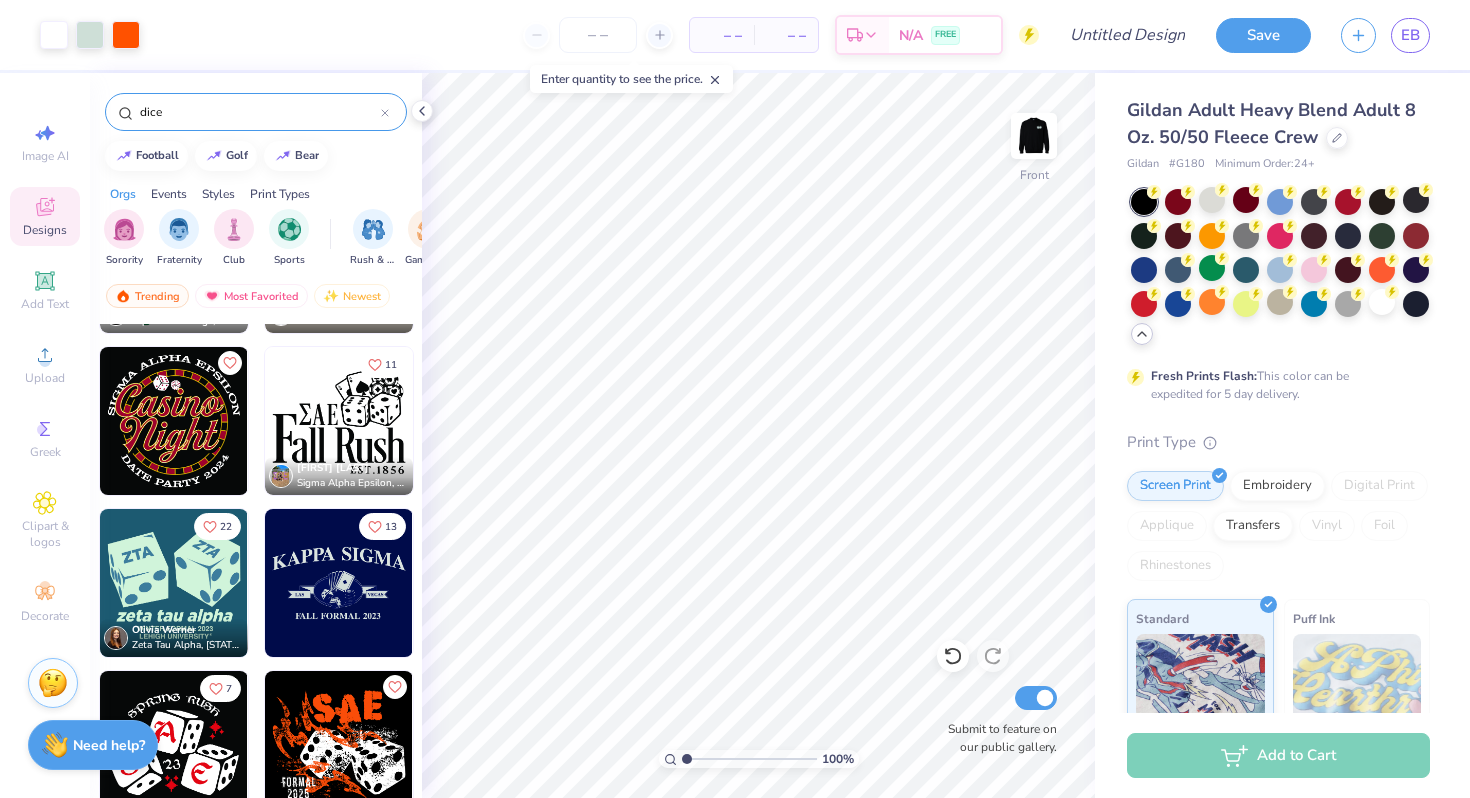 scroll, scrollTop: 1914, scrollLeft: 0, axis: vertical 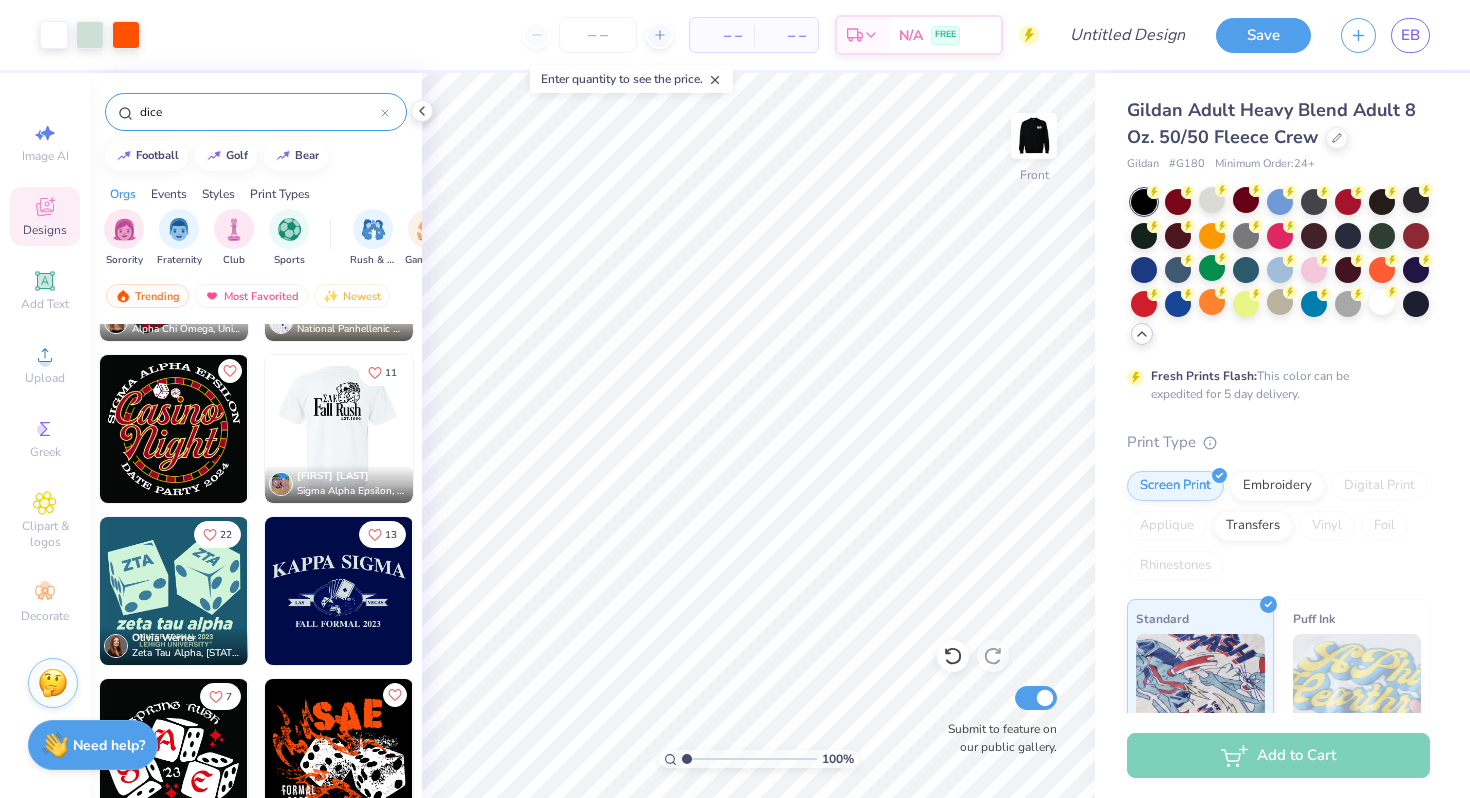click at bounding box center [339, 429] 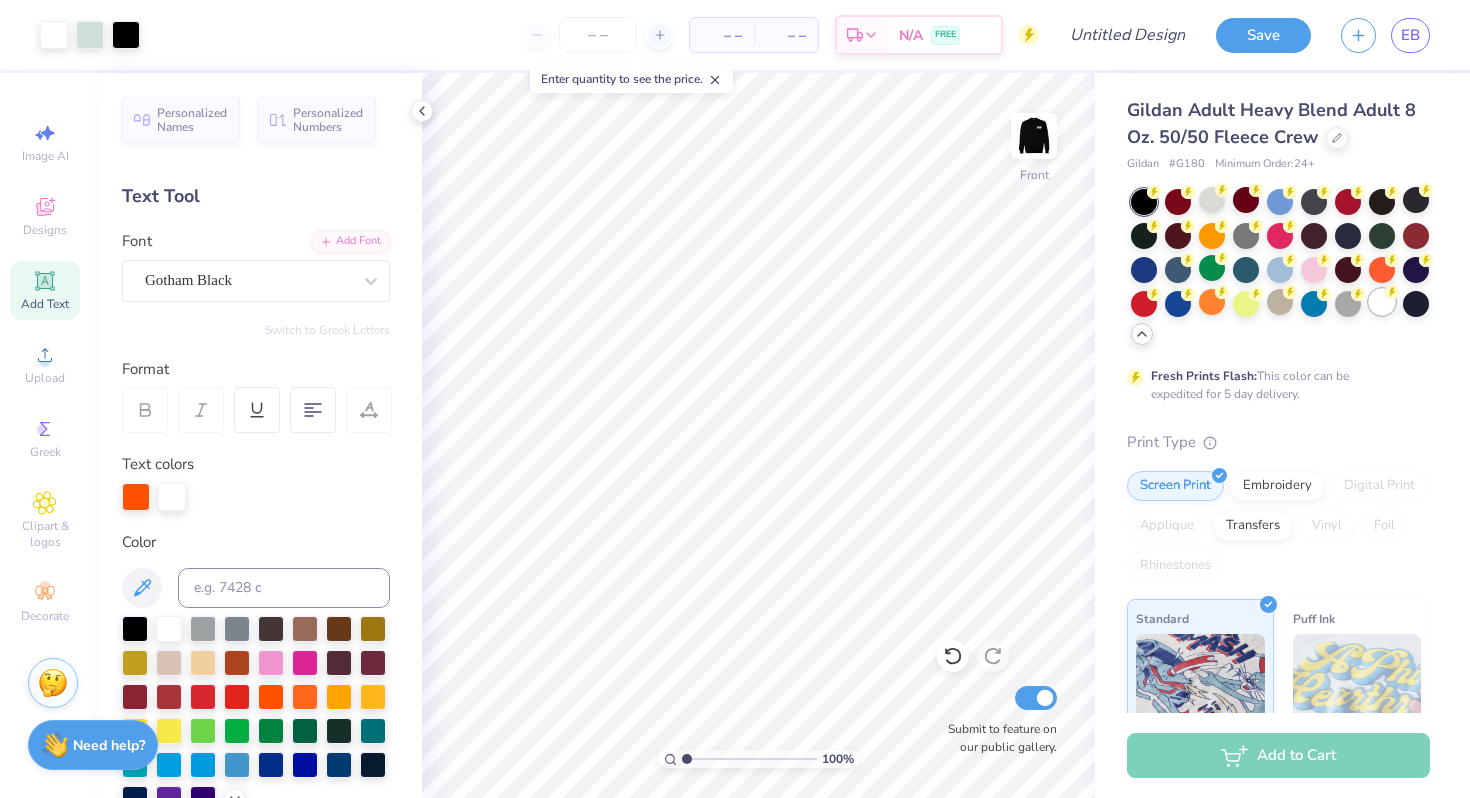 click 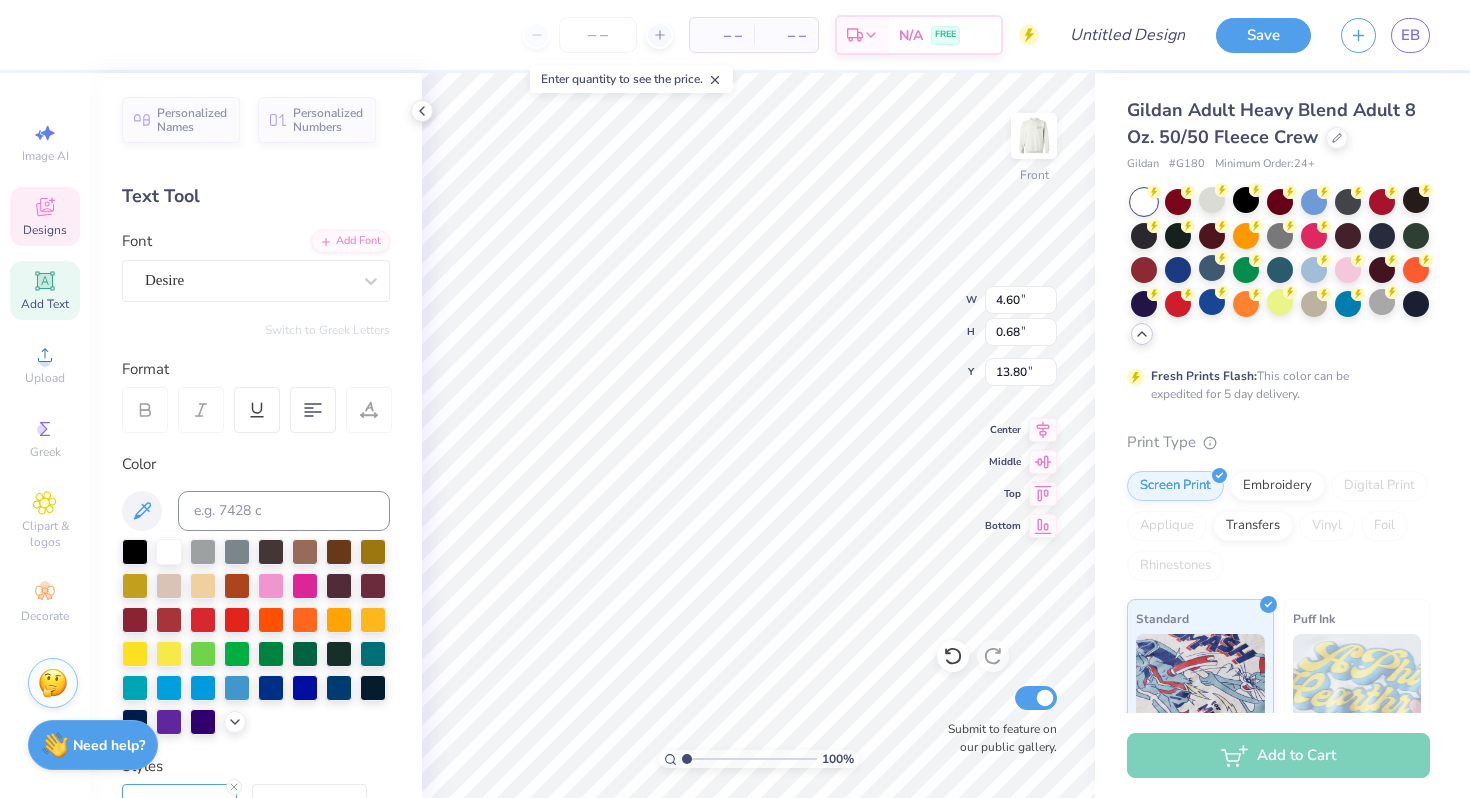 scroll, scrollTop: 1, scrollLeft: 0, axis: vertical 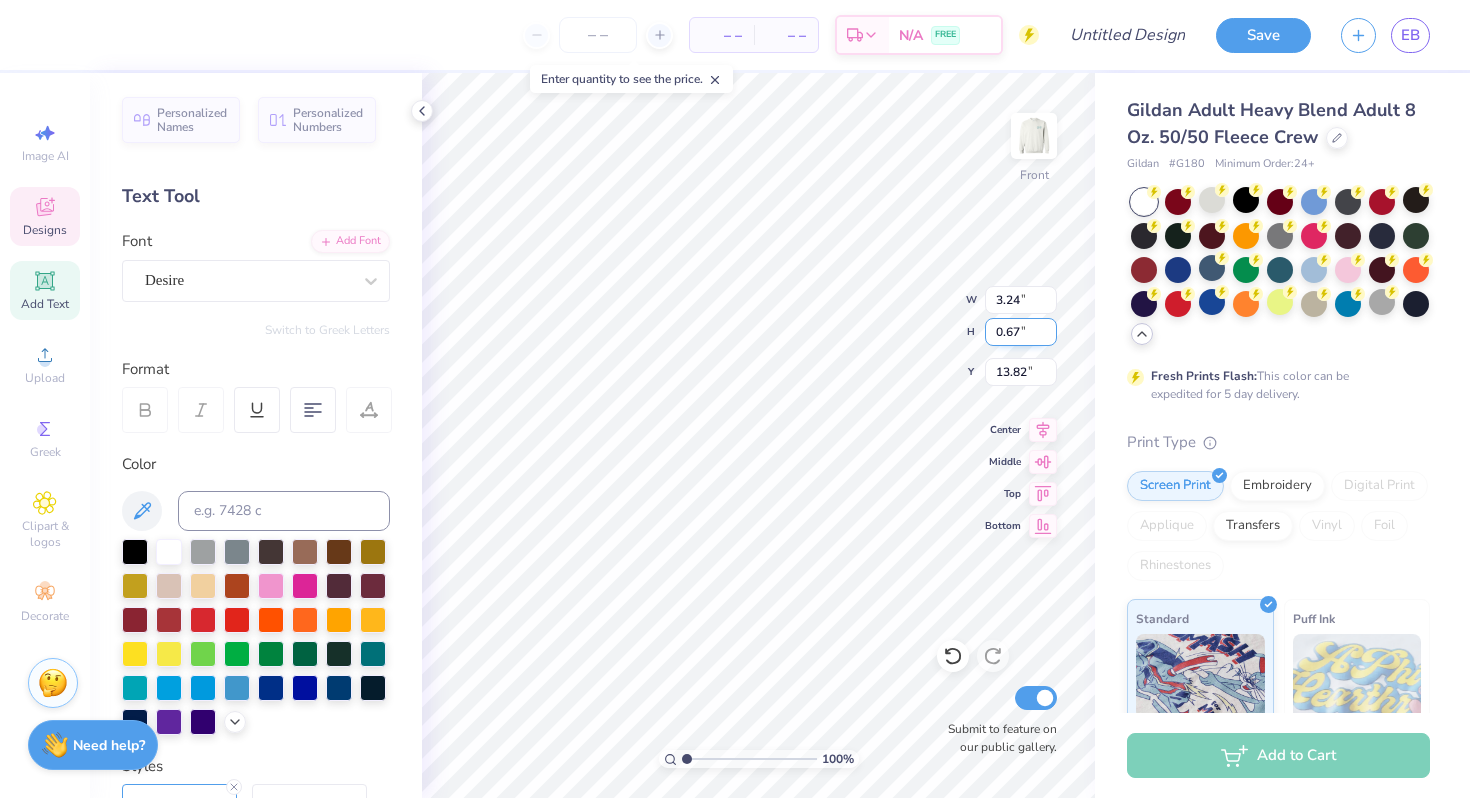 click on "0.67" at bounding box center (1021, 332) 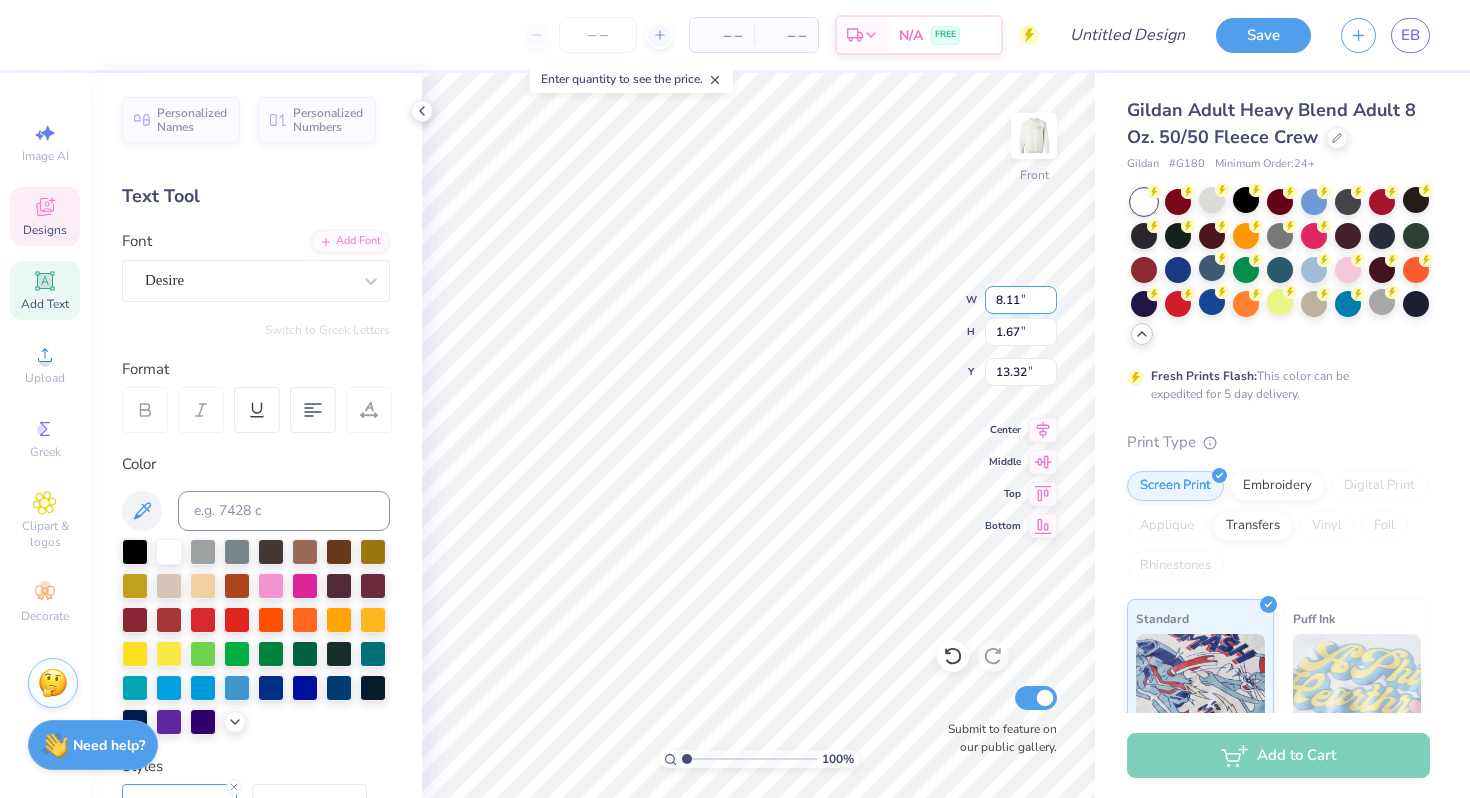 click on "8.11" at bounding box center (1021, 300) 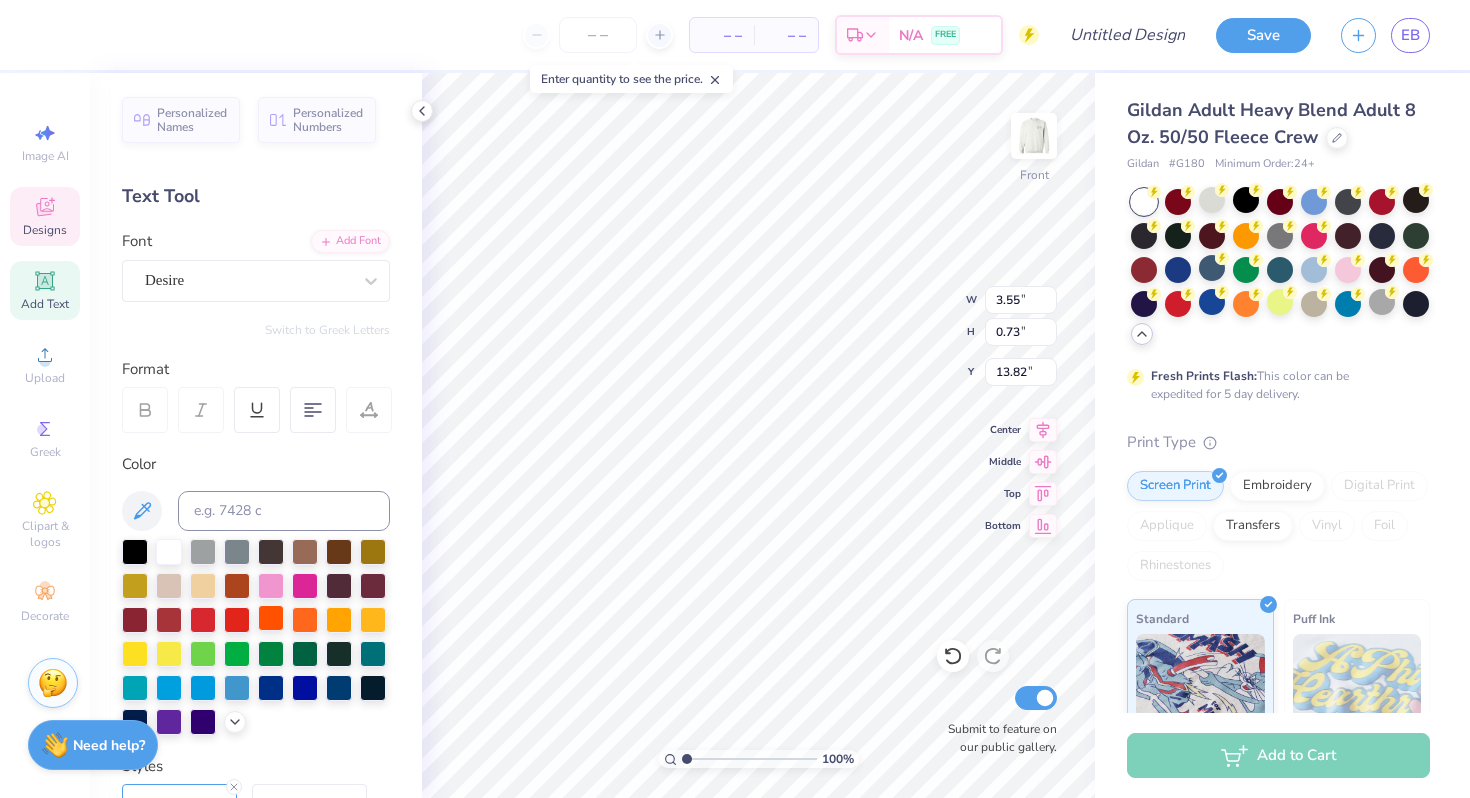 click at bounding box center (271, 618) 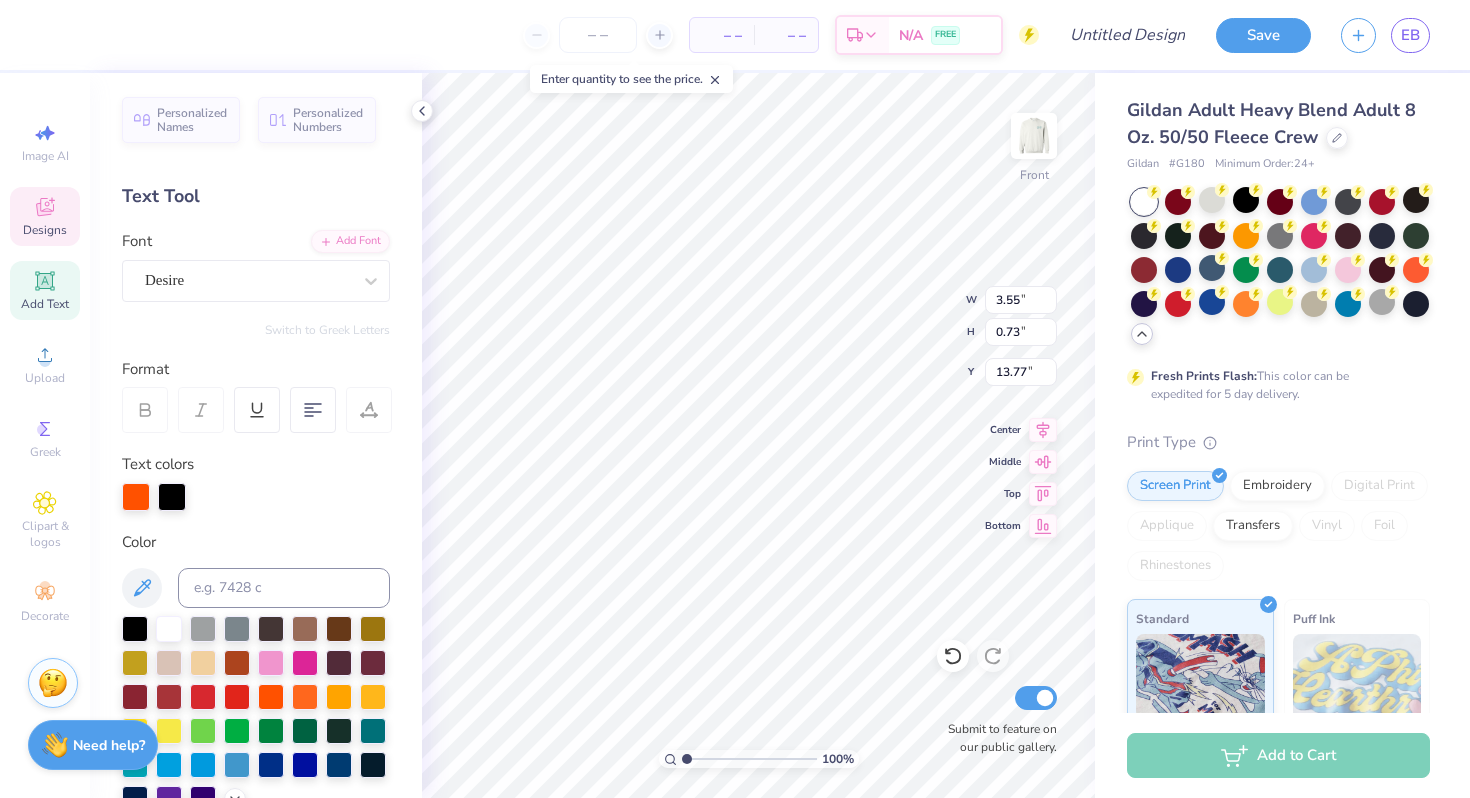 click on "Text Tool" at bounding box center [256, 196] 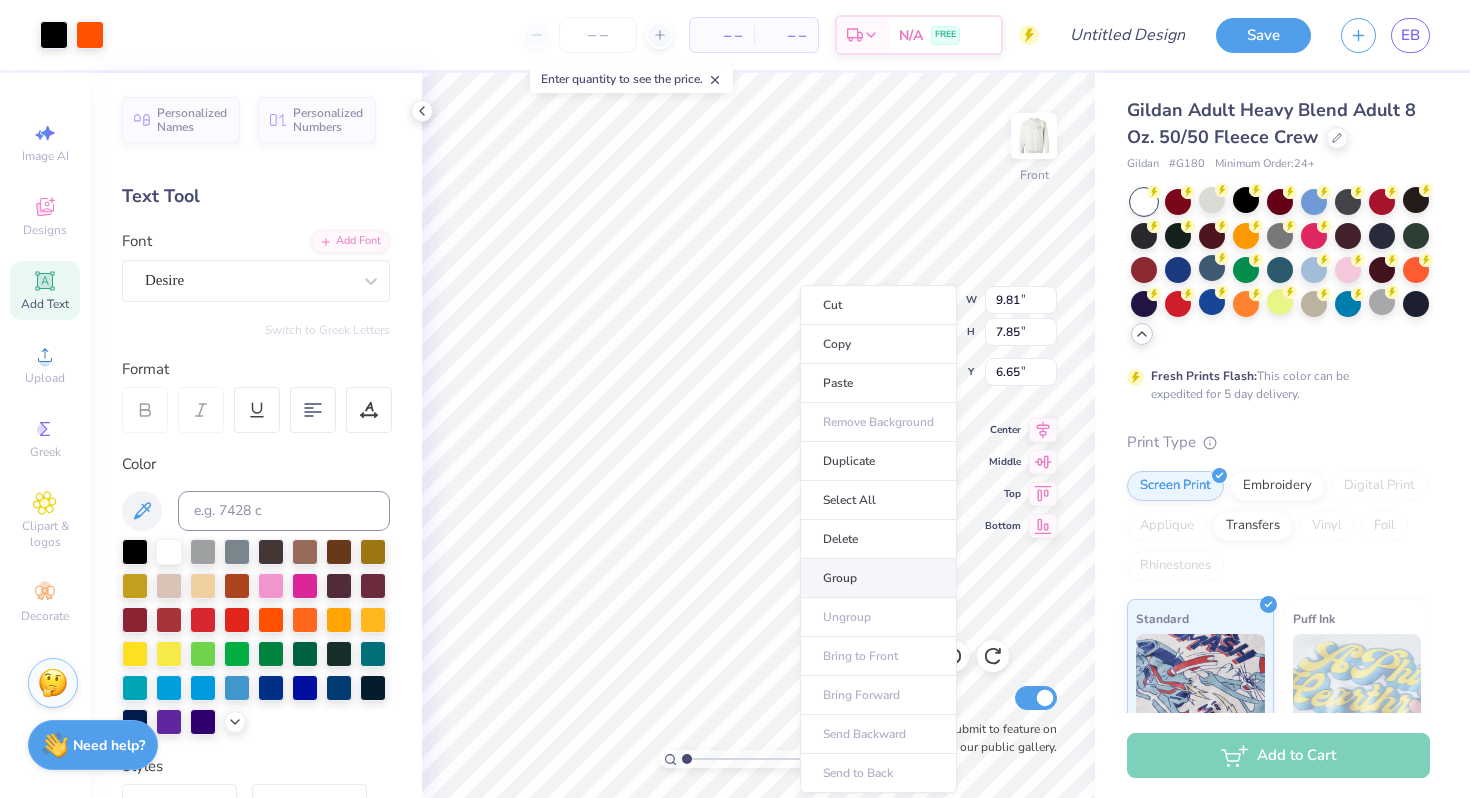 click on "Group" at bounding box center (878, 578) 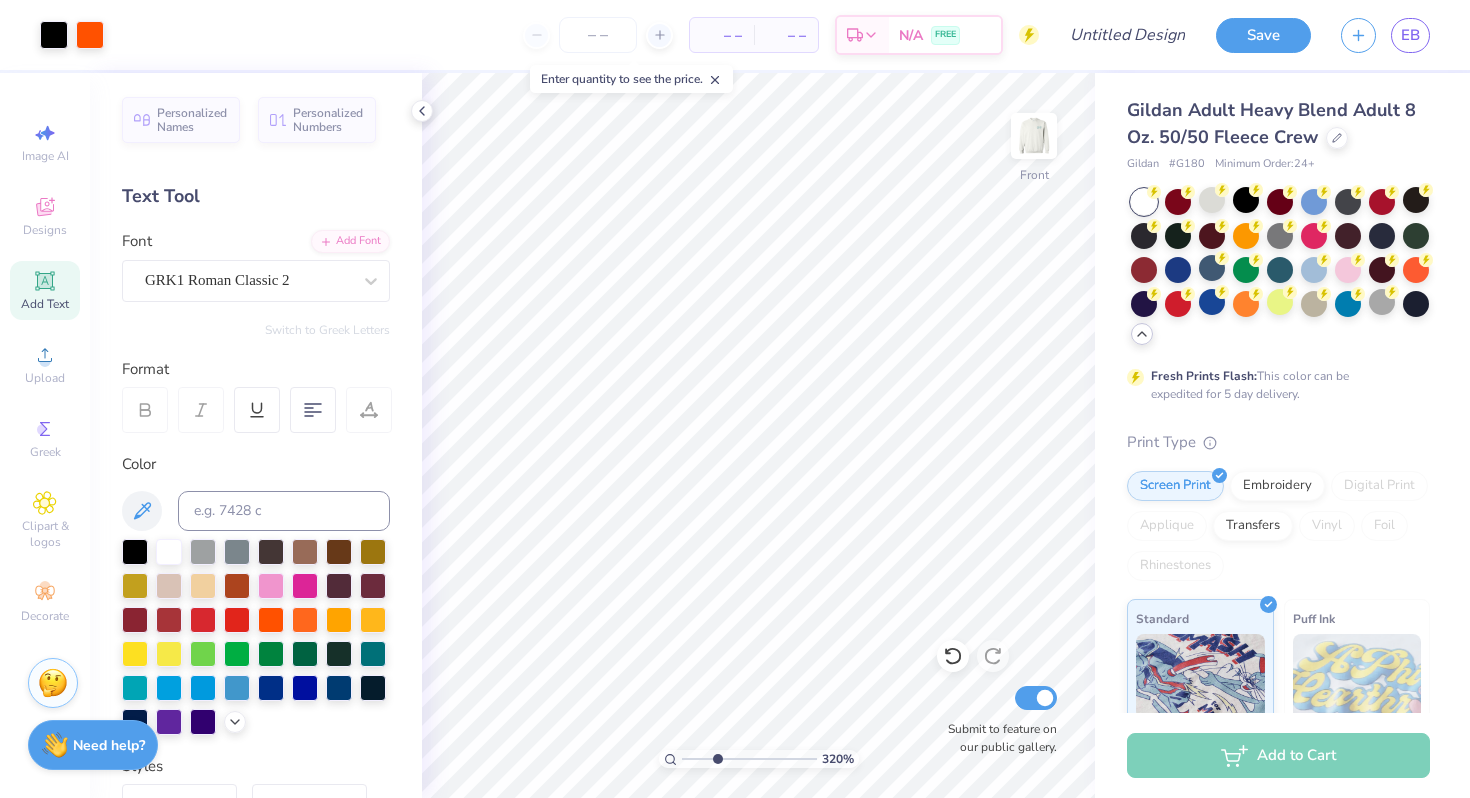 drag, startPoint x: 686, startPoint y: 754, endPoint x: 724, endPoint y: 753, distance: 38.013157 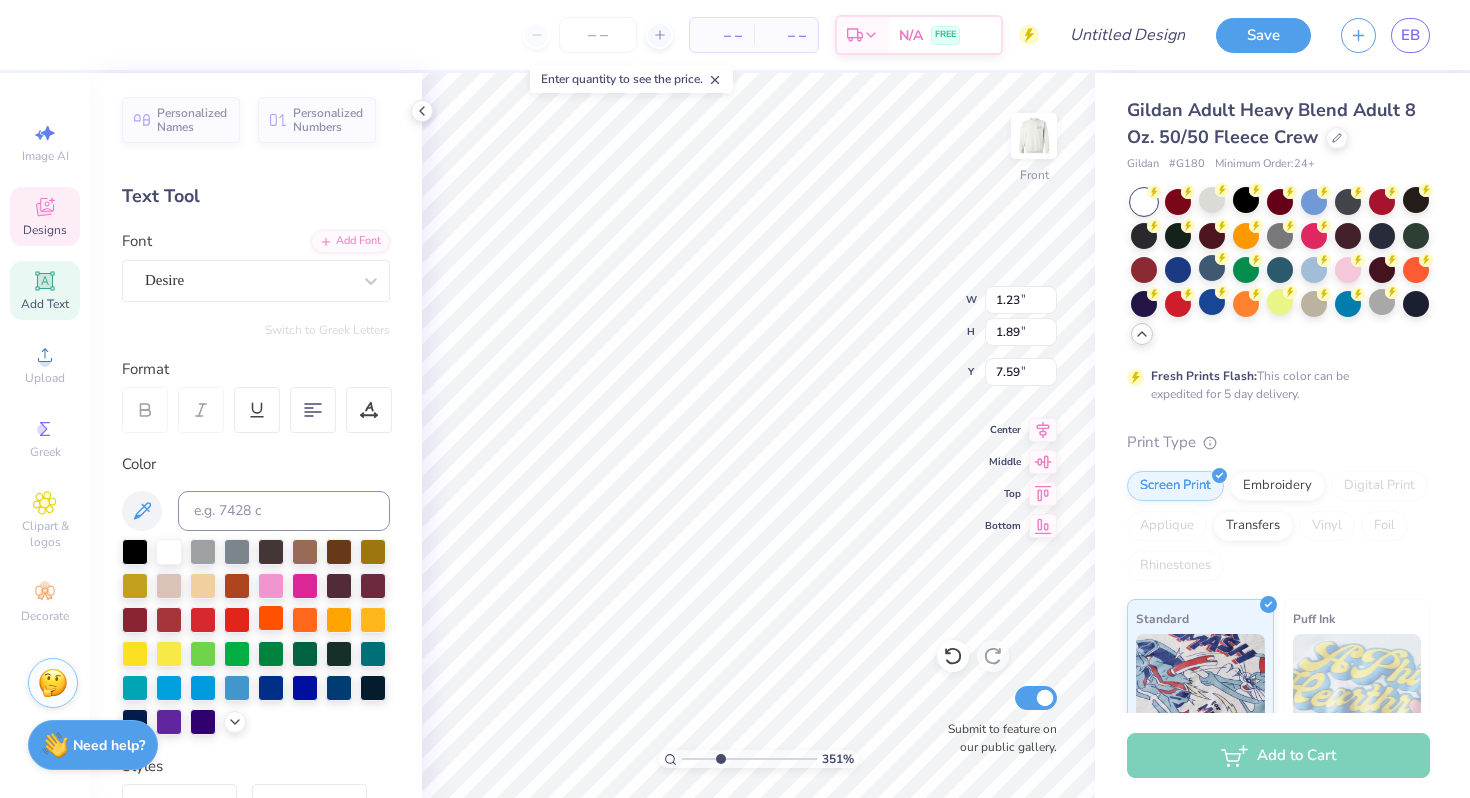 click at bounding box center [271, 618] 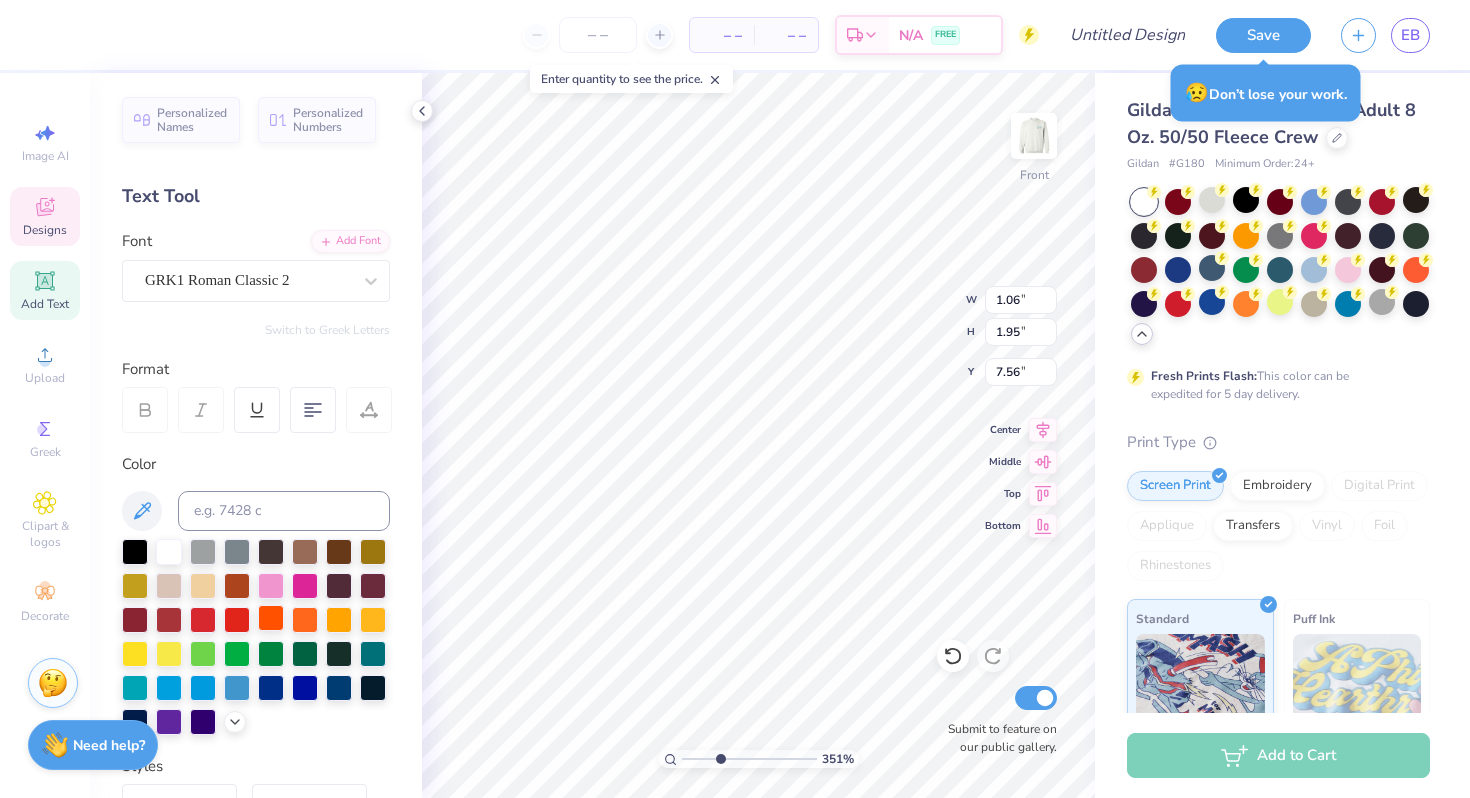 click at bounding box center (271, 618) 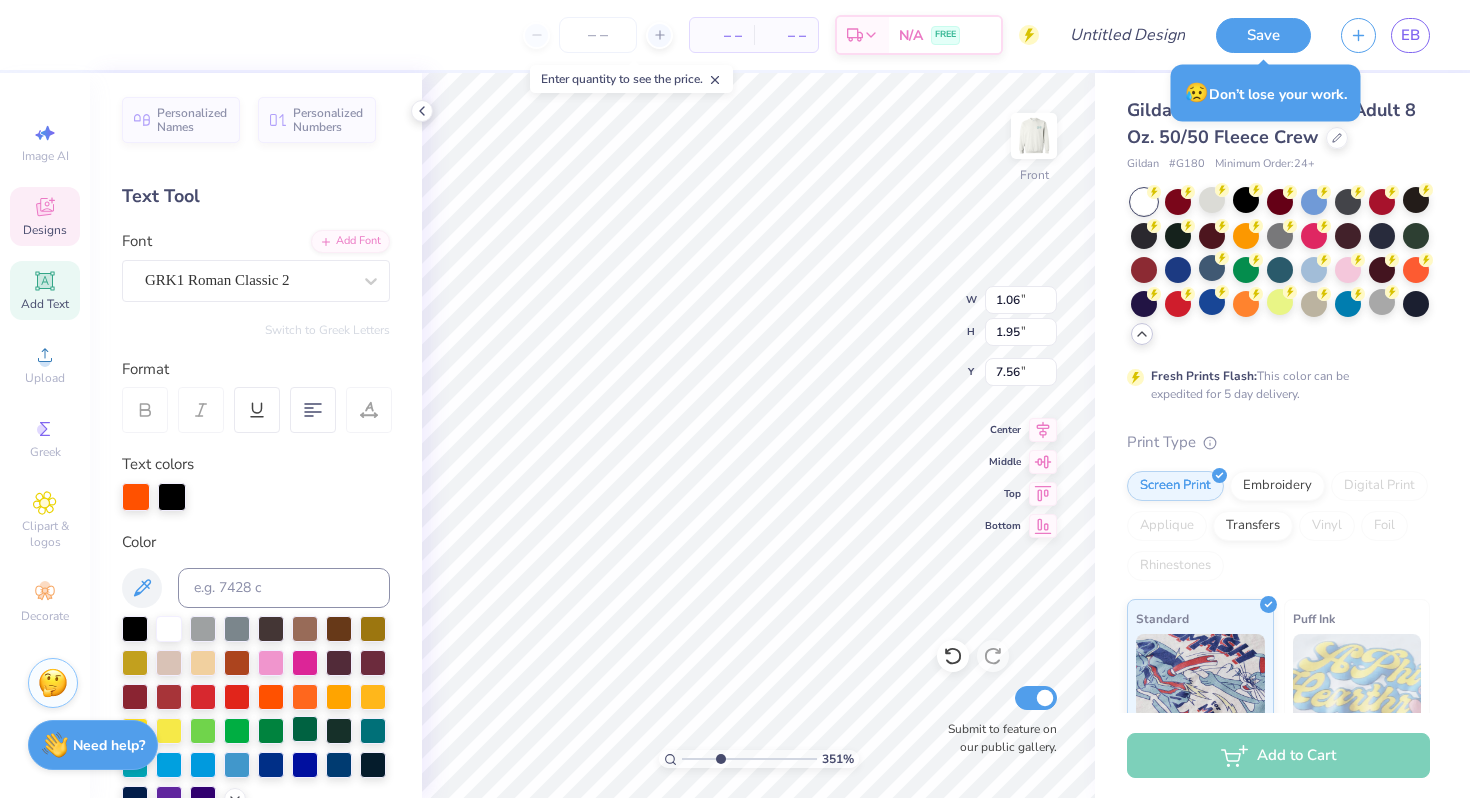 click at bounding box center [305, 729] 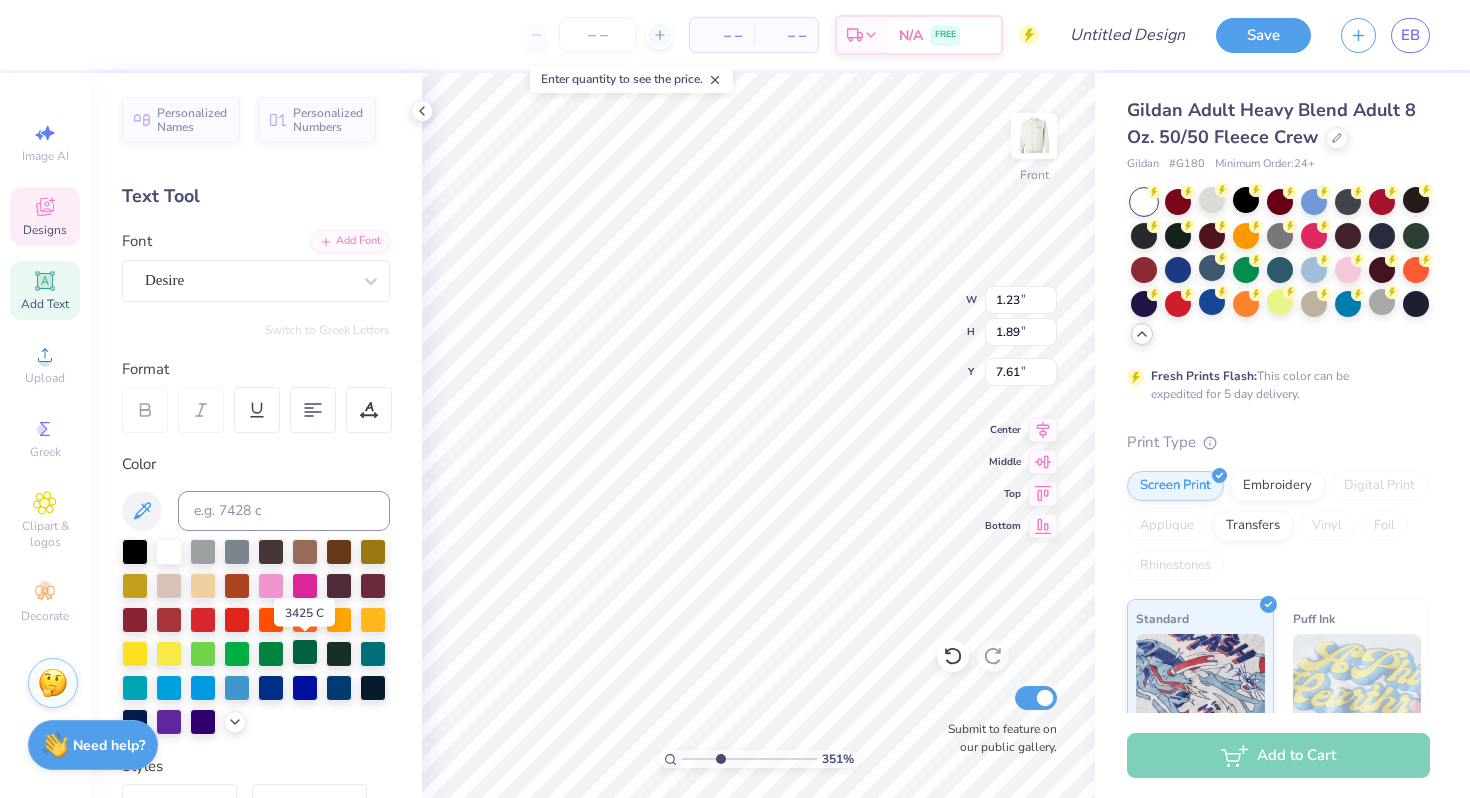 click at bounding box center (305, 652) 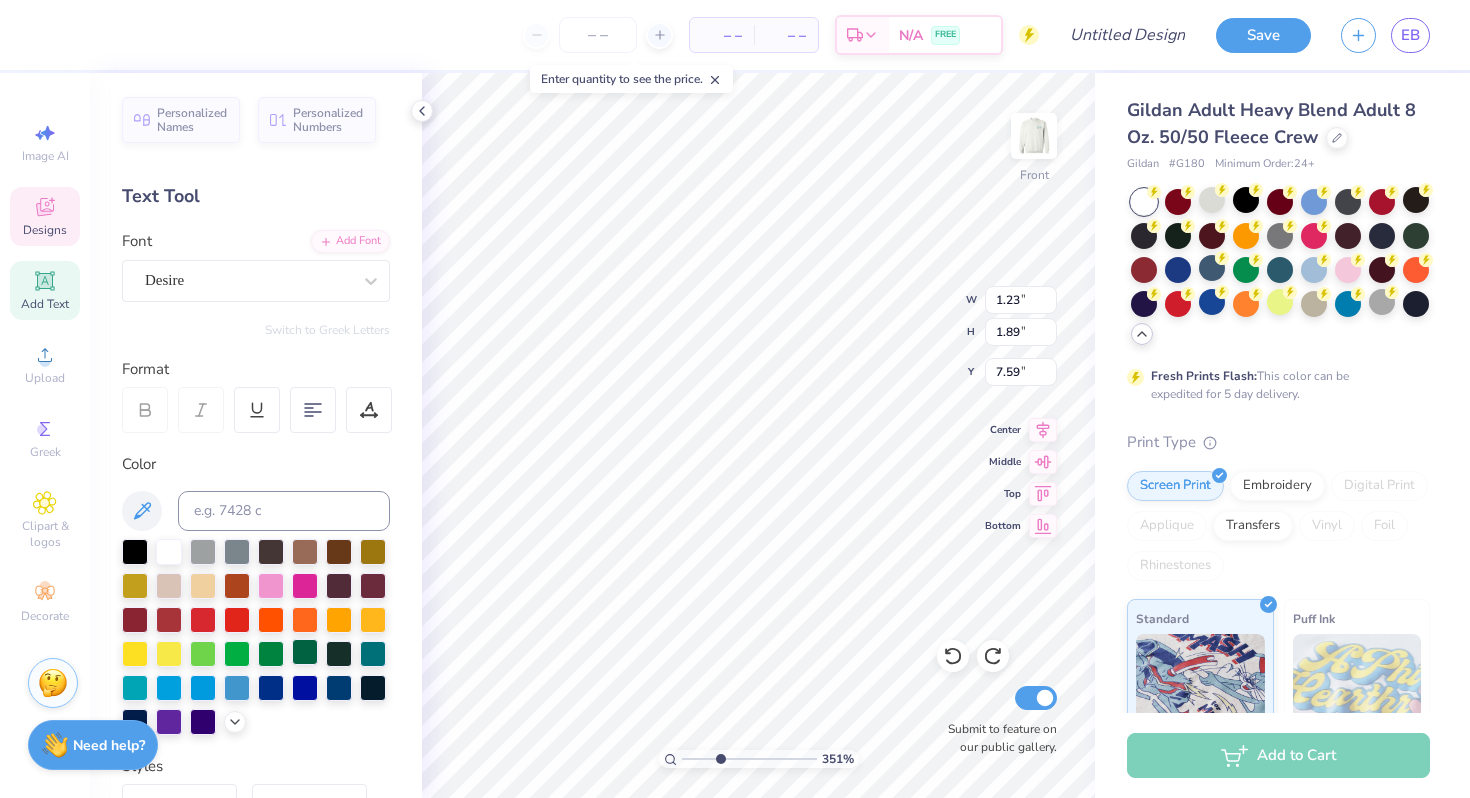 click at bounding box center [305, 652] 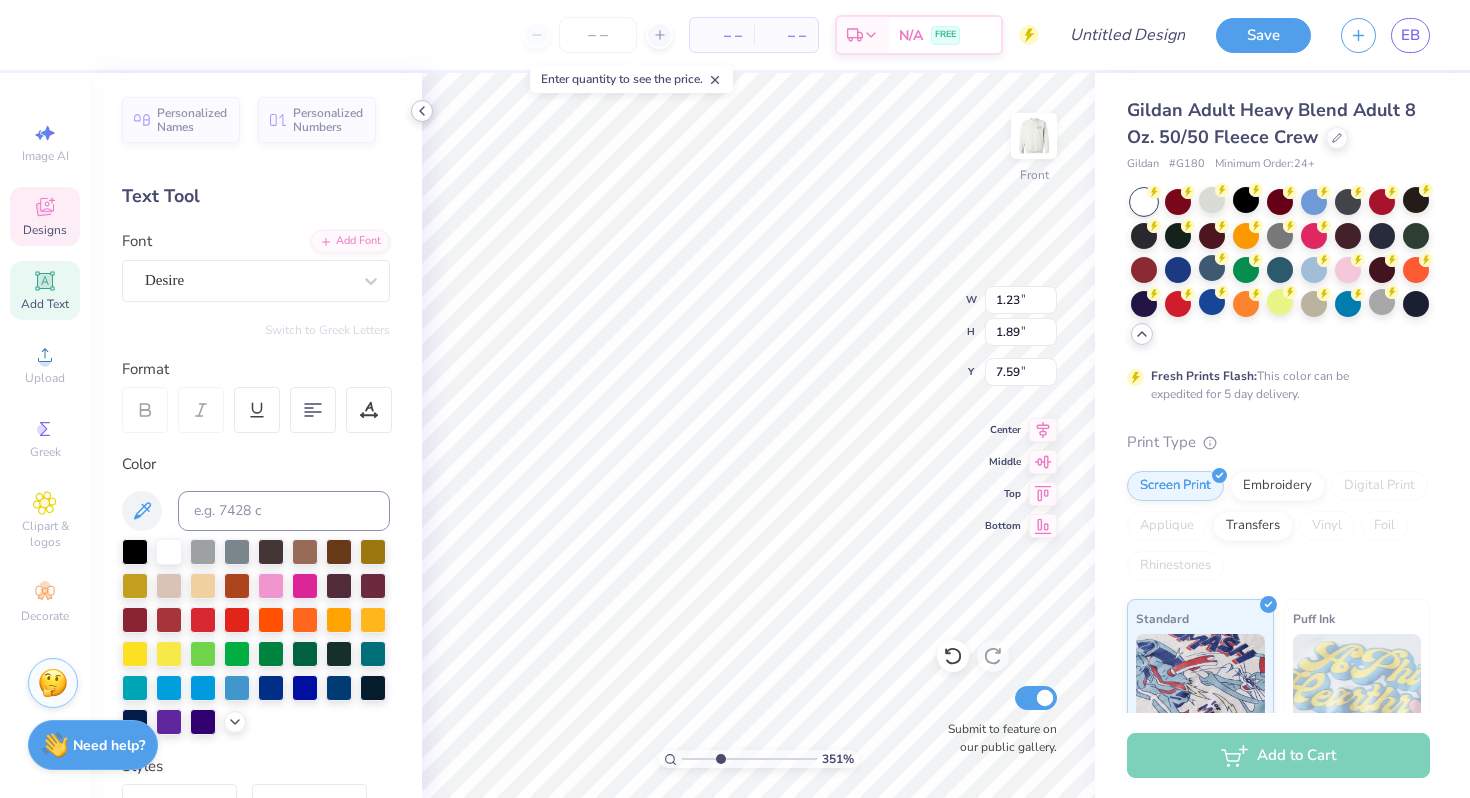 click 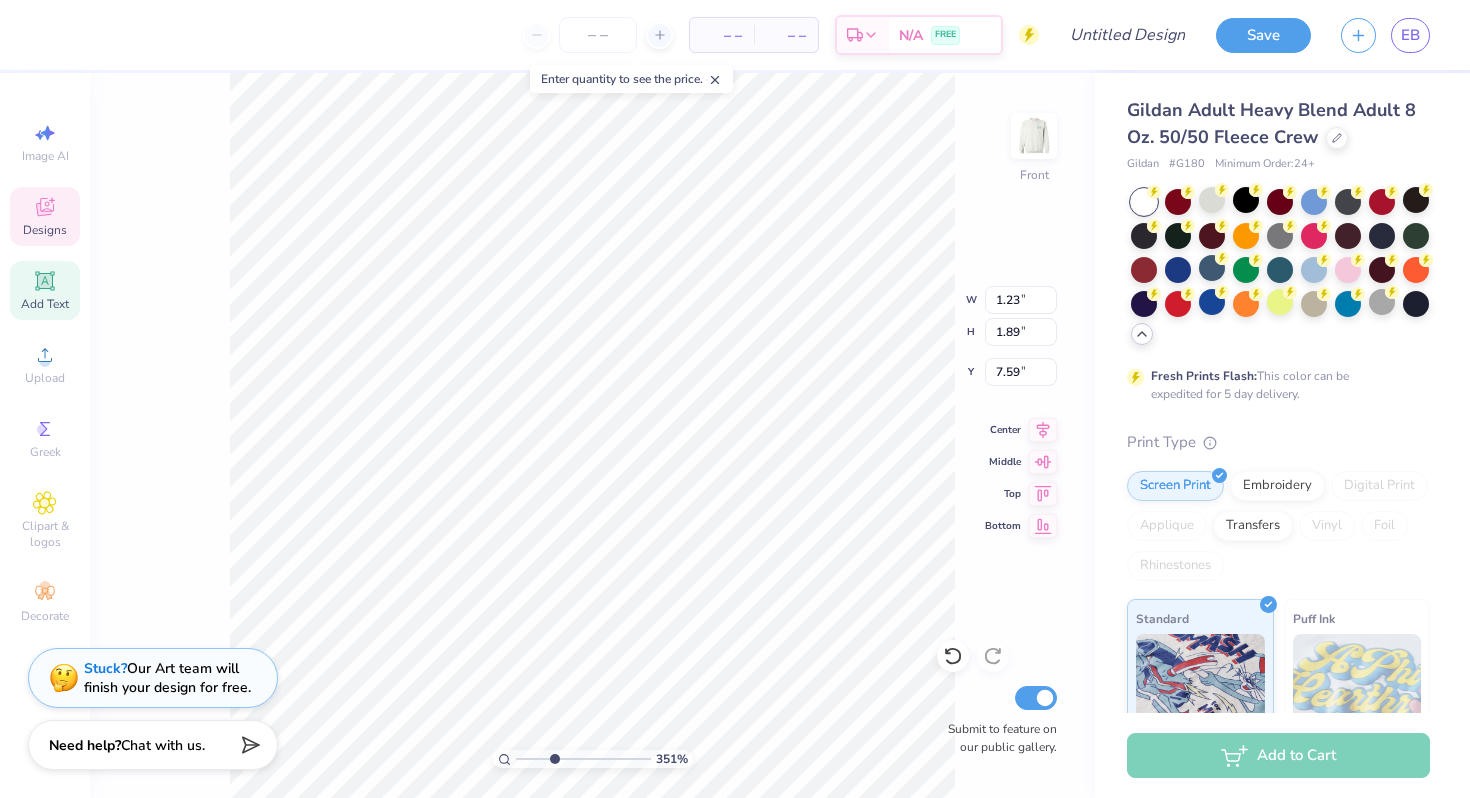 click on "351  % Front W 1.23 1.23 " H 1.89 1.89 " Y 7.59 7.59 " Center Middle Top Bottom Submit to feature on our public gallery." at bounding box center [592, 435] 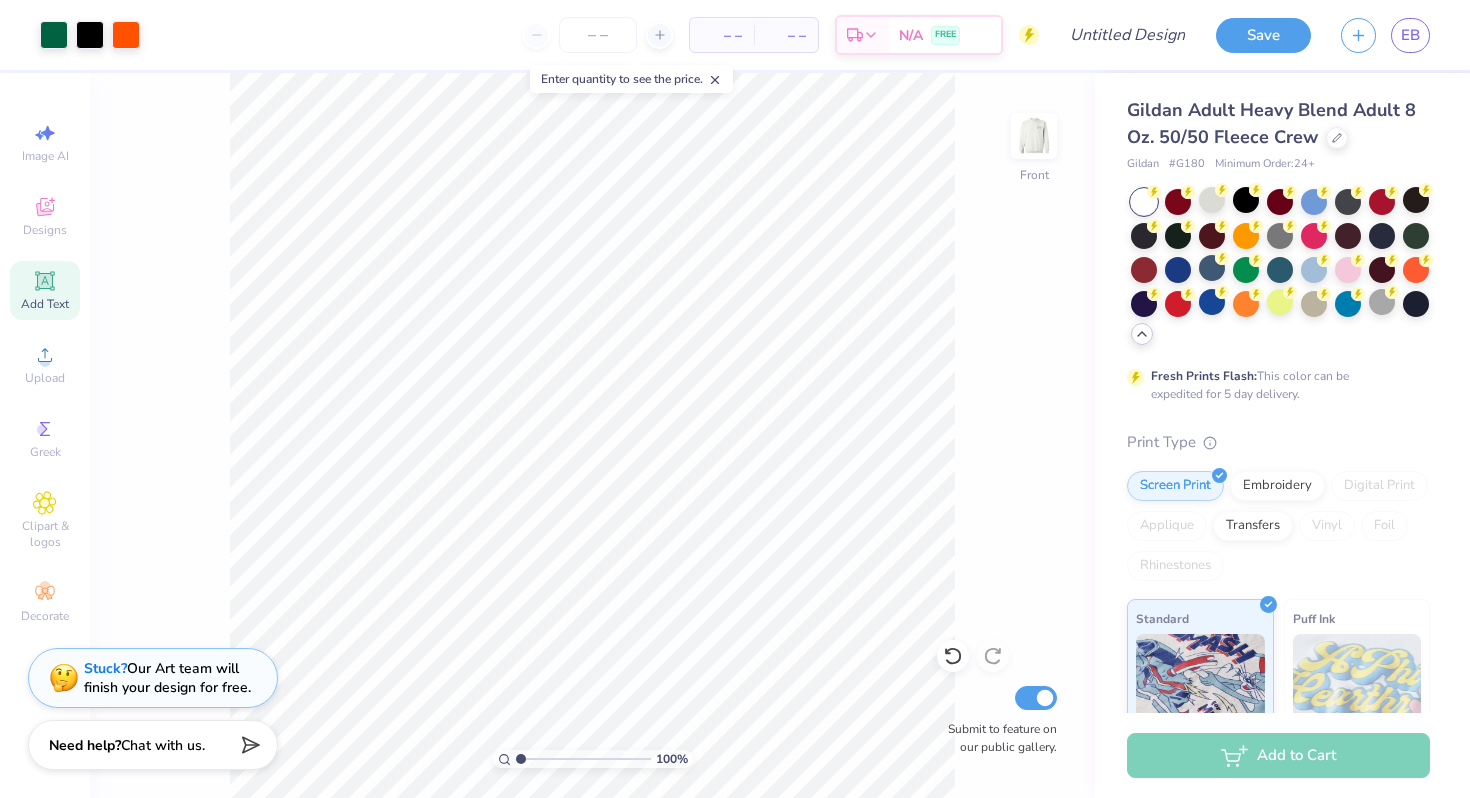 drag, startPoint x: 555, startPoint y: 756, endPoint x: 492, endPoint y: 756, distance: 63 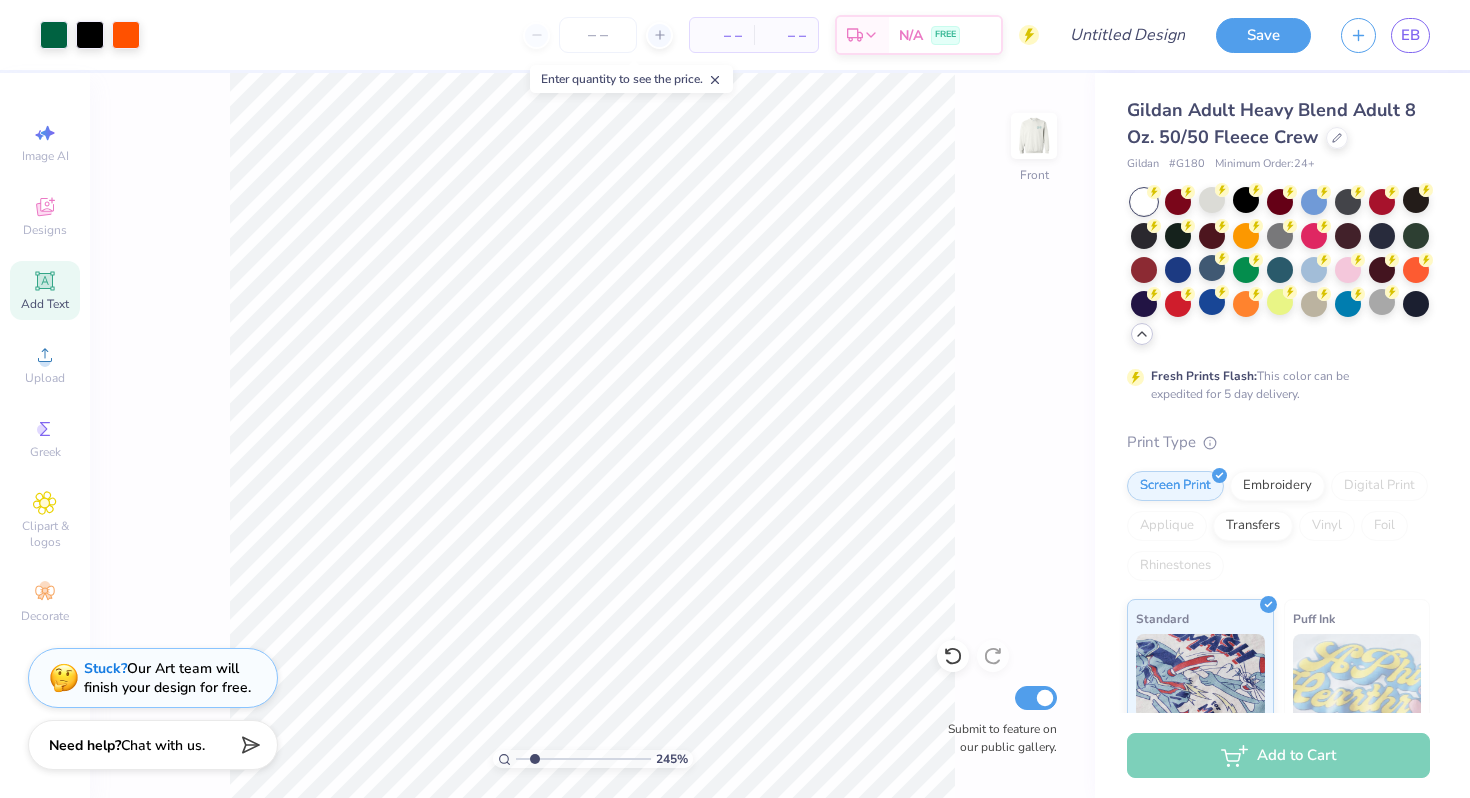 drag, startPoint x: 517, startPoint y: 761, endPoint x: 534, endPoint y: 753, distance: 18.788294 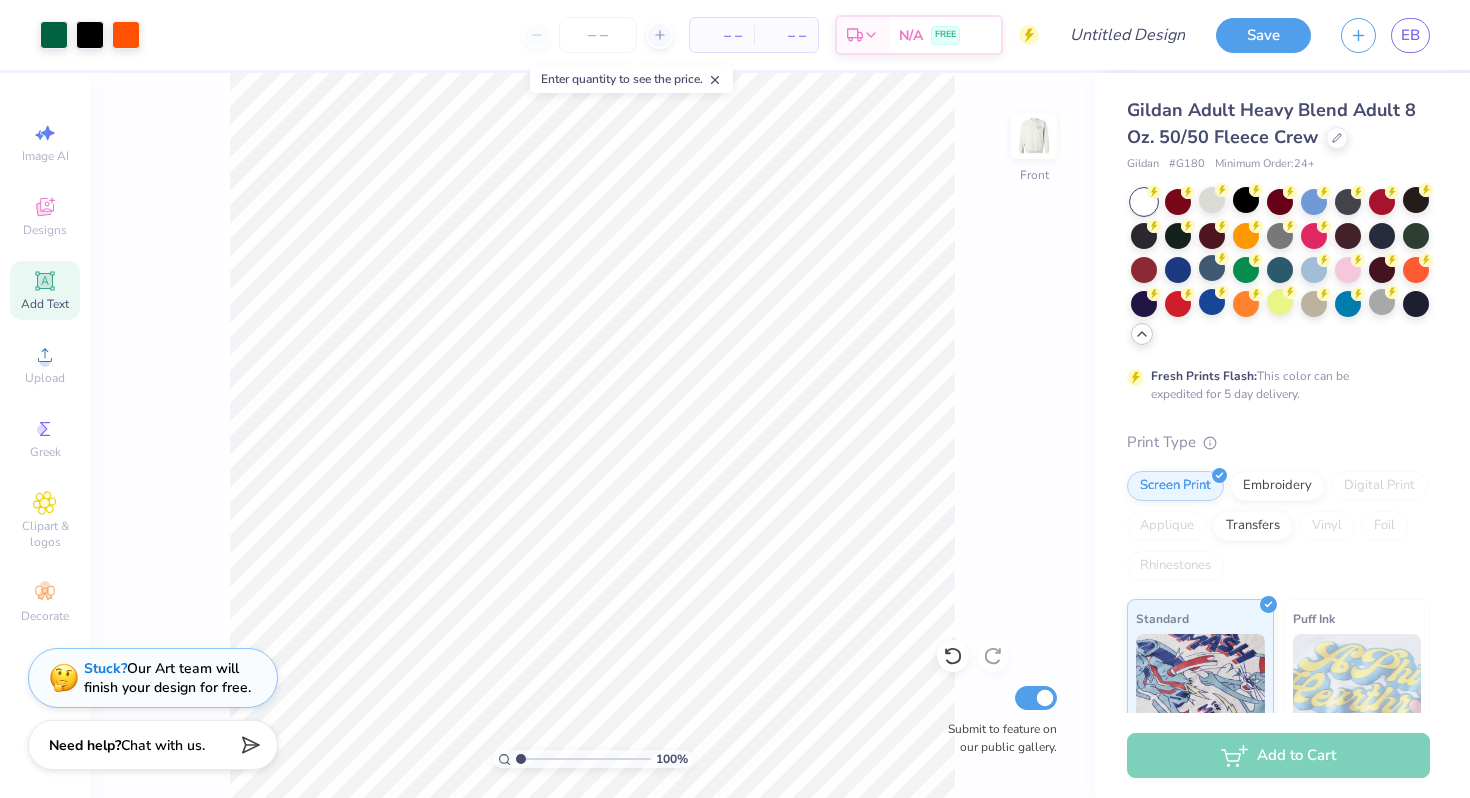 drag, startPoint x: 531, startPoint y: 757, endPoint x: 485, endPoint y: 748, distance: 46.872166 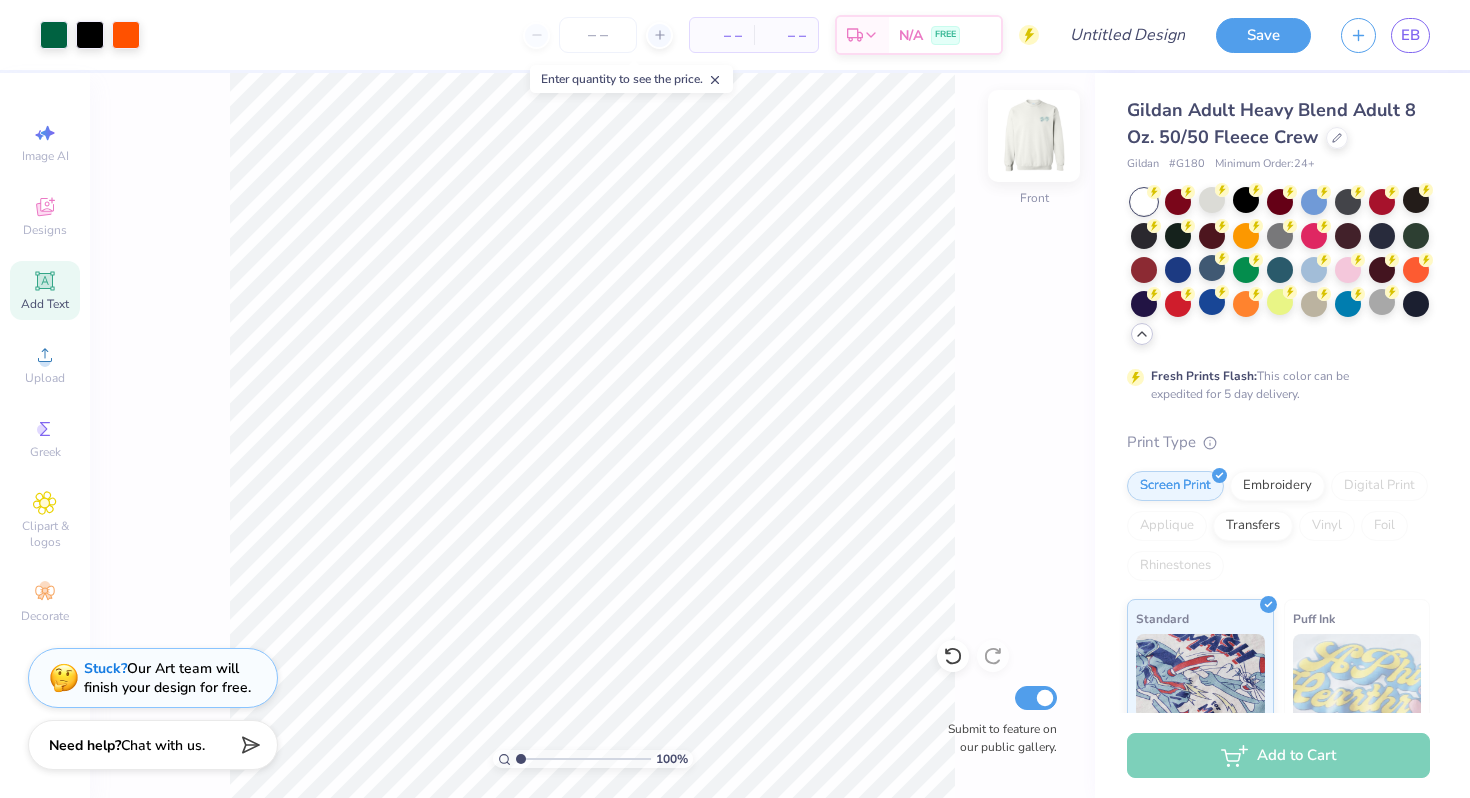 click at bounding box center [1034, 136] 